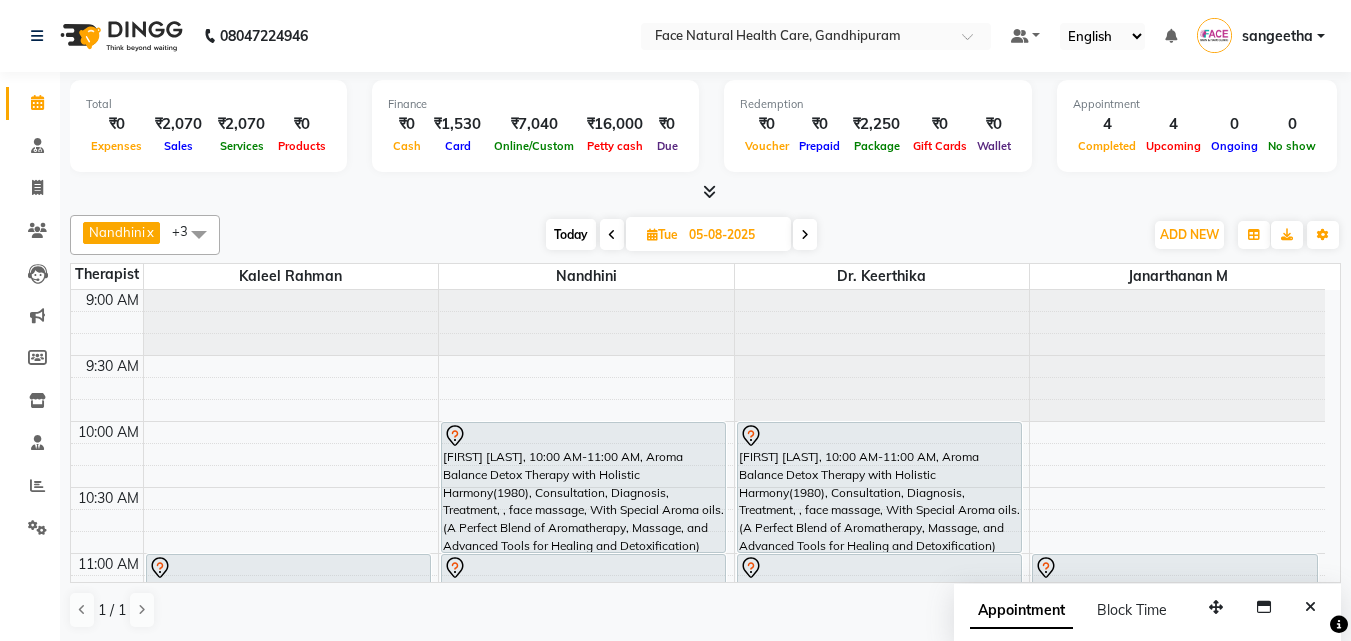 scroll, scrollTop: 0, scrollLeft: 0, axis: both 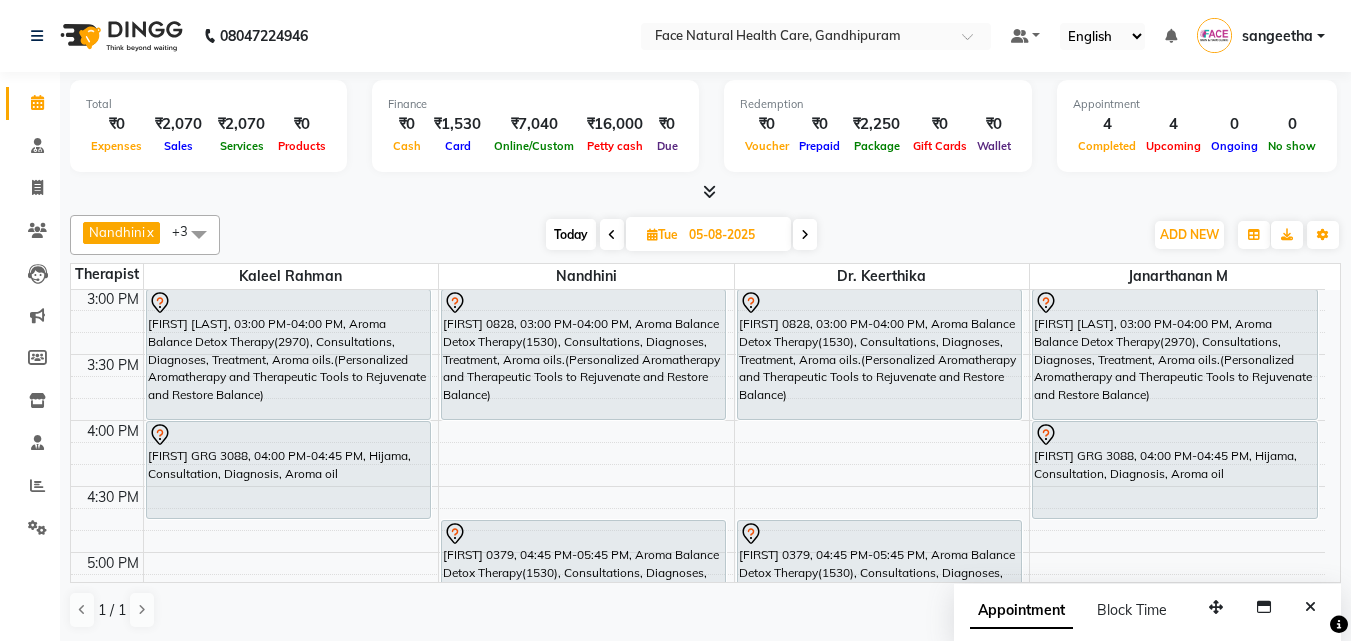 click on "Today" at bounding box center [571, 234] 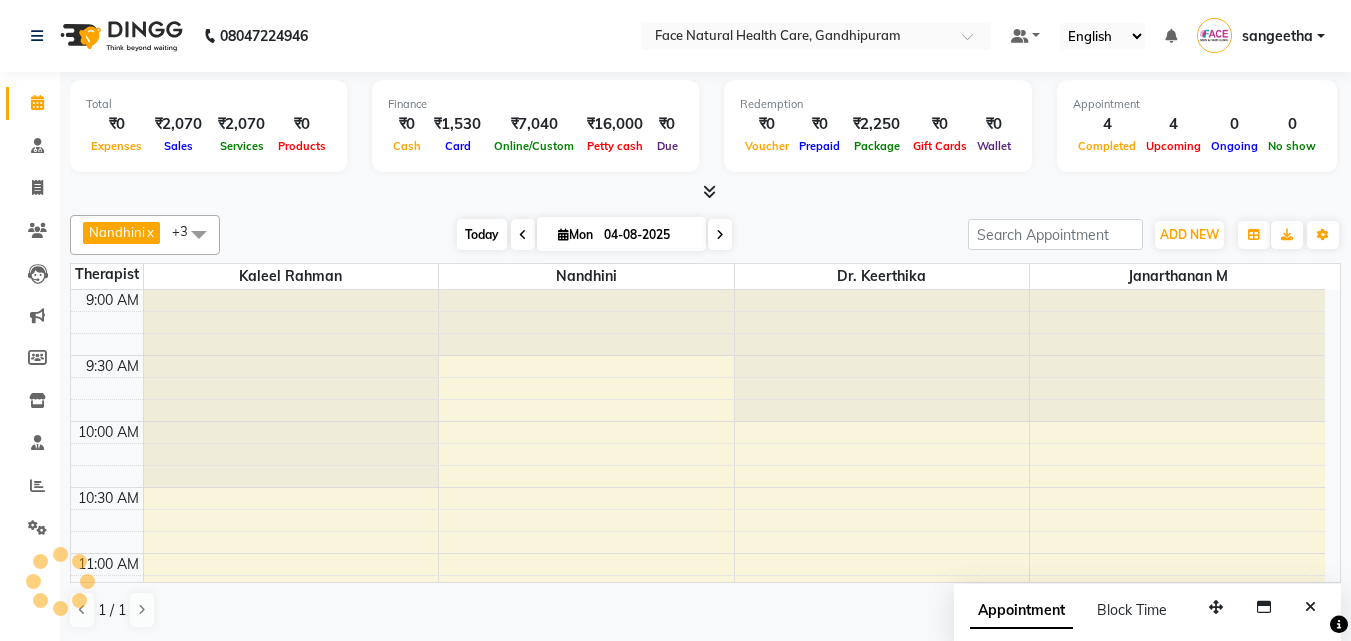 scroll, scrollTop: 793, scrollLeft: 0, axis: vertical 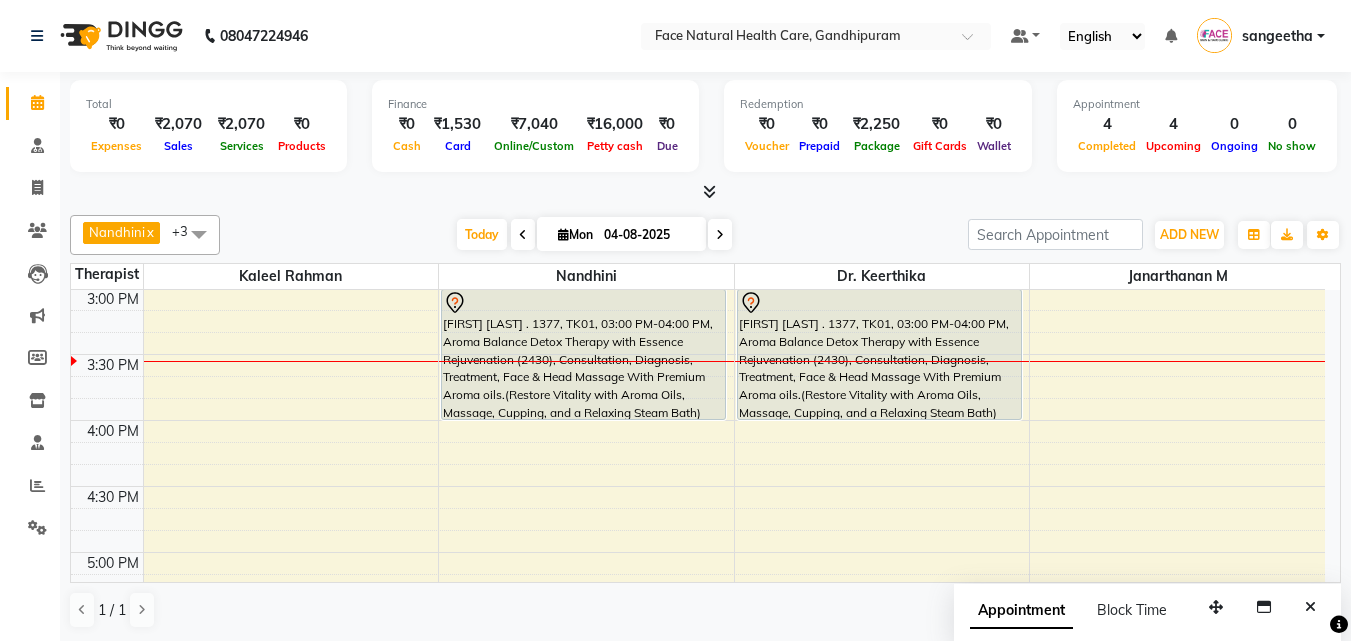 click on "[FIRST] [LAST] . 1377, TK01, 03:00 PM-04:00 PM, Aroma Balance Detox Therapy with Essence Rejuvenation  (2430), Consultation, Diagnosis, Treatment,  Face & Head Massage With Premium Aroma oils.(Restore Vitality with Aroma Oils, Massage, Cupping, and a Relaxing Steam Bath)" at bounding box center (879, 354) 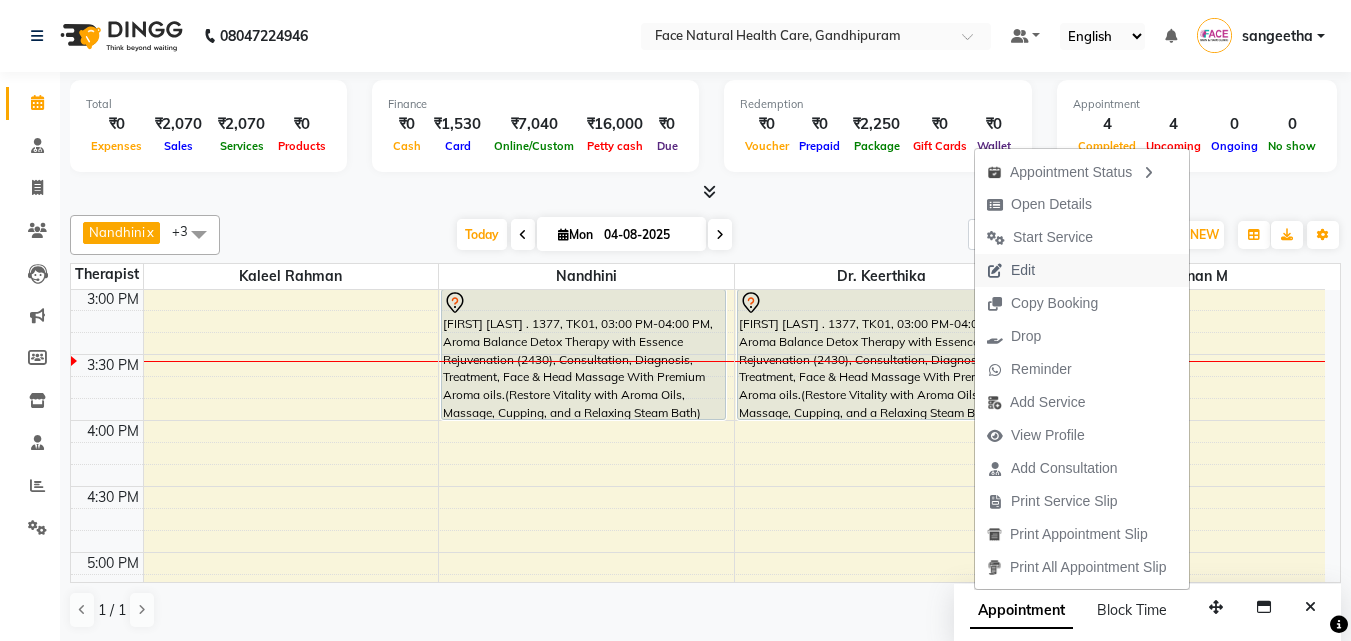 click at bounding box center [995, 271] 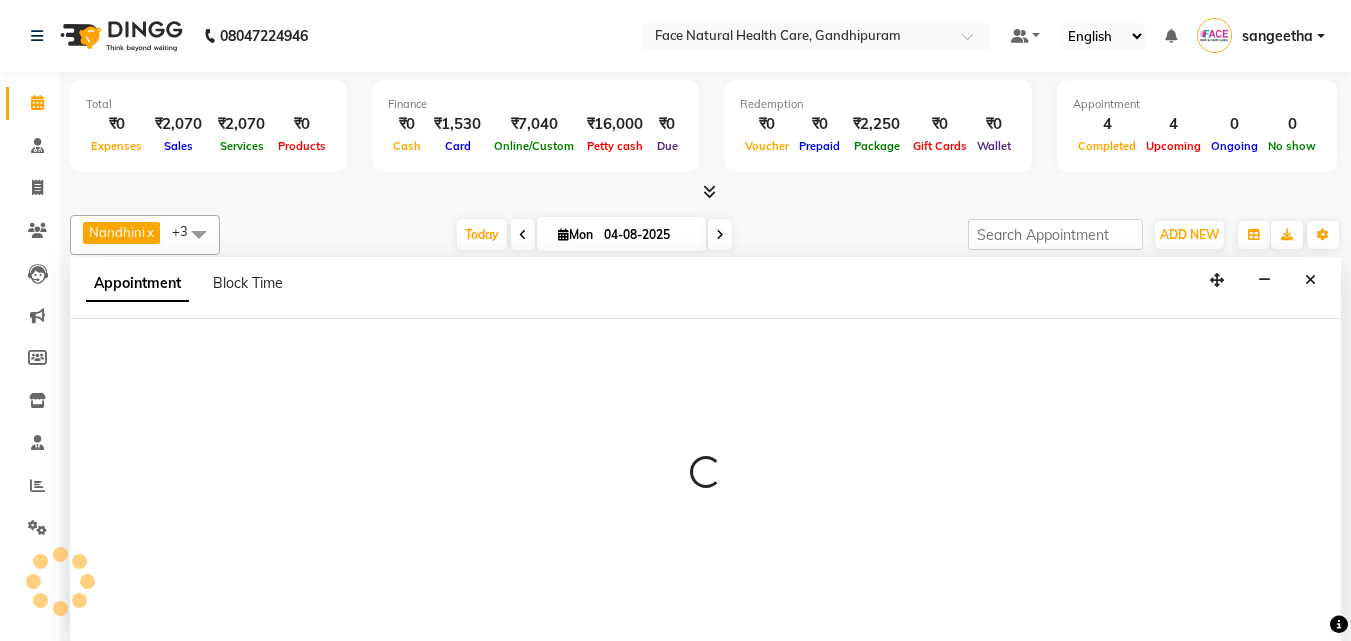 scroll, scrollTop: 1, scrollLeft: 0, axis: vertical 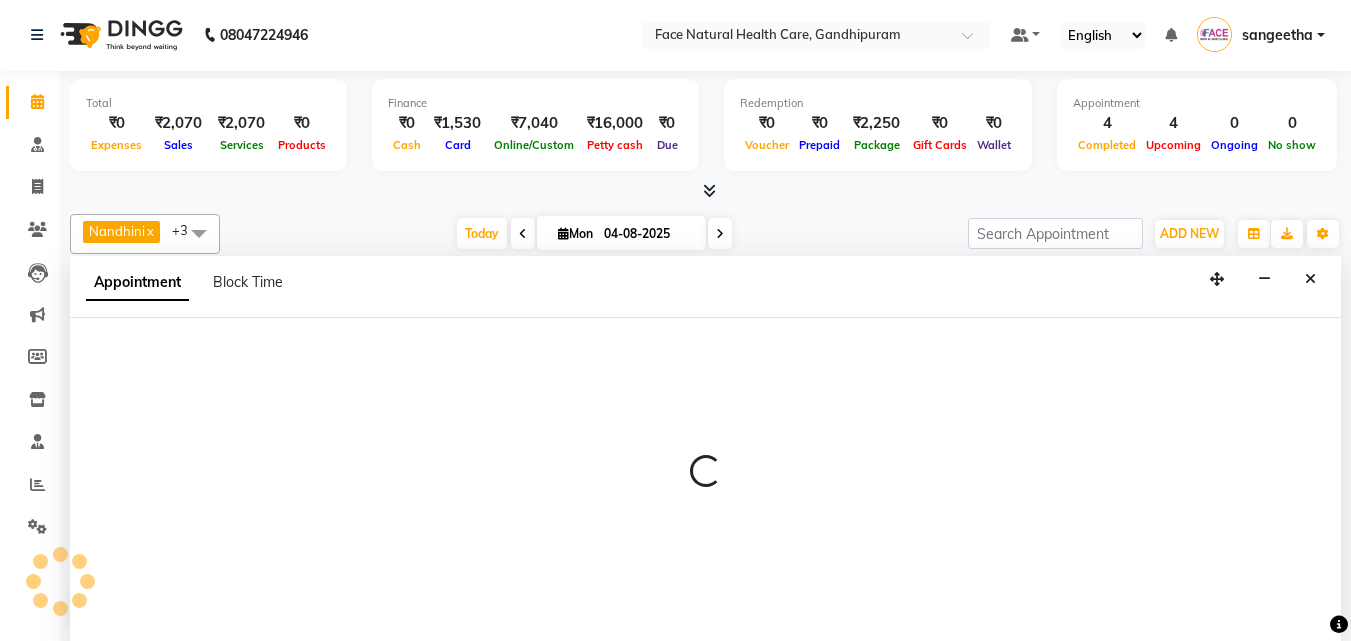 select on "tentative" 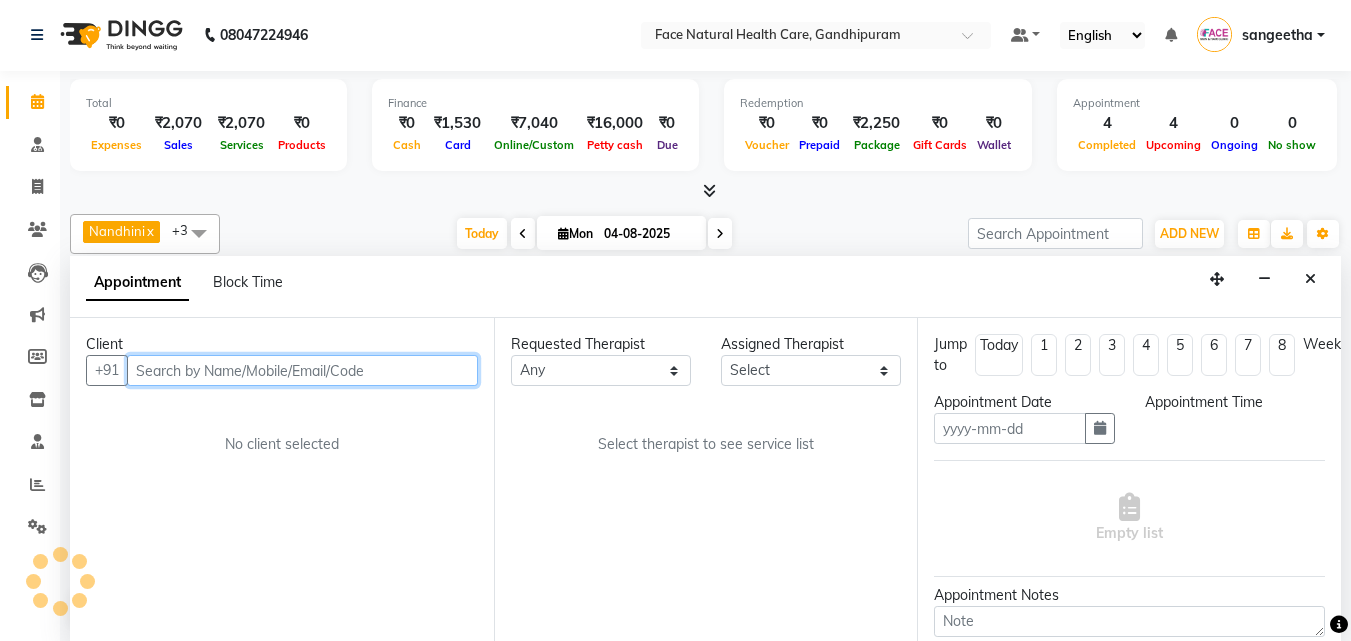 type on "04-08-2025" 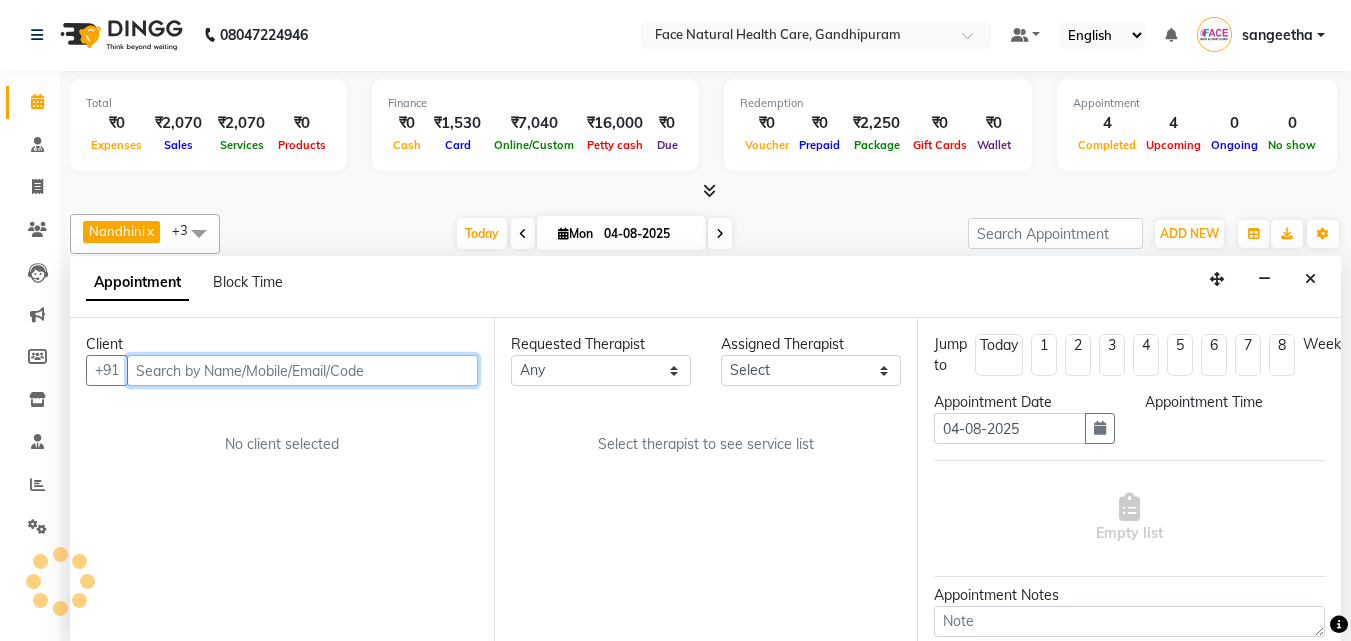 select on "900" 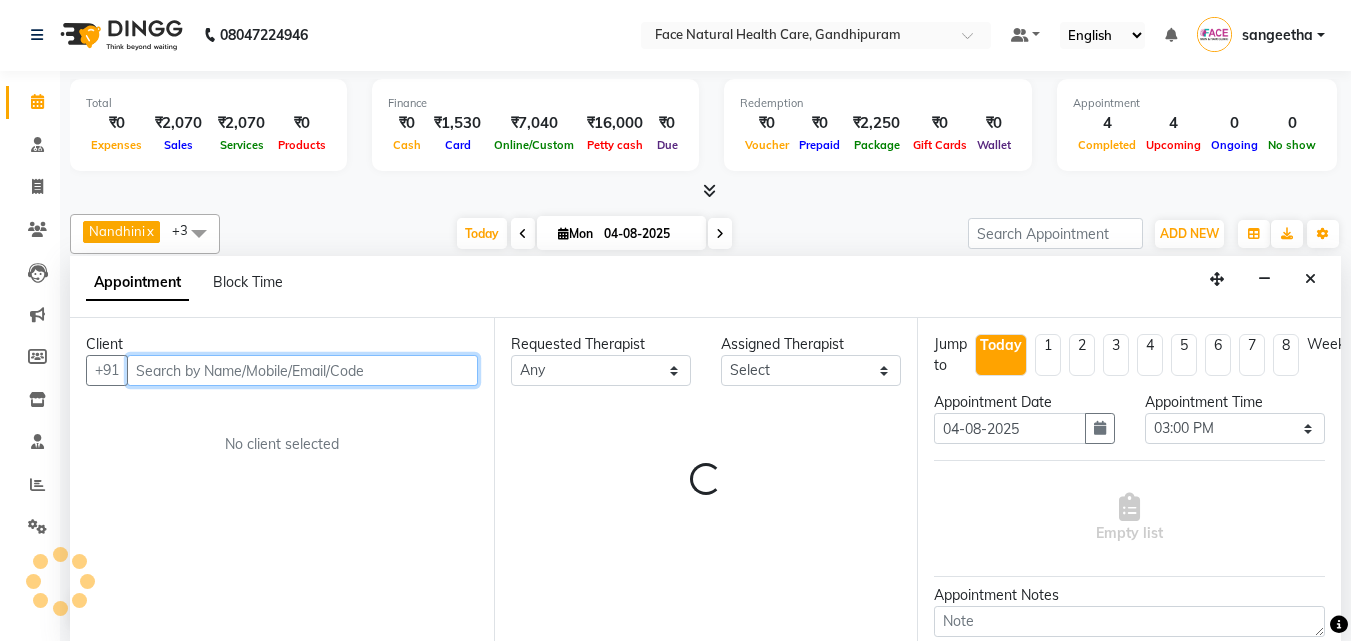 select on "47694" 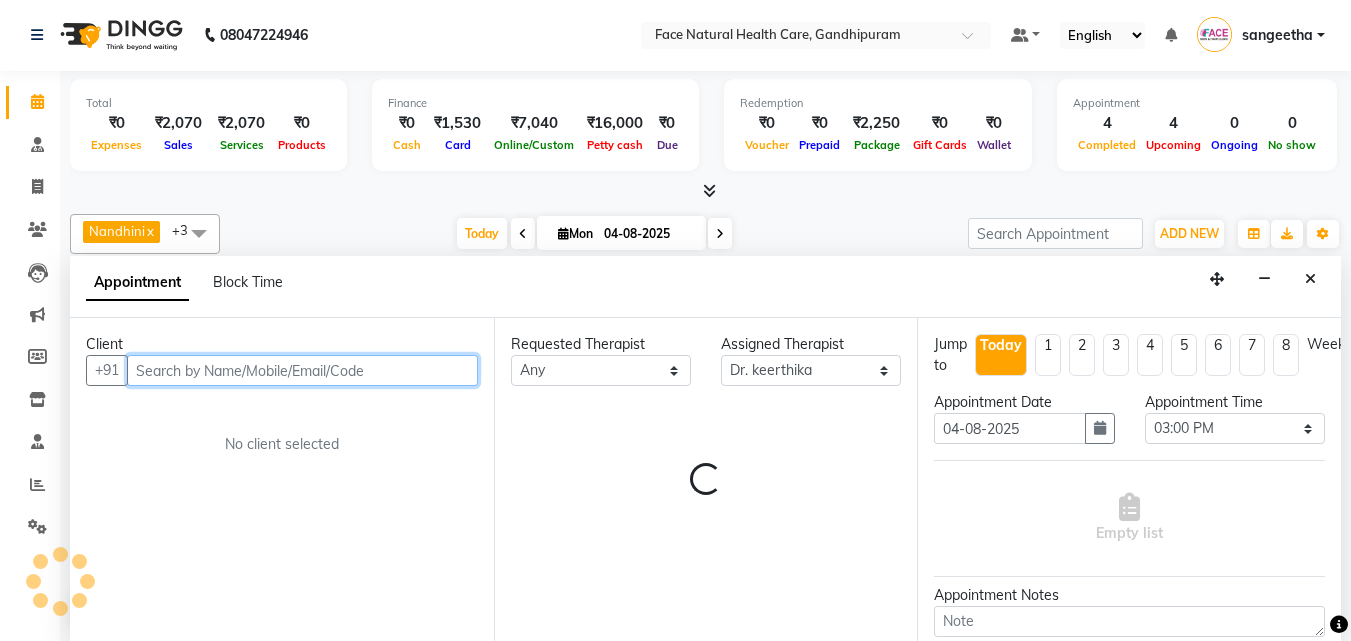 scroll, scrollTop: 793, scrollLeft: 0, axis: vertical 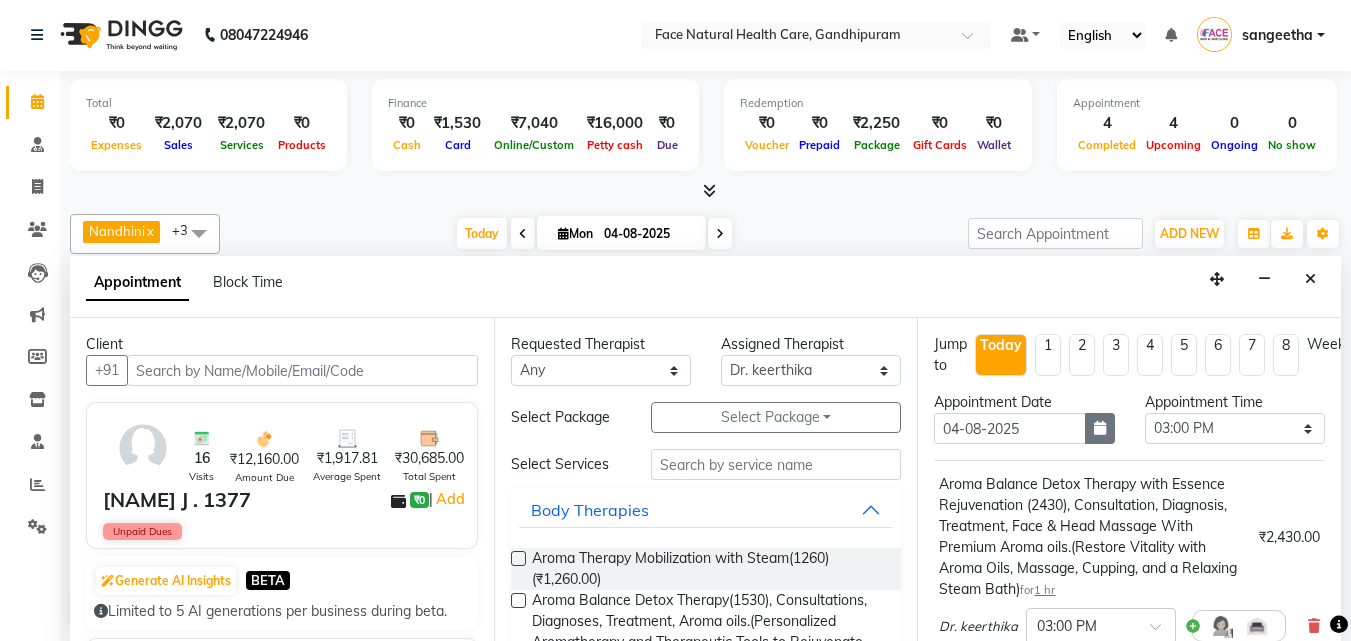 click at bounding box center [1100, 428] 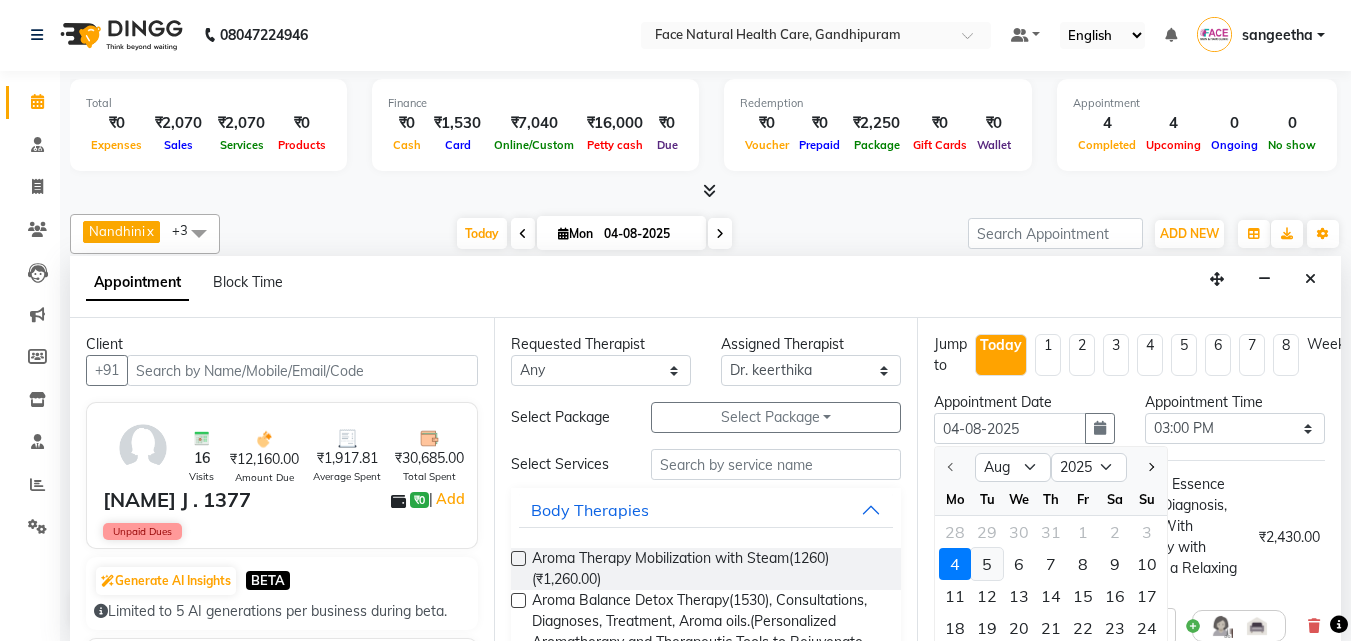 click on "5" at bounding box center (987, 564) 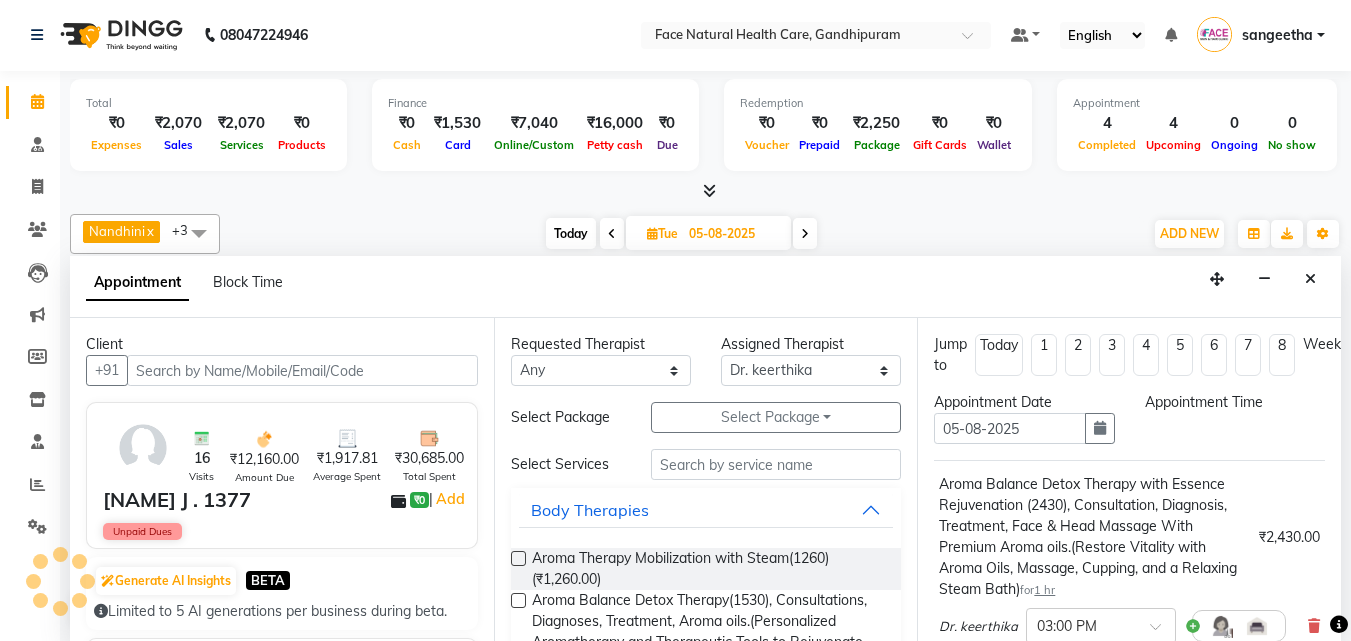 scroll, scrollTop: 0, scrollLeft: 0, axis: both 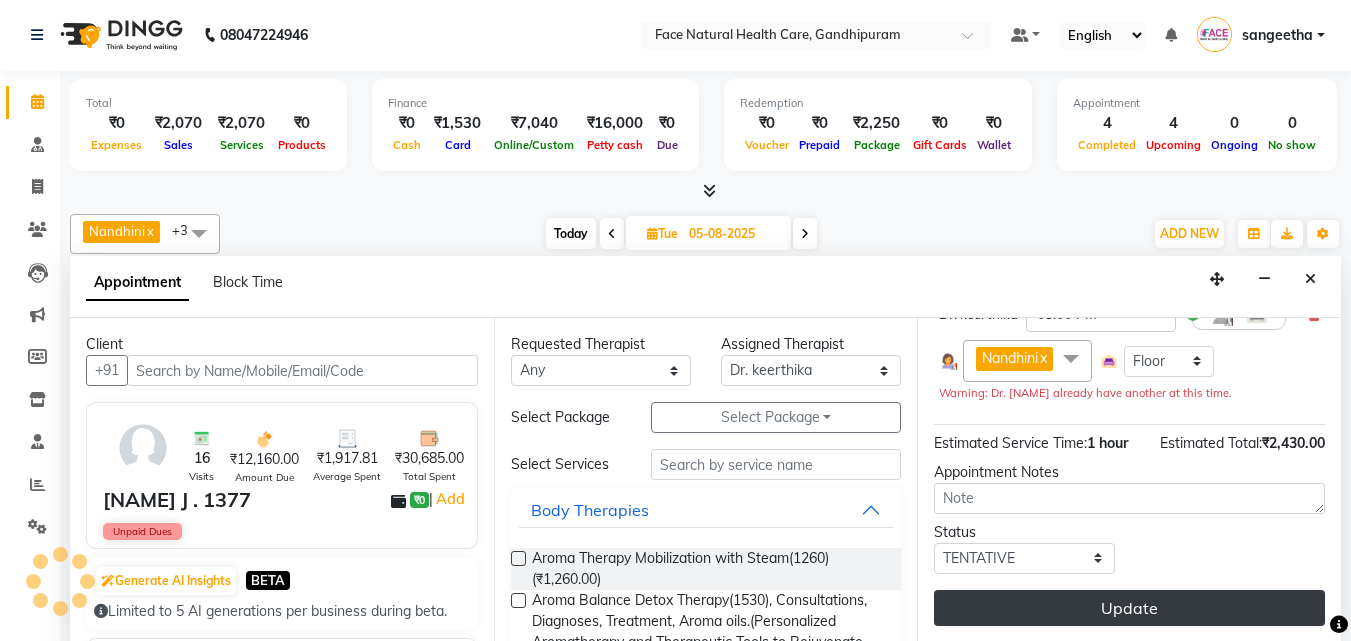 click on "Update" at bounding box center (1129, 608) 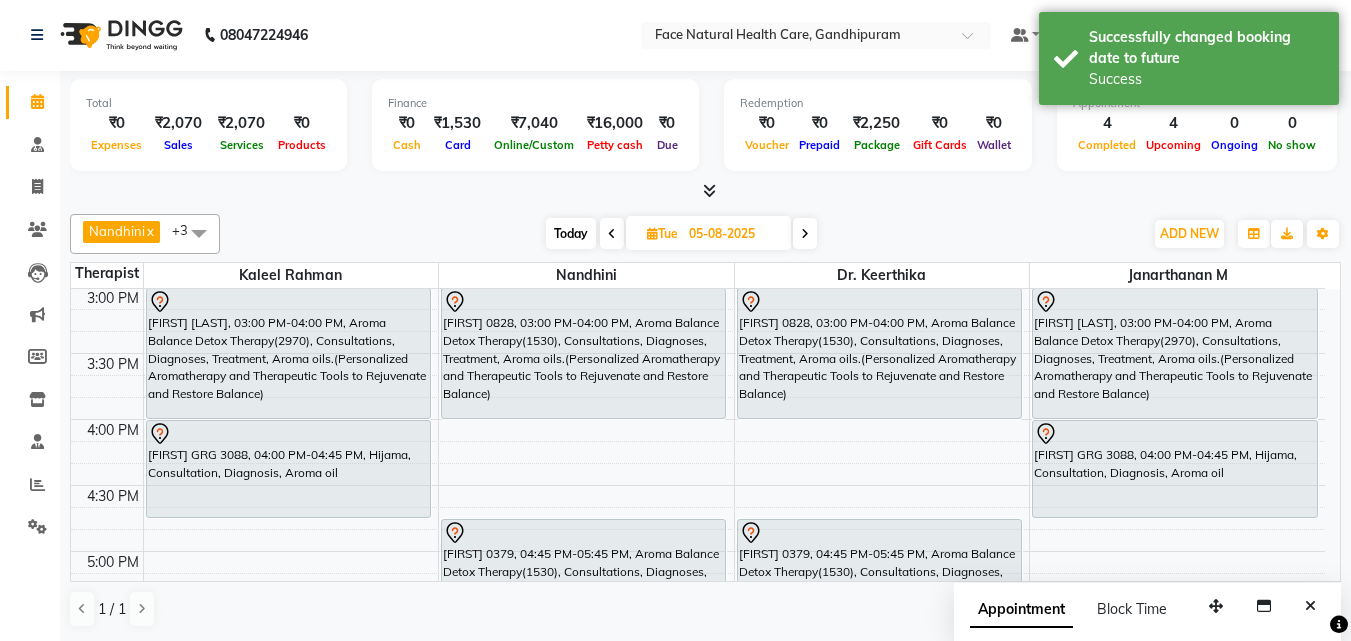 scroll, scrollTop: 0, scrollLeft: 0, axis: both 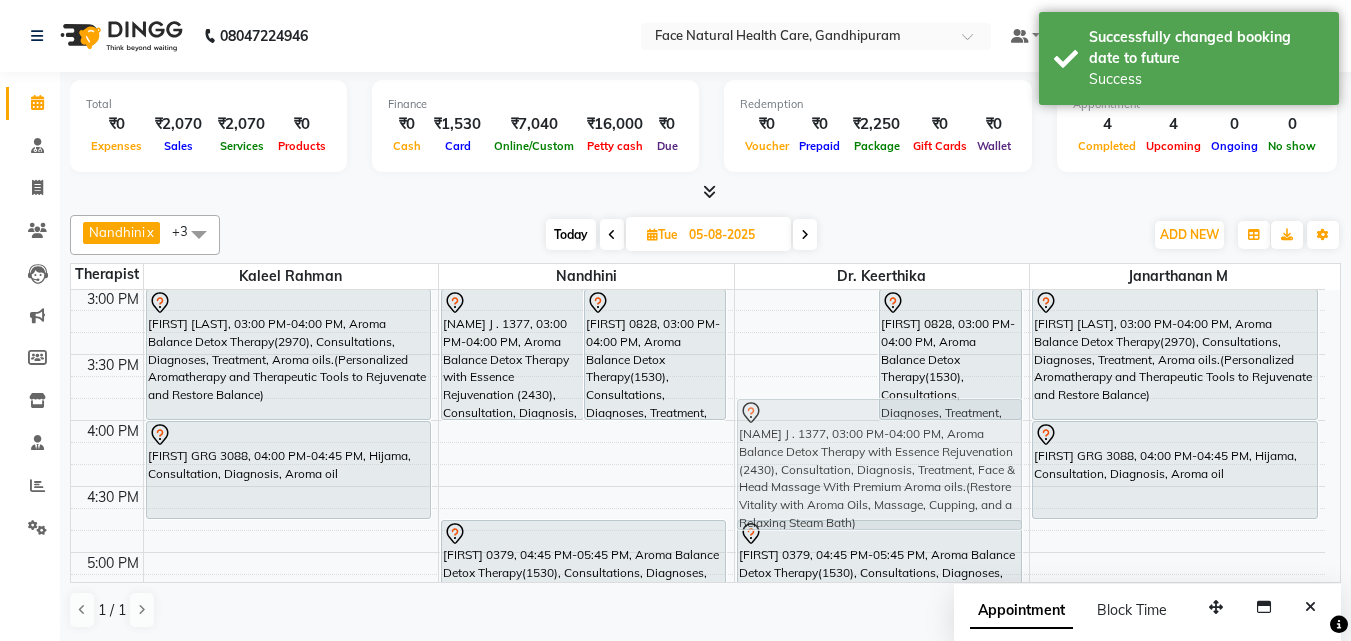 drag, startPoint x: 812, startPoint y: 364, endPoint x: 837, endPoint y: 469, distance: 107.935165 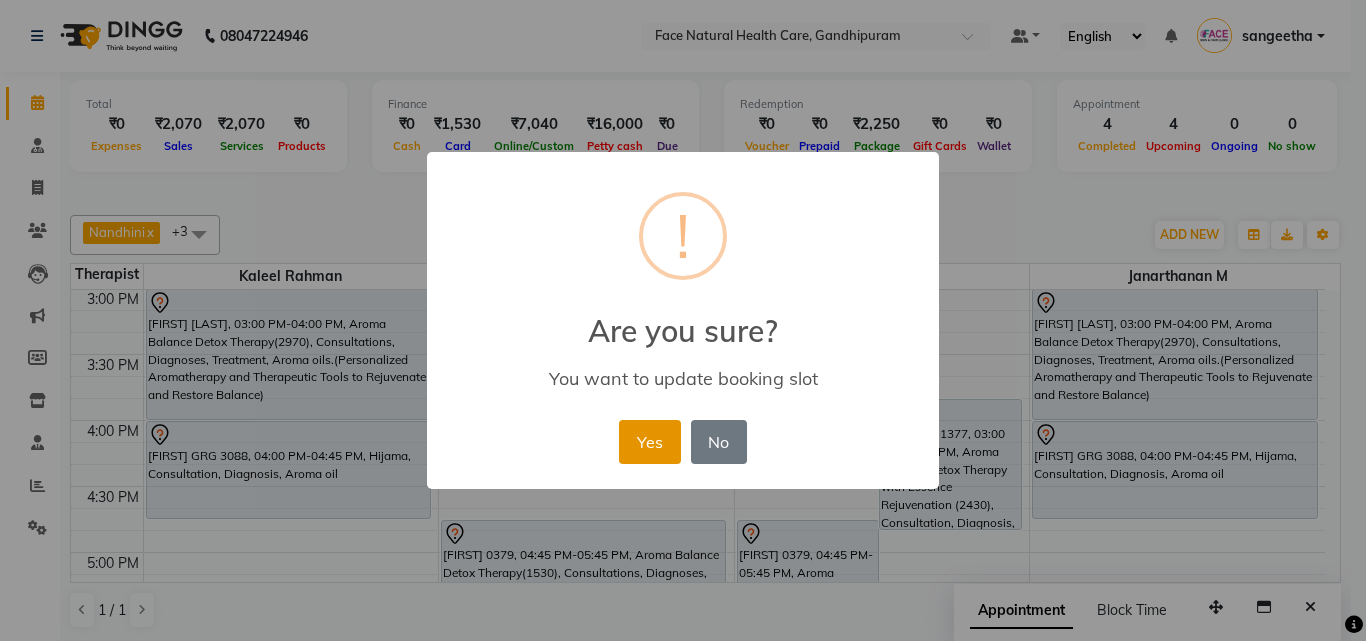 click on "Yes" at bounding box center [649, 442] 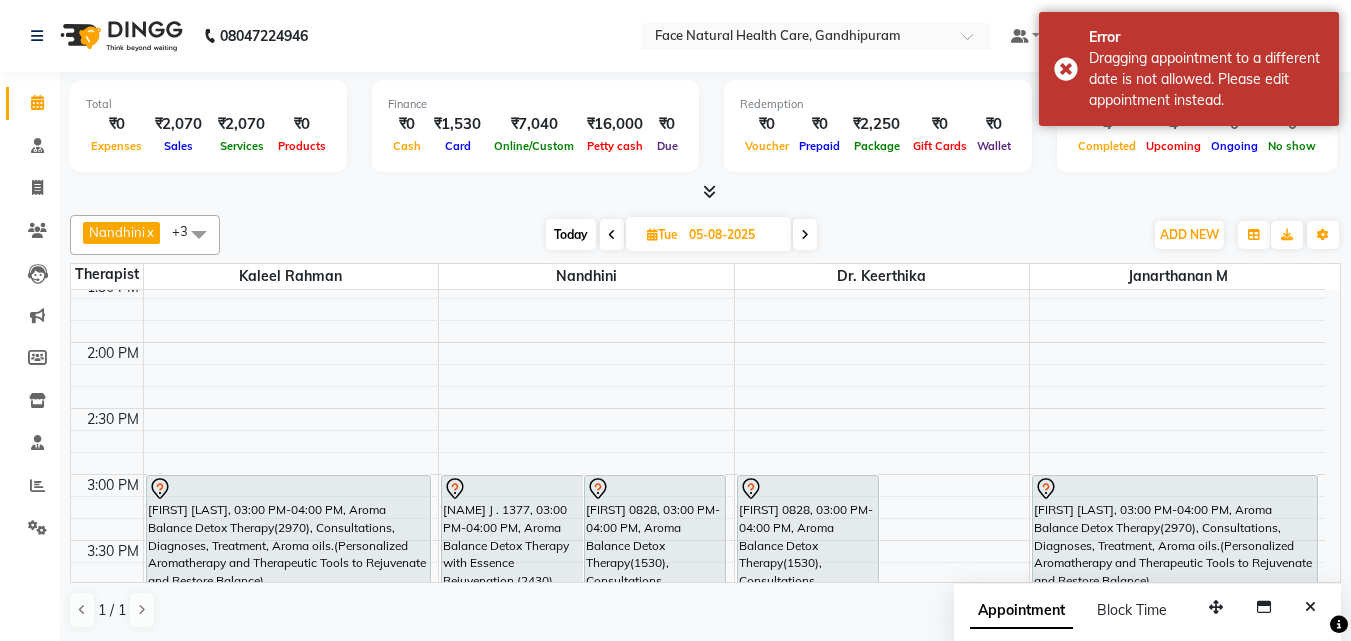 scroll, scrollTop: 602, scrollLeft: 0, axis: vertical 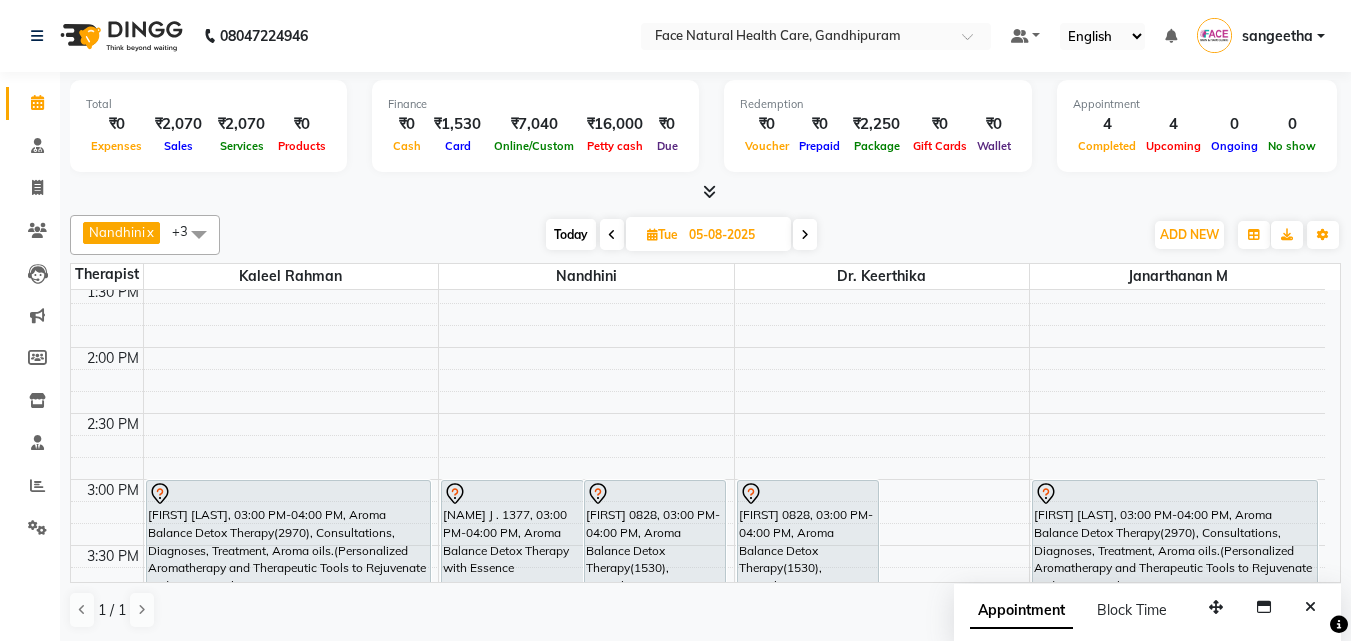 click on "[FIRST] 0828, 03:00 PM-04:00 PM, Aroma Balance Detox Therapy(1530), Consultations, Diagnoses, Treatment, Aroma oils.(Personalized Aromatherapy and Therapeutic Tools to Rejuvenate and Restore Balance)" at bounding box center (655, 545) 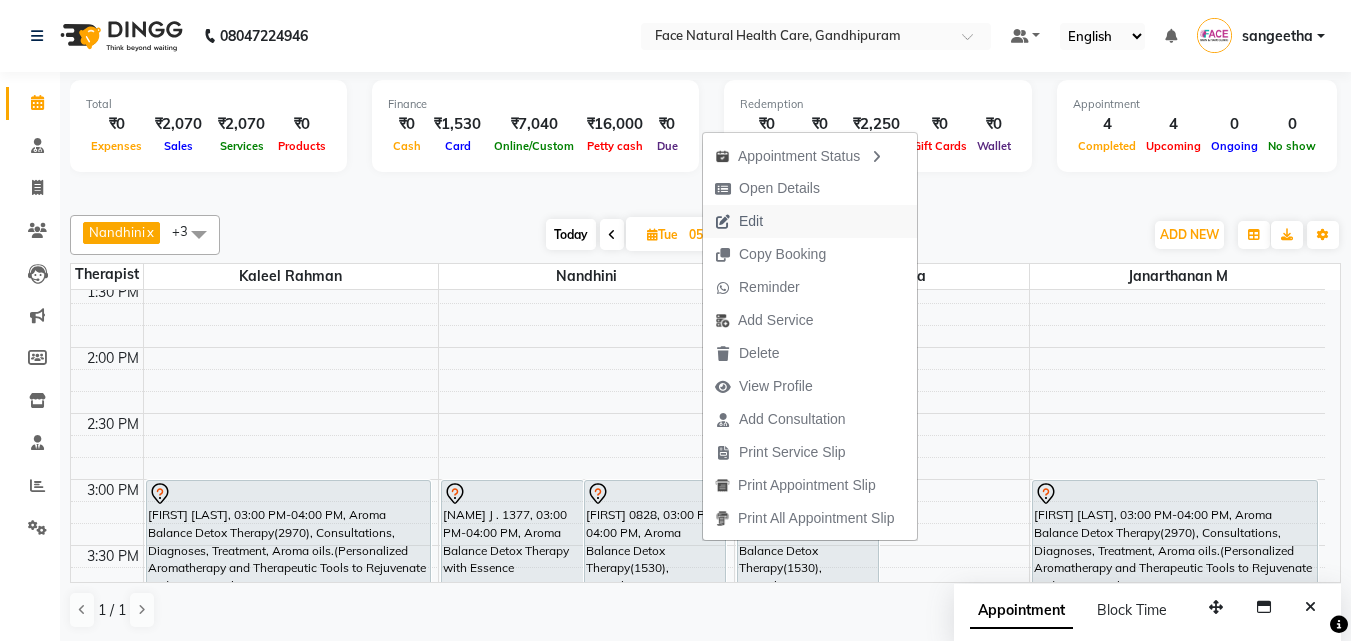 click on "Edit" at bounding box center (739, 221) 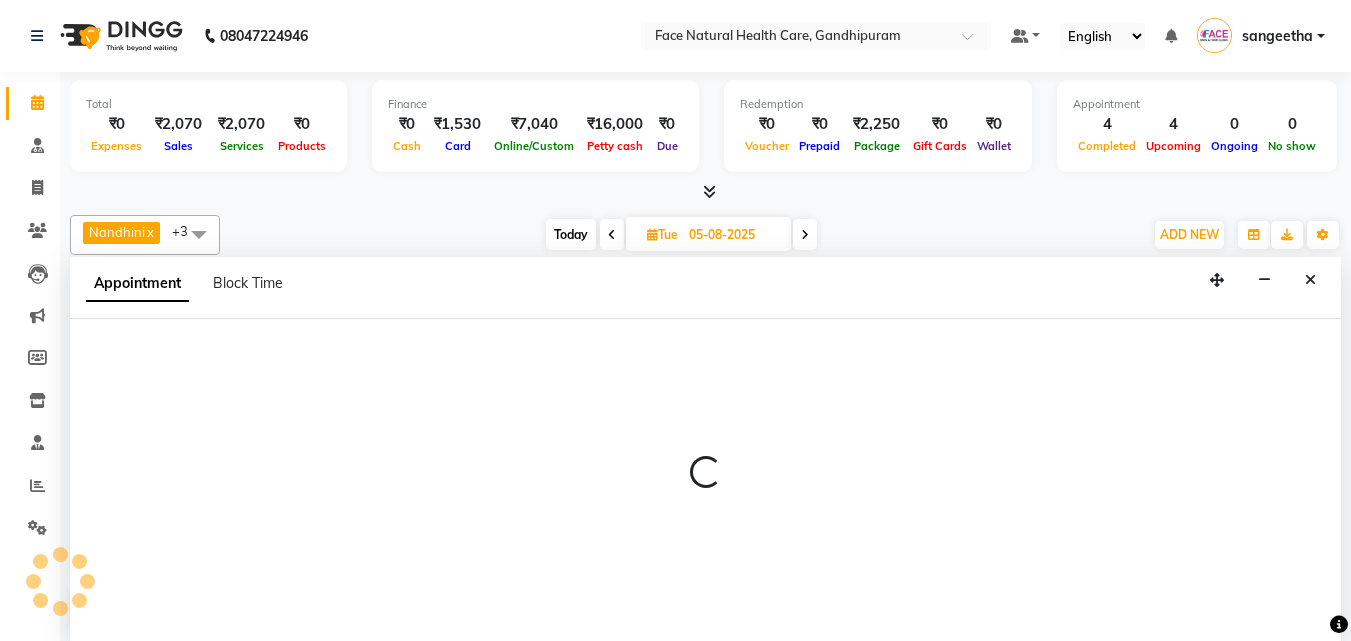scroll, scrollTop: 1, scrollLeft: 0, axis: vertical 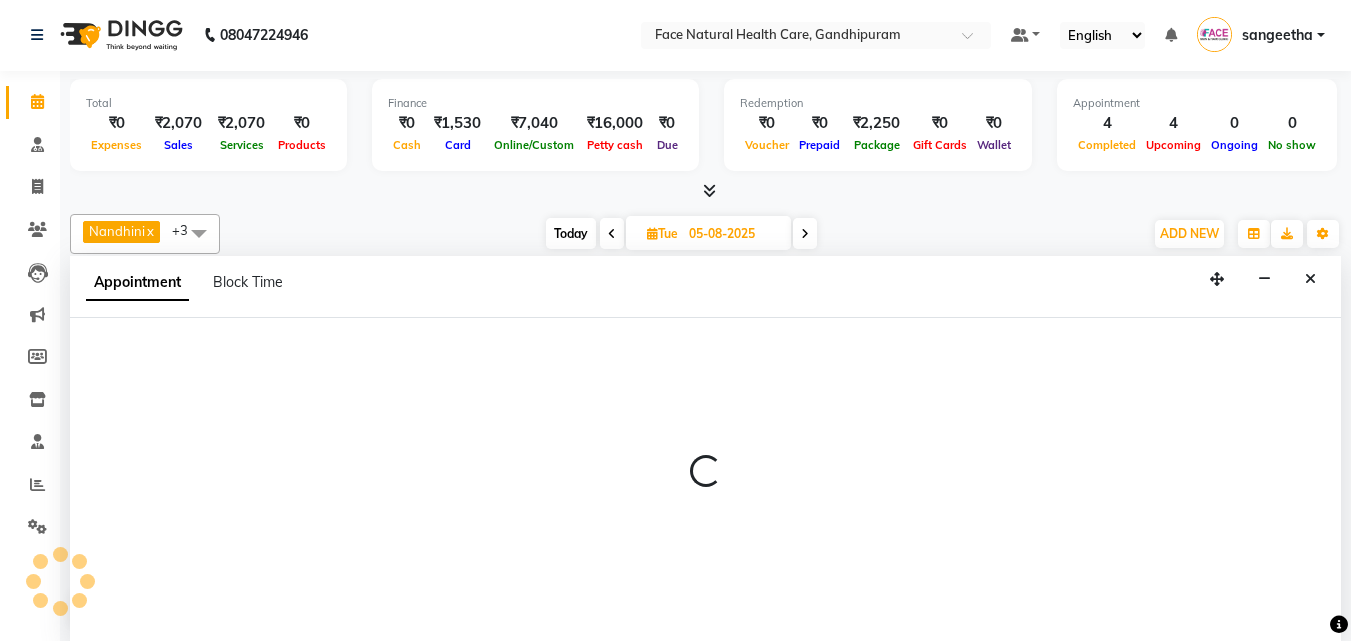 select on "tentative" 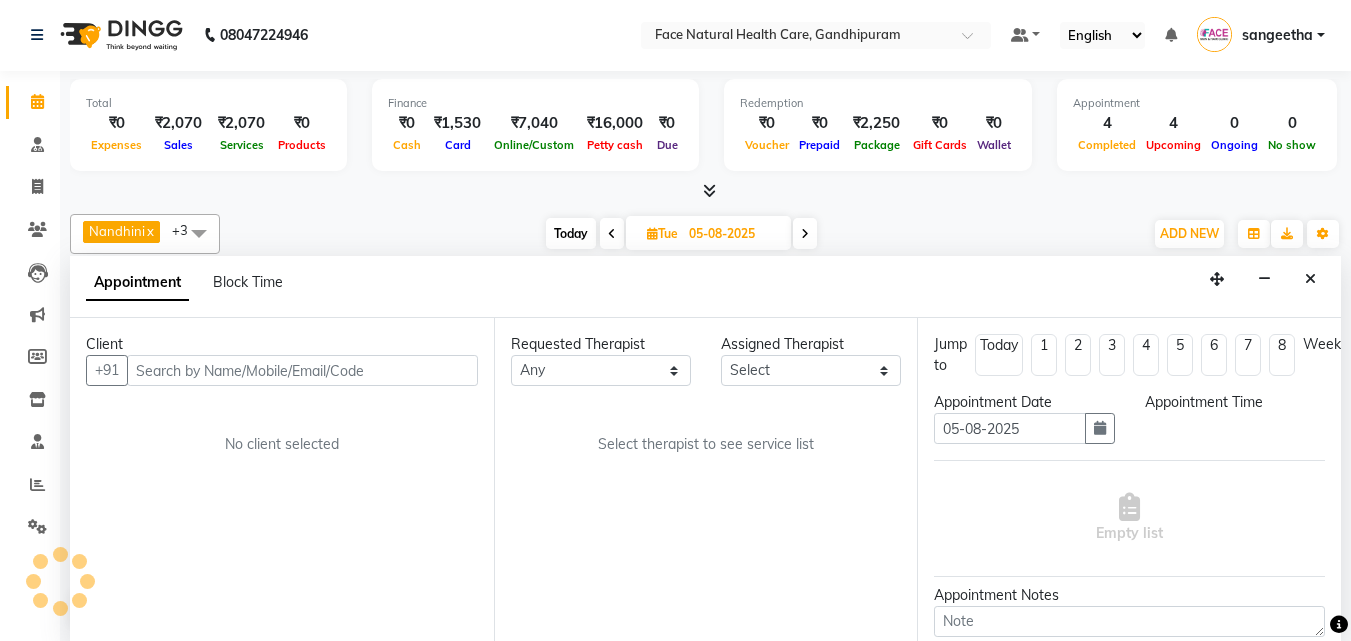 scroll, scrollTop: 0, scrollLeft: 0, axis: both 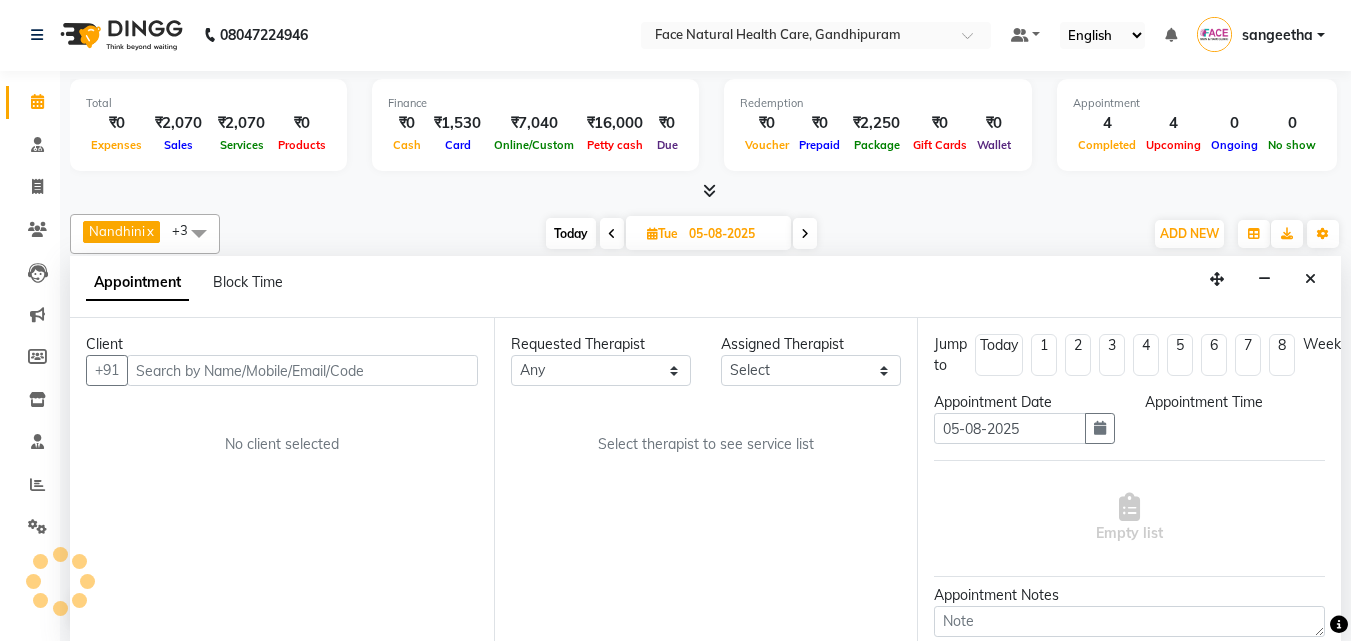 select on "900" 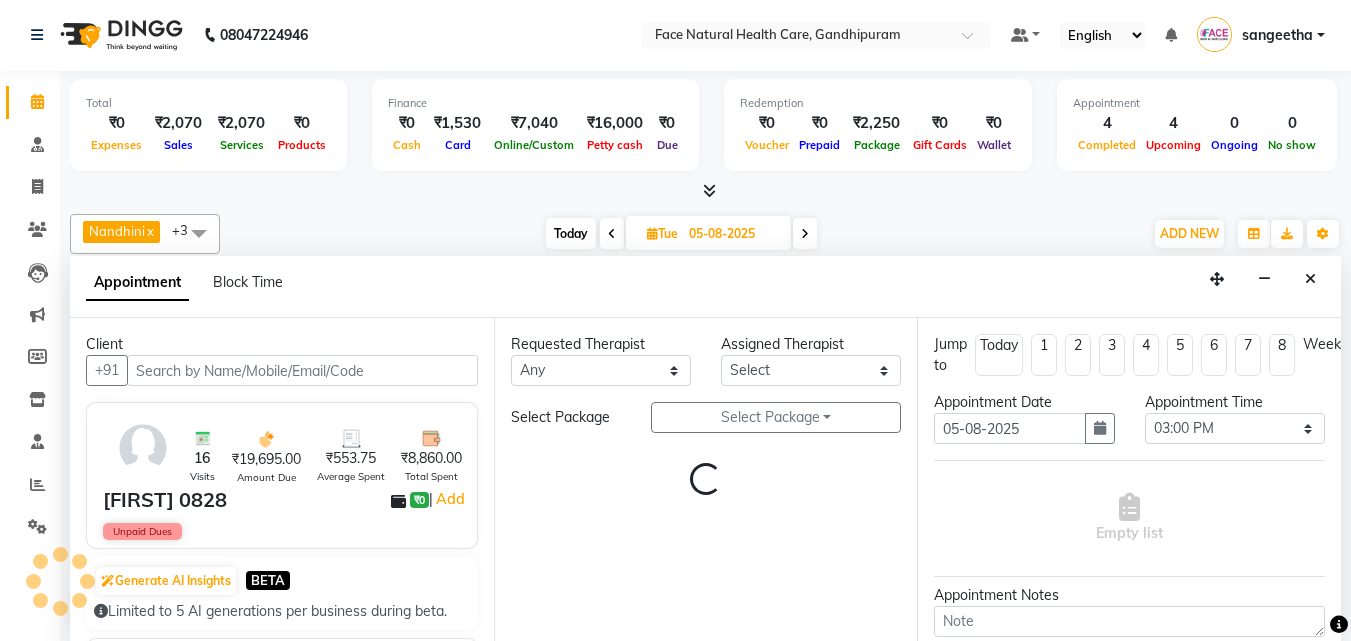 select on "47694" 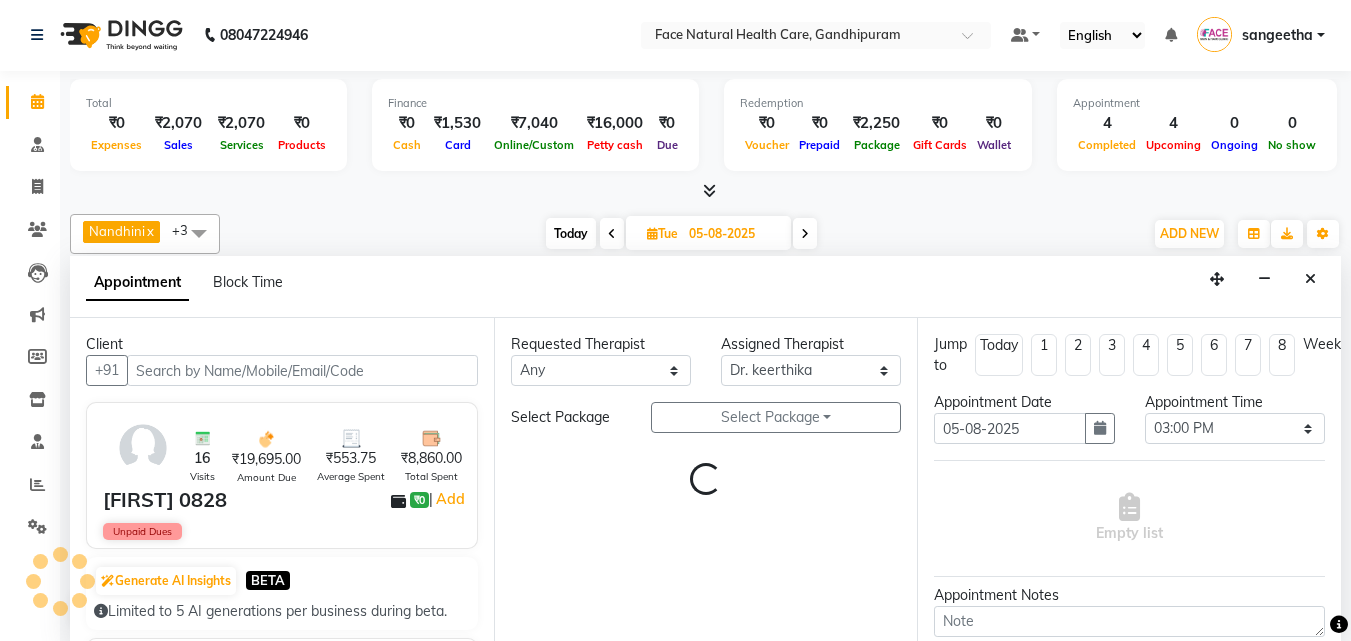 scroll, scrollTop: 793, scrollLeft: 0, axis: vertical 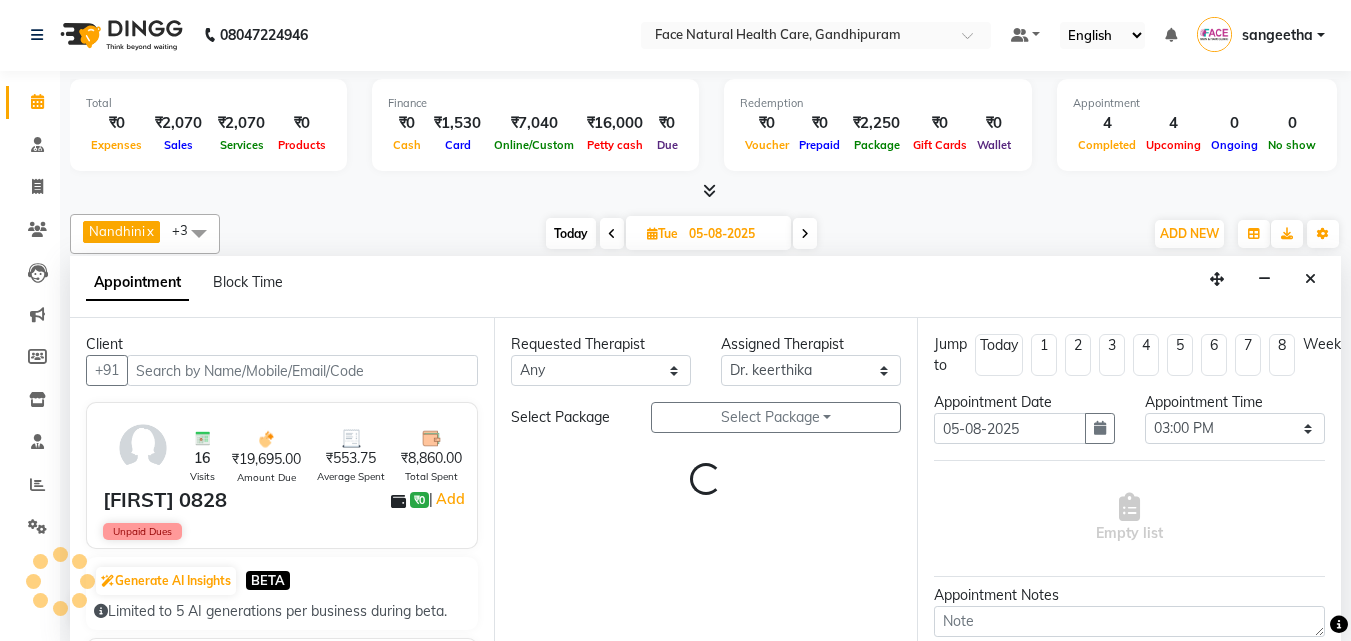 select on "2632" 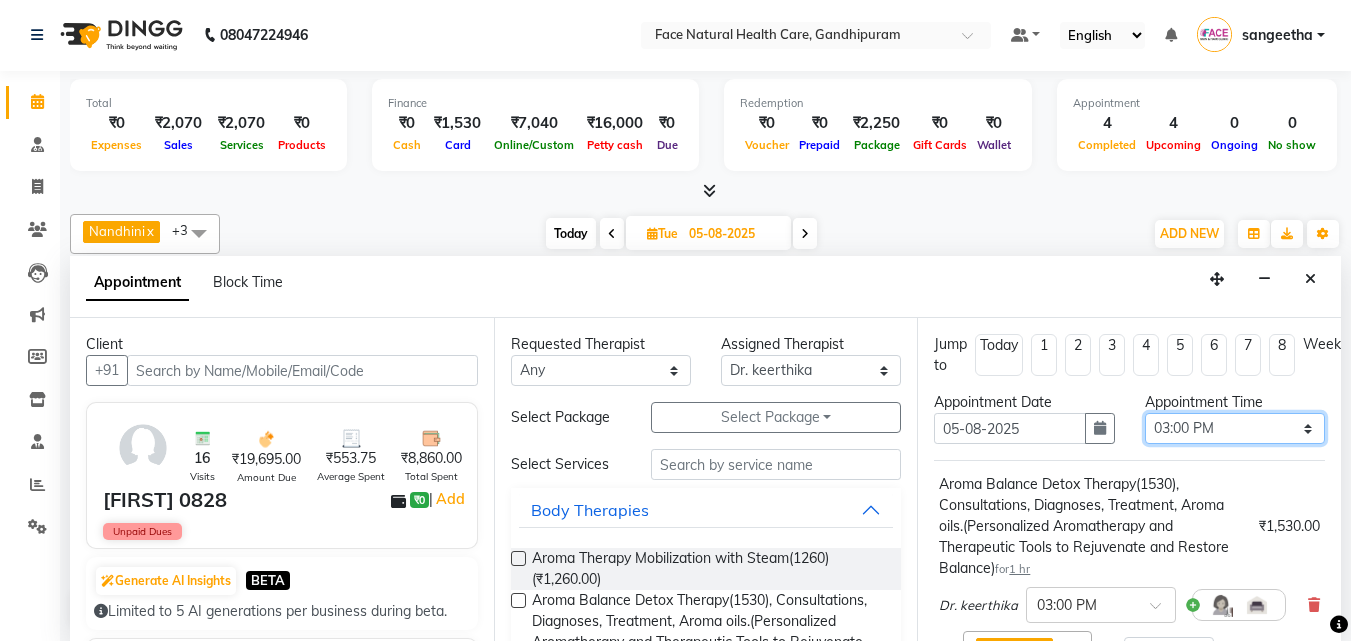 click on "Select 10:00 AM 10:15 AM 10:30 AM 10:45 AM 11:00 AM 11:15 AM 11:30 AM 11:45 AM 12:00 PM 12:15 PM 12:30 PM 12:45 PM 01:00 PM 01:15 PM 01:30 PM 01:45 PM 02:00 PM 02:15 PM 02:30 PM 02:45 PM 03:00 PM 03:15 PM 03:30 PM 03:45 PM 04:00 PM 04:15 PM 04:30 PM 04:45 PM 05:00 PM 05:15 PM 05:30 PM 05:45 PM 06:00 PM" at bounding box center (1235, 428) 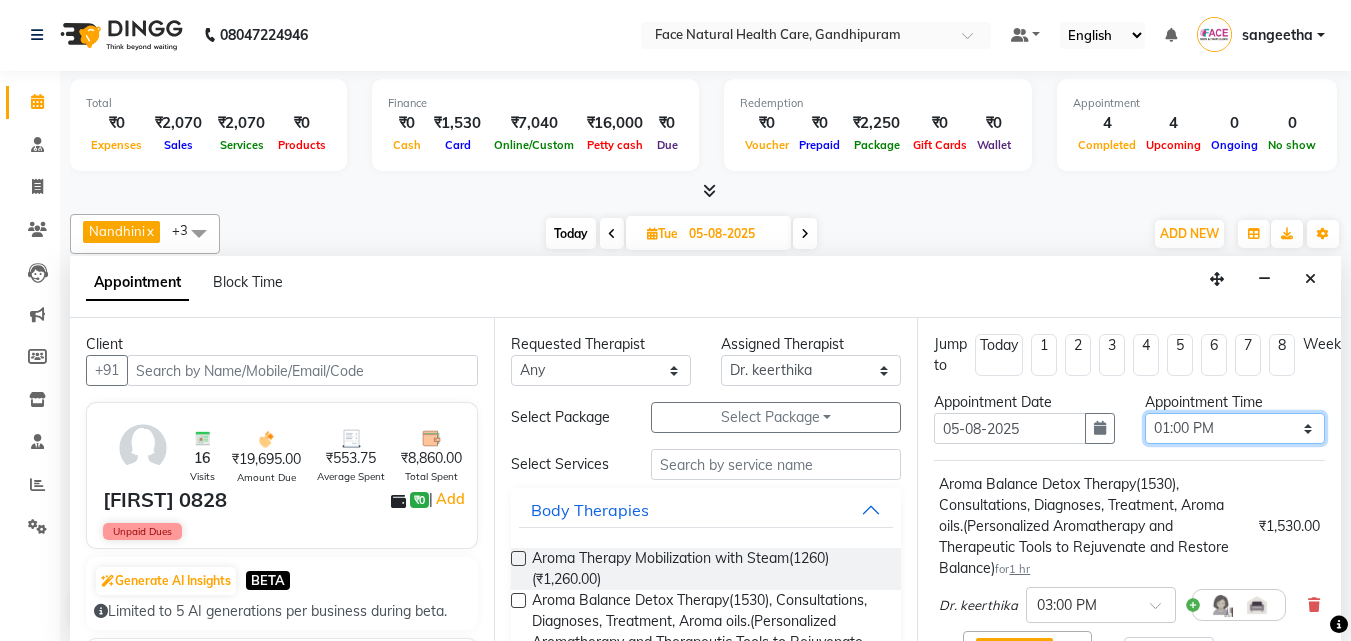 click on "Select 10:00 AM 10:15 AM 10:30 AM 10:45 AM 11:00 AM 11:15 AM 11:30 AM 11:45 AM 12:00 PM 12:15 PM 12:30 PM 12:45 PM 01:00 PM 01:15 PM 01:30 PM 01:45 PM 02:00 PM 02:15 PM 02:30 PM 02:45 PM 03:00 PM 03:15 PM 03:30 PM 03:45 PM 04:00 PM 04:15 PM 04:30 PM 04:45 PM 05:00 PM 05:15 PM 05:30 PM 05:45 PM 06:00 PM" at bounding box center [1235, 428] 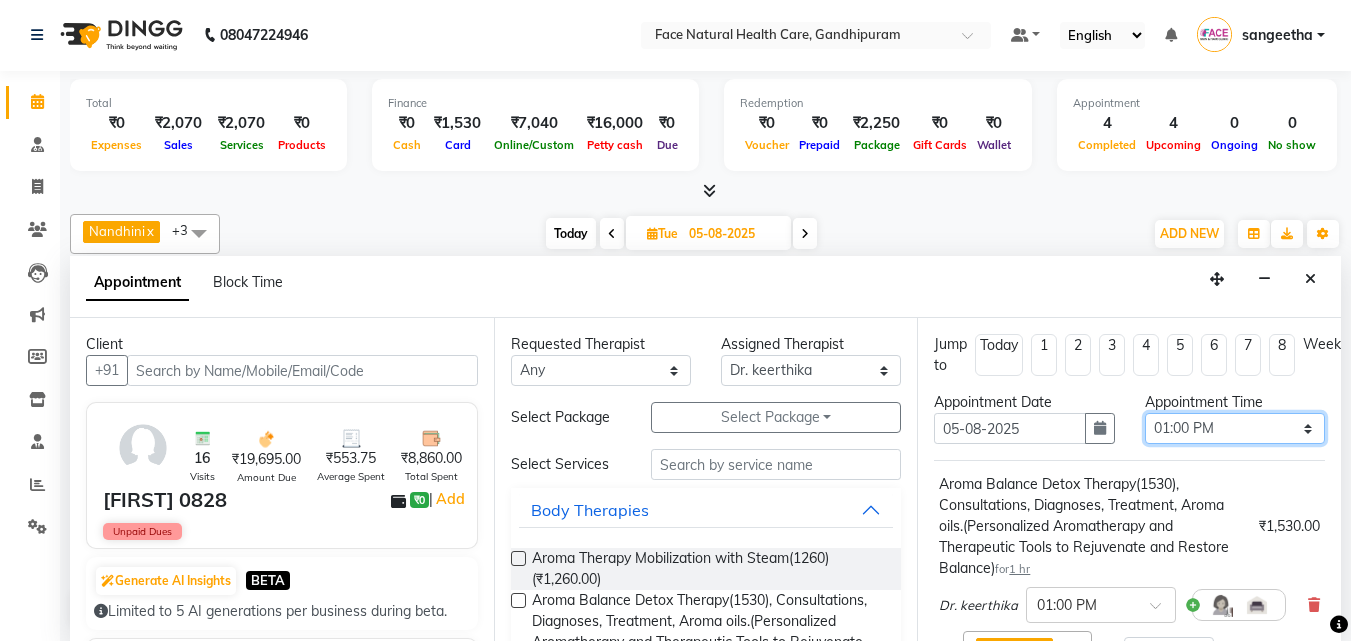 scroll, scrollTop: 285, scrollLeft: 0, axis: vertical 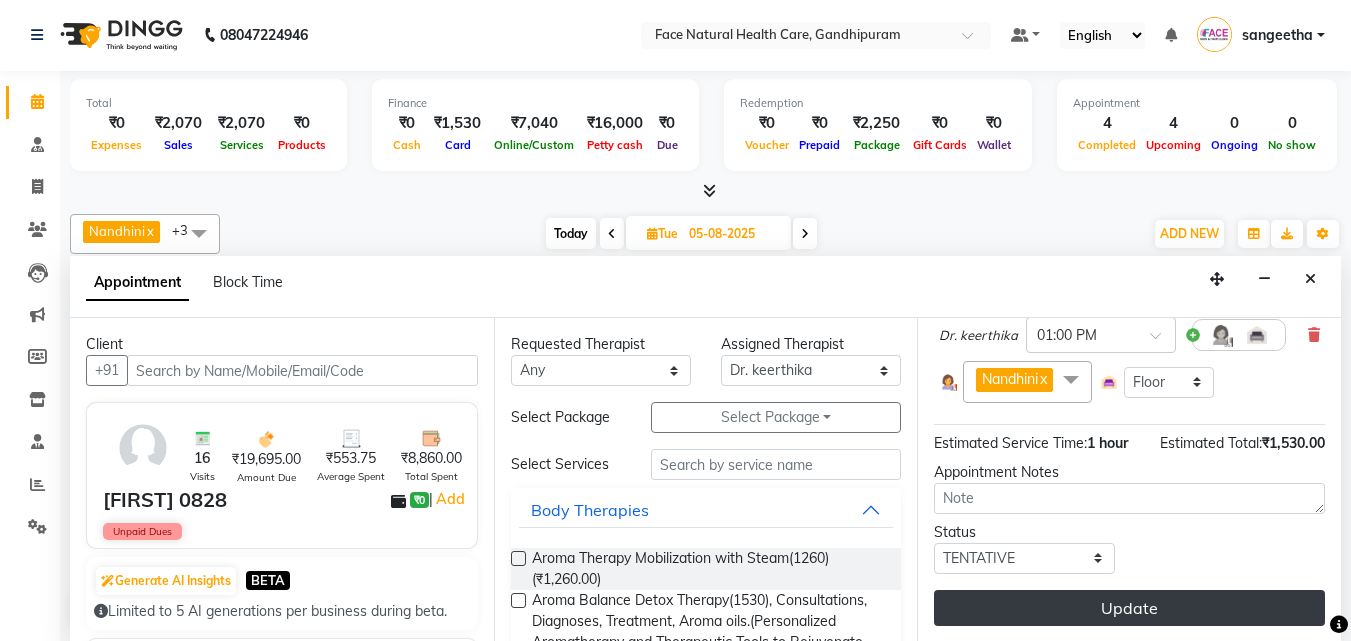click on "Update" at bounding box center (1129, 608) 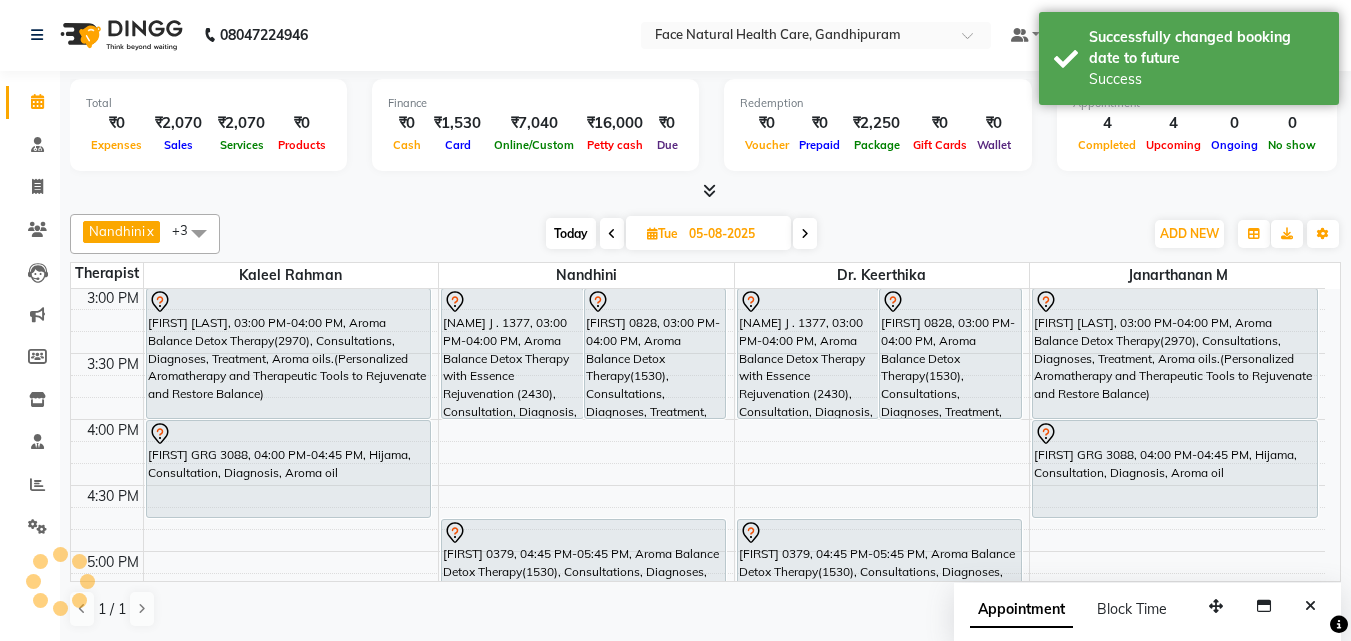 scroll, scrollTop: 0, scrollLeft: 0, axis: both 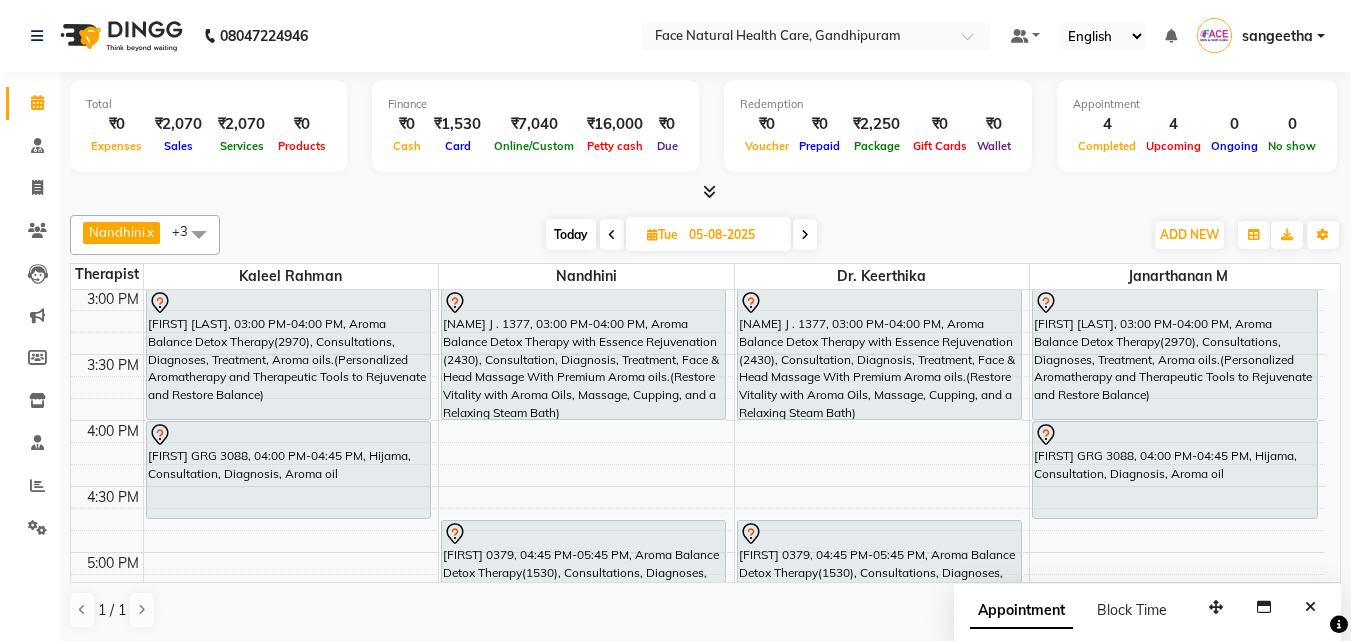 click on "Today" at bounding box center [571, 234] 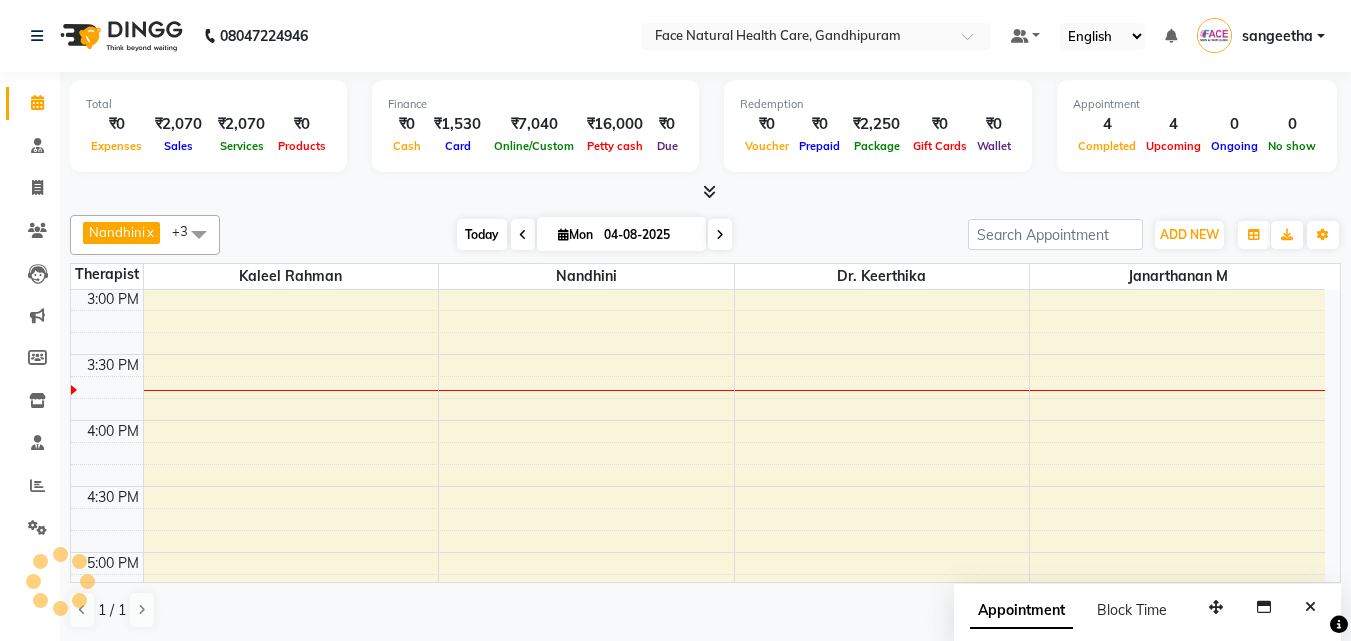 scroll, scrollTop: 793, scrollLeft: 0, axis: vertical 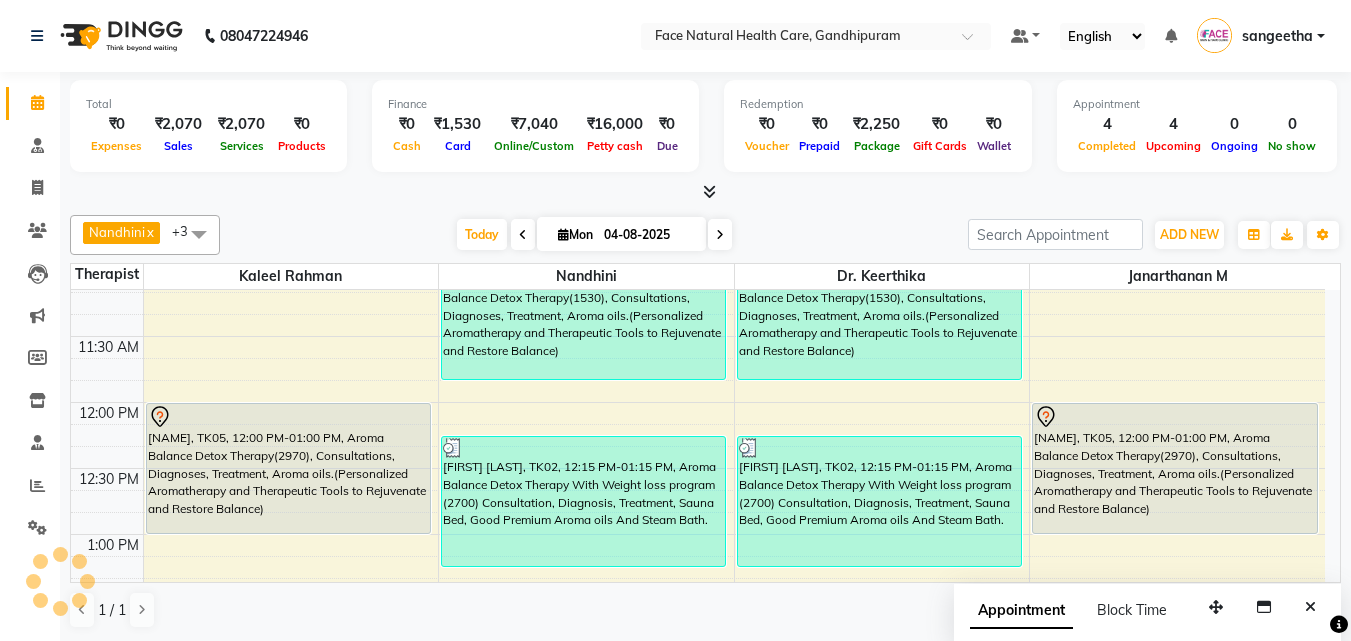 click on "[NAME], TK05, 12:00 PM-01:00 PM, Aroma Balance Detox Therapy(2970), Consultations, Diagnoses, Treatment, Aroma oils.(Personalized Aromatherapy and Therapeutic Tools to Rejuvenate and Restore Balance)" at bounding box center (1175, 468) 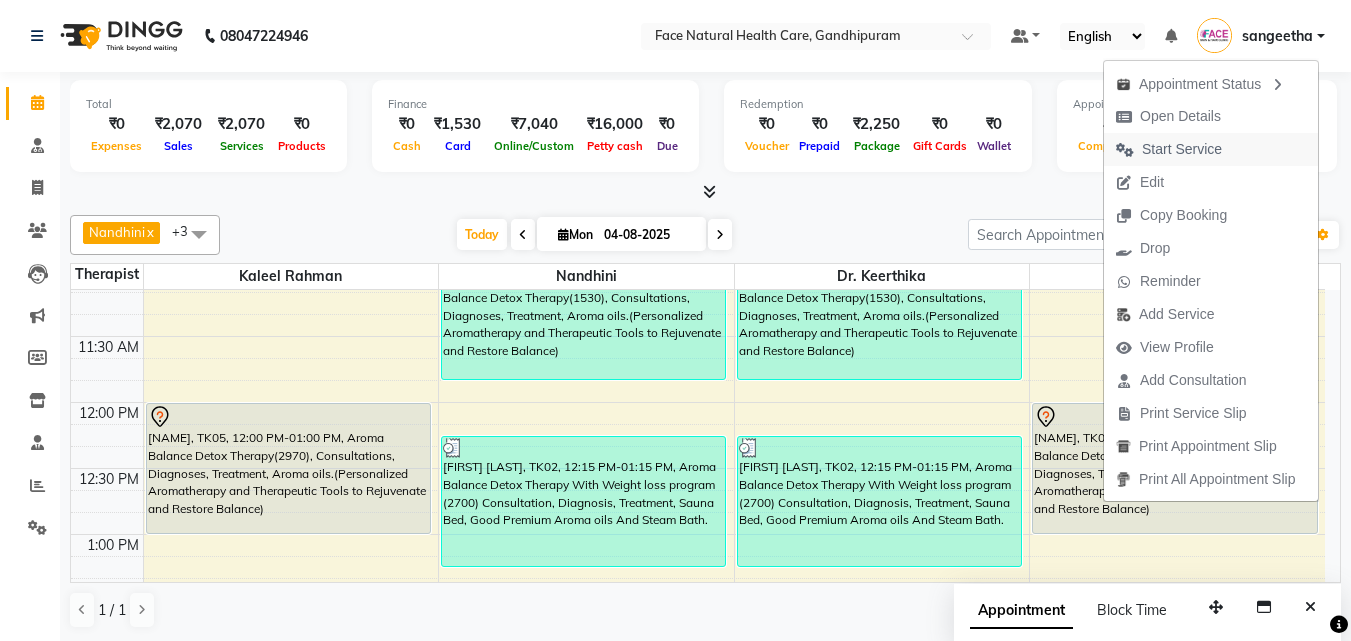 click on "Start Service" at bounding box center (1182, 149) 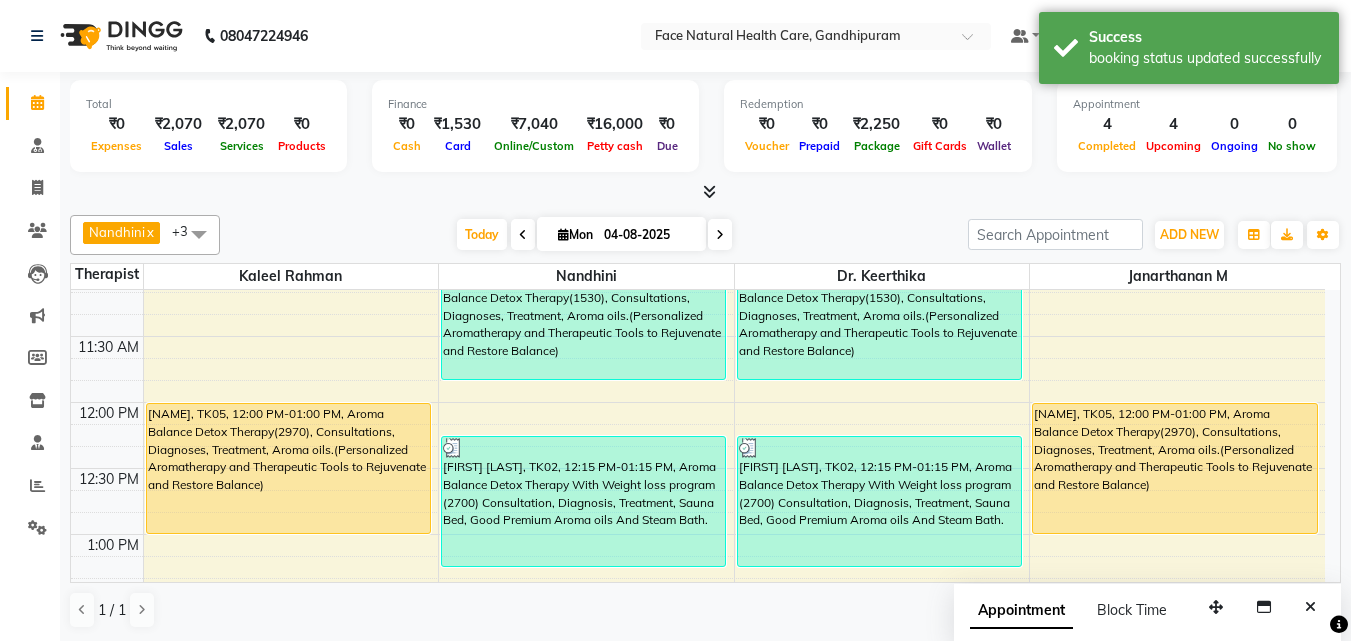 scroll, scrollTop: 539, scrollLeft: 0, axis: vertical 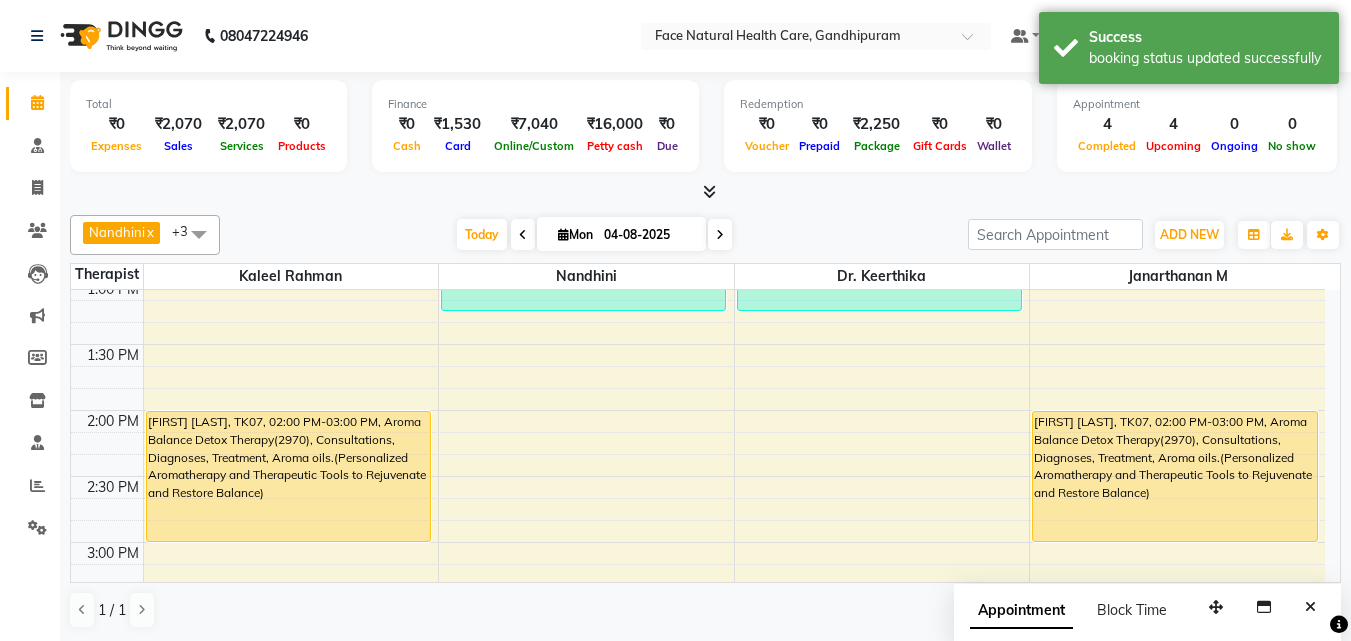 click on "[FIRST] [LAST], TK07, 02:00 PM-03:00 PM, Aroma Balance Detox Therapy(2970), Consultations, Diagnoses, Treatment, Aroma oils.(Personalized Aromatherapy and Therapeutic Tools to Rejuvenate and Restore Balance)" at bounding box center (1175, 476) 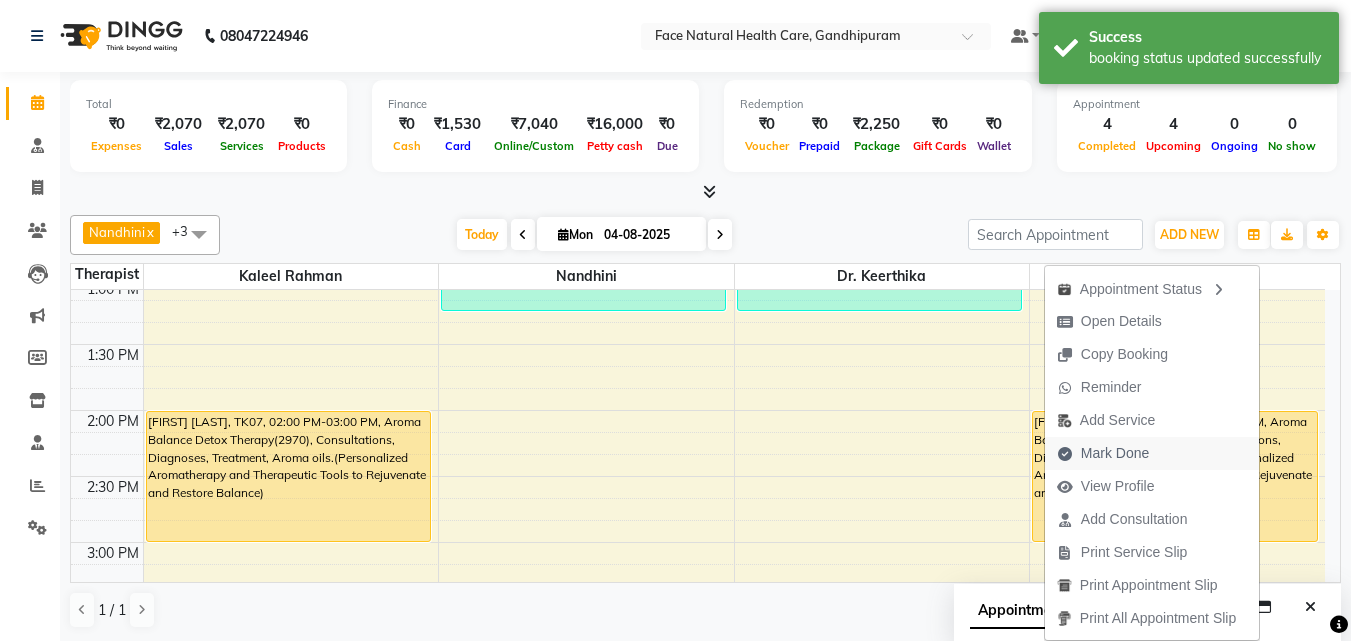 click on "Mark Done" at bounding box center [1115, 453] 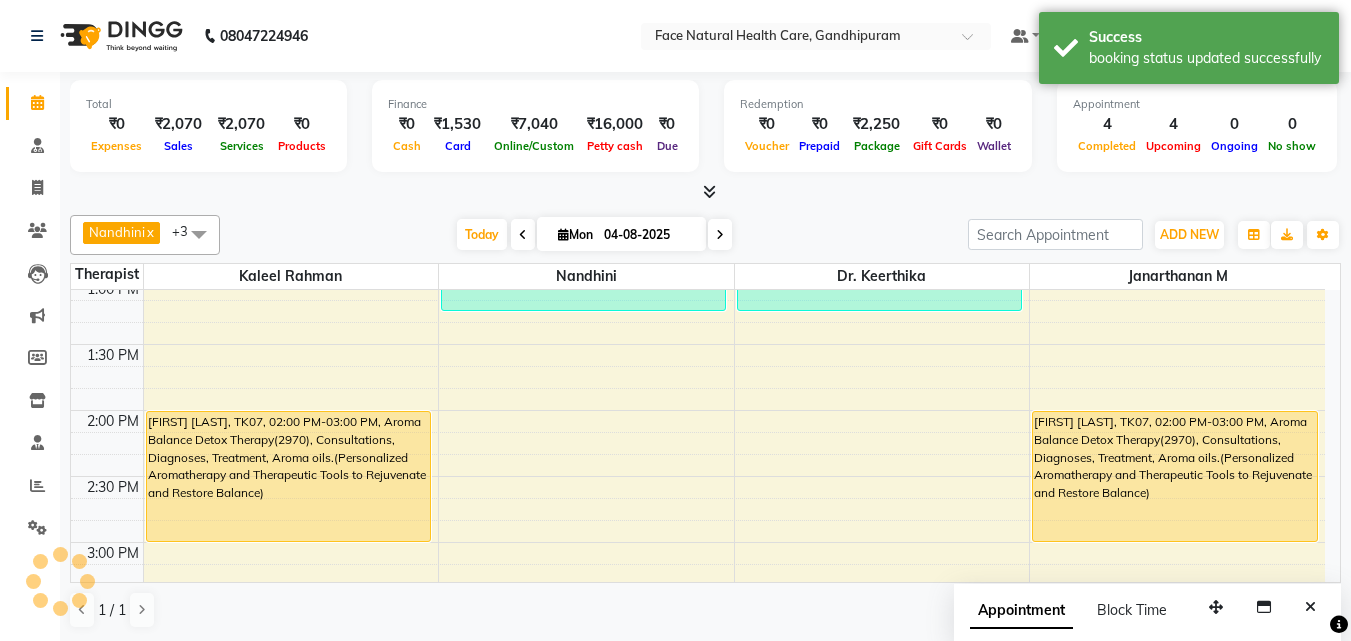 select on "service" 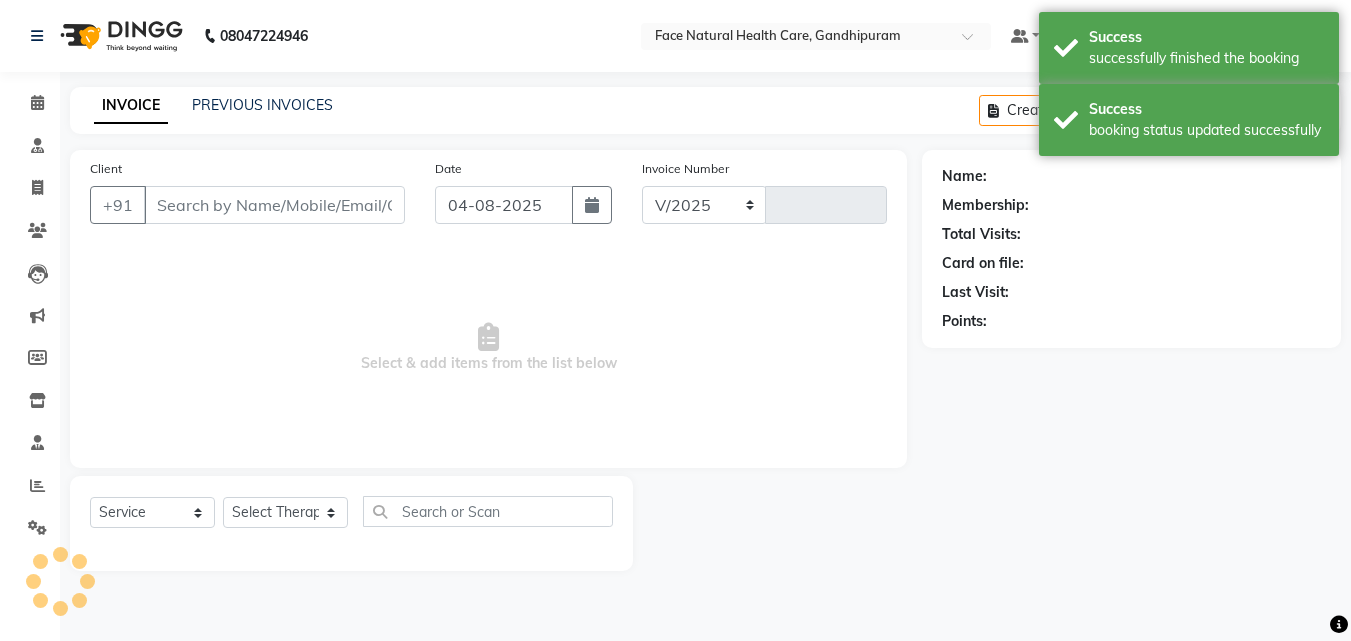 select on "5675" 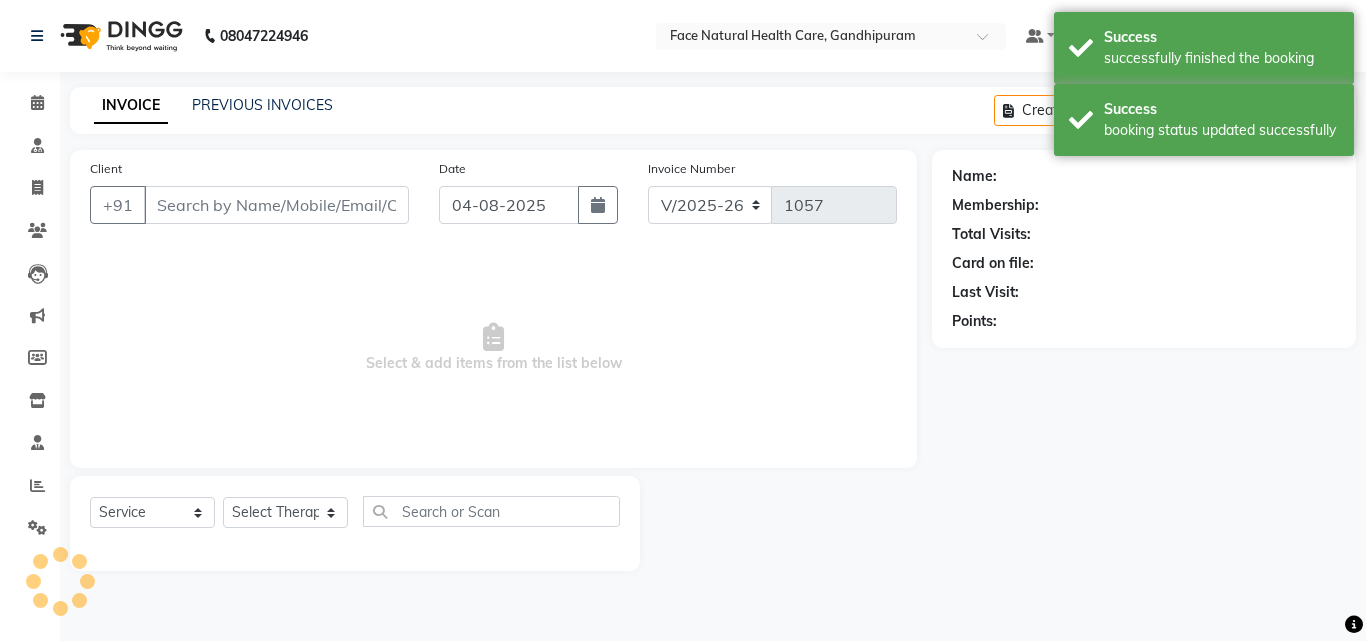 type on "[PHONE]" 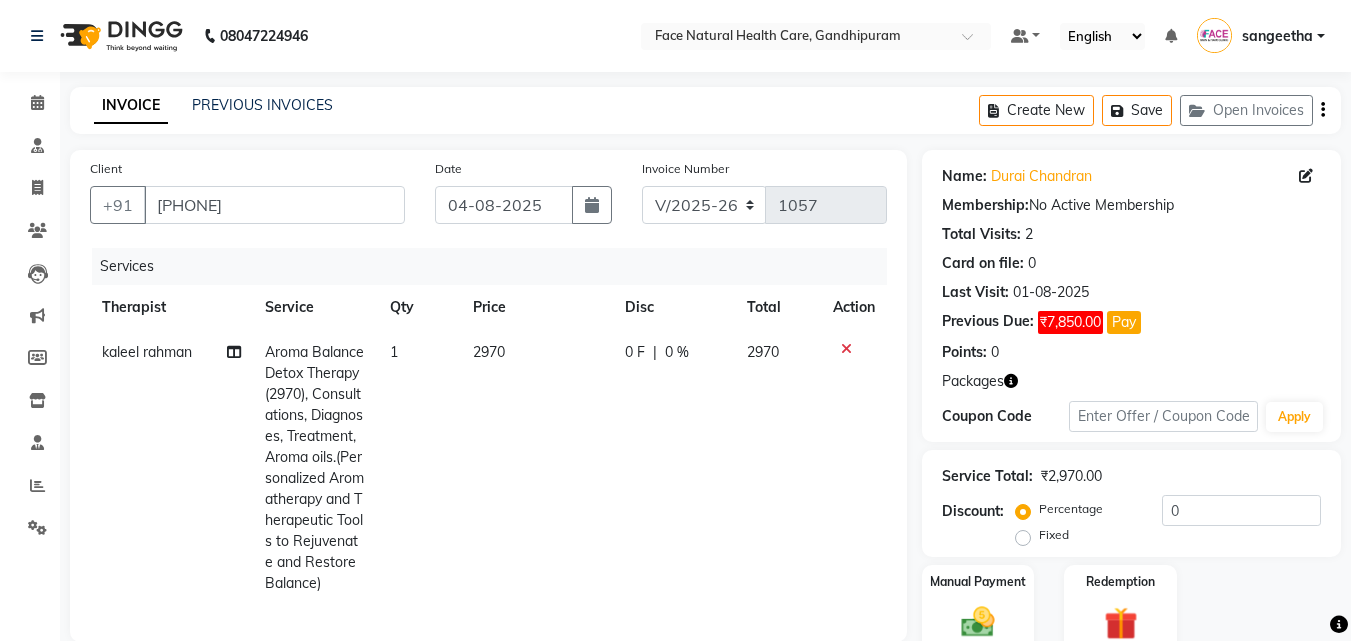 click on "2970" 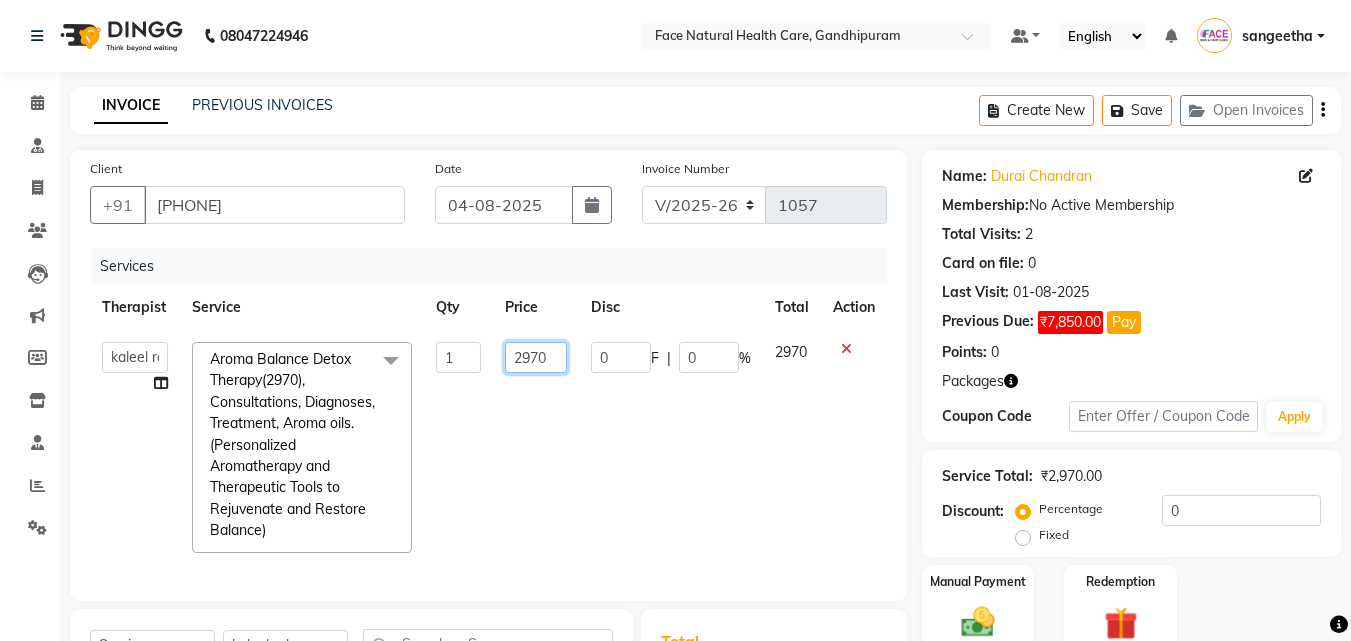click on "2970" 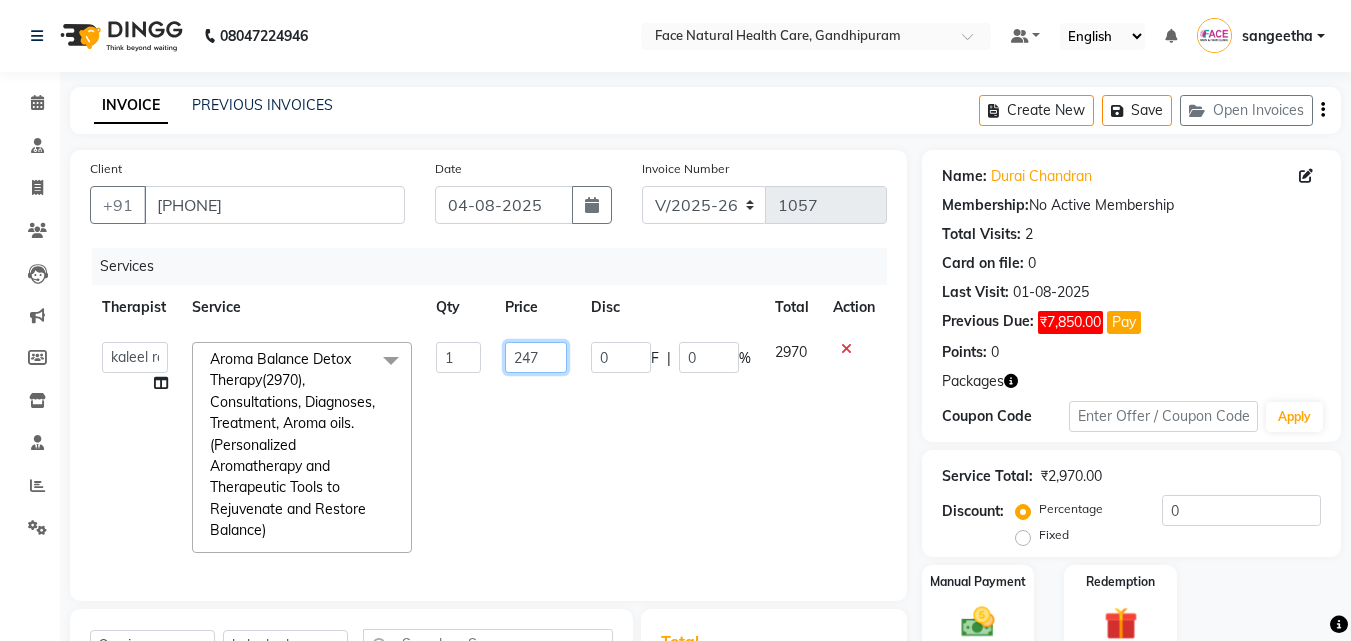 type on "2475" 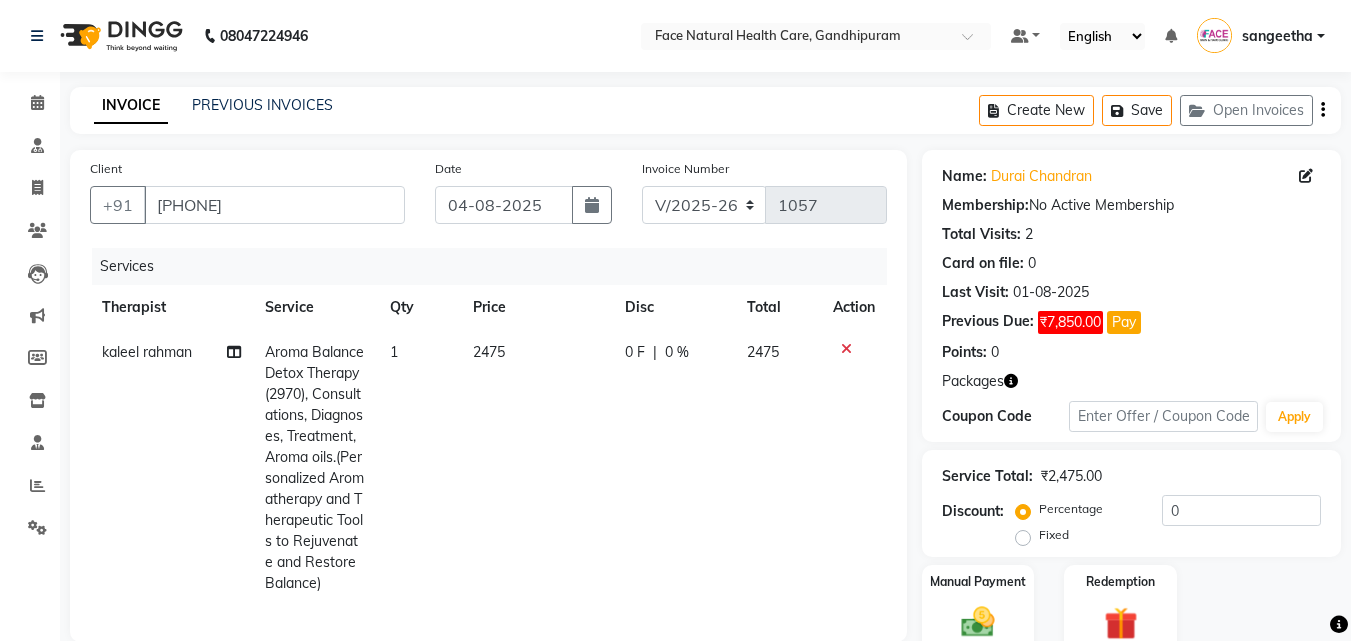 click on "2475" 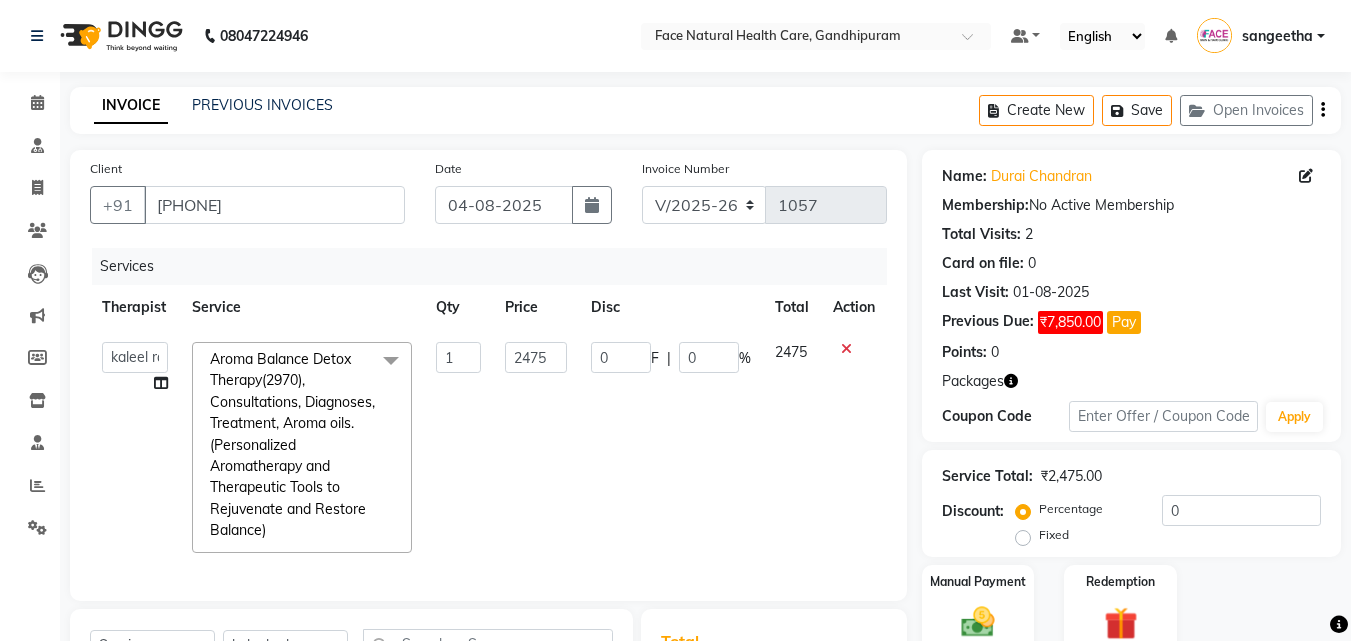 scroll, scrollTop: 182, scrollLeft: 0, axis: vertical 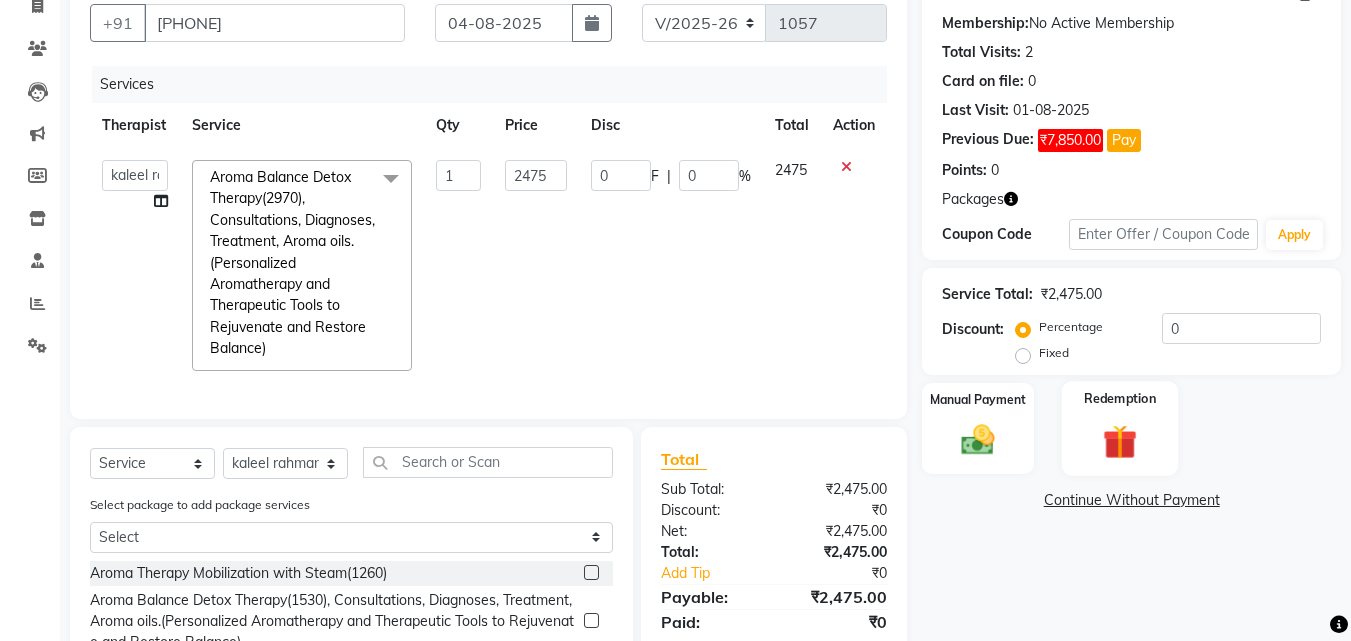 click on "Redemption" 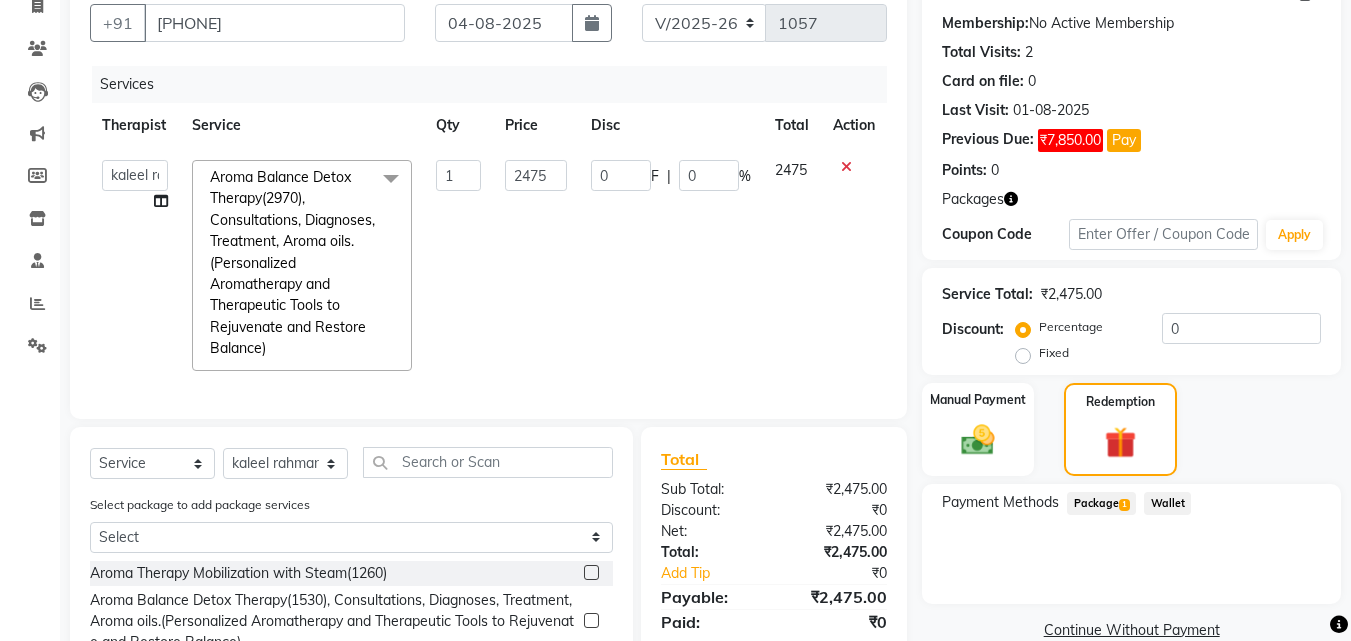 click on "Package  1" 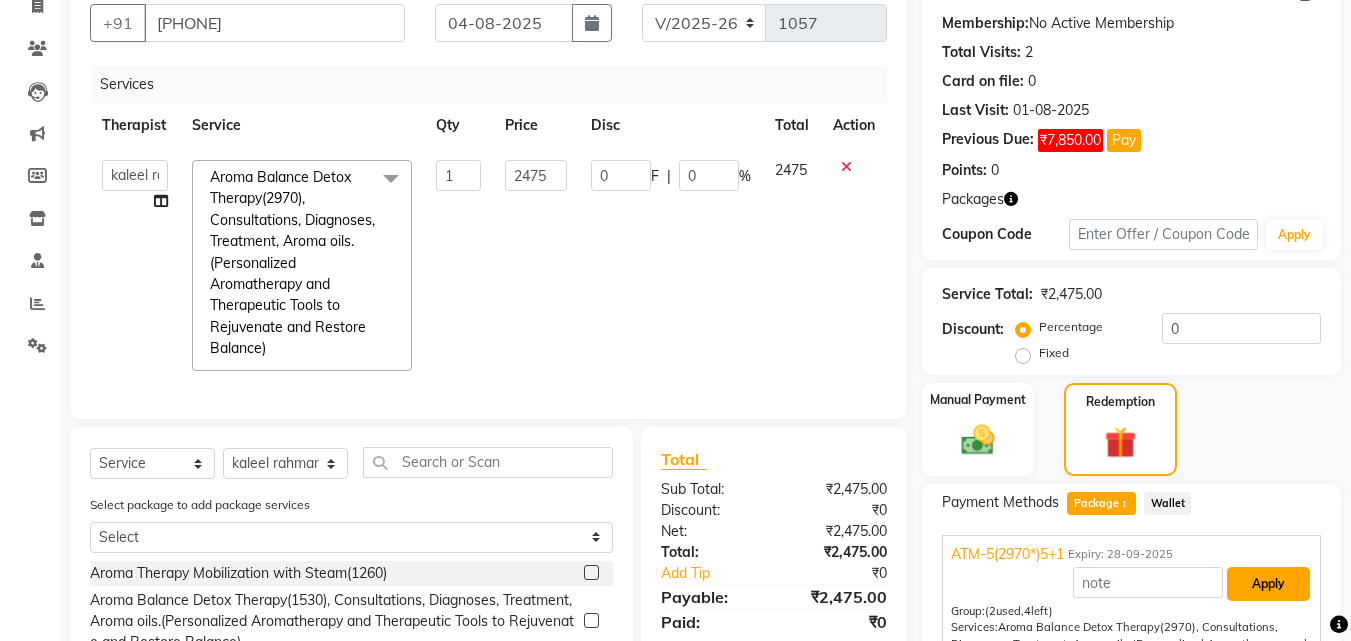 click on "Apply" at bounding box center (1268, 584) 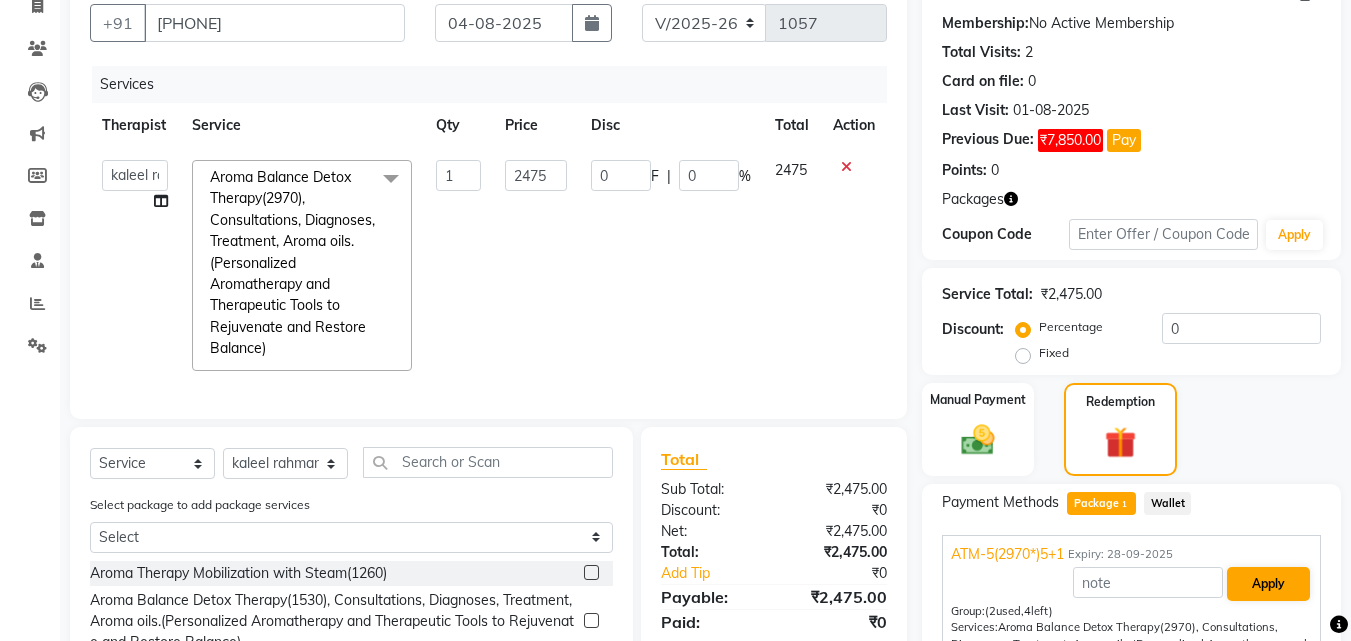 type on "412.58" 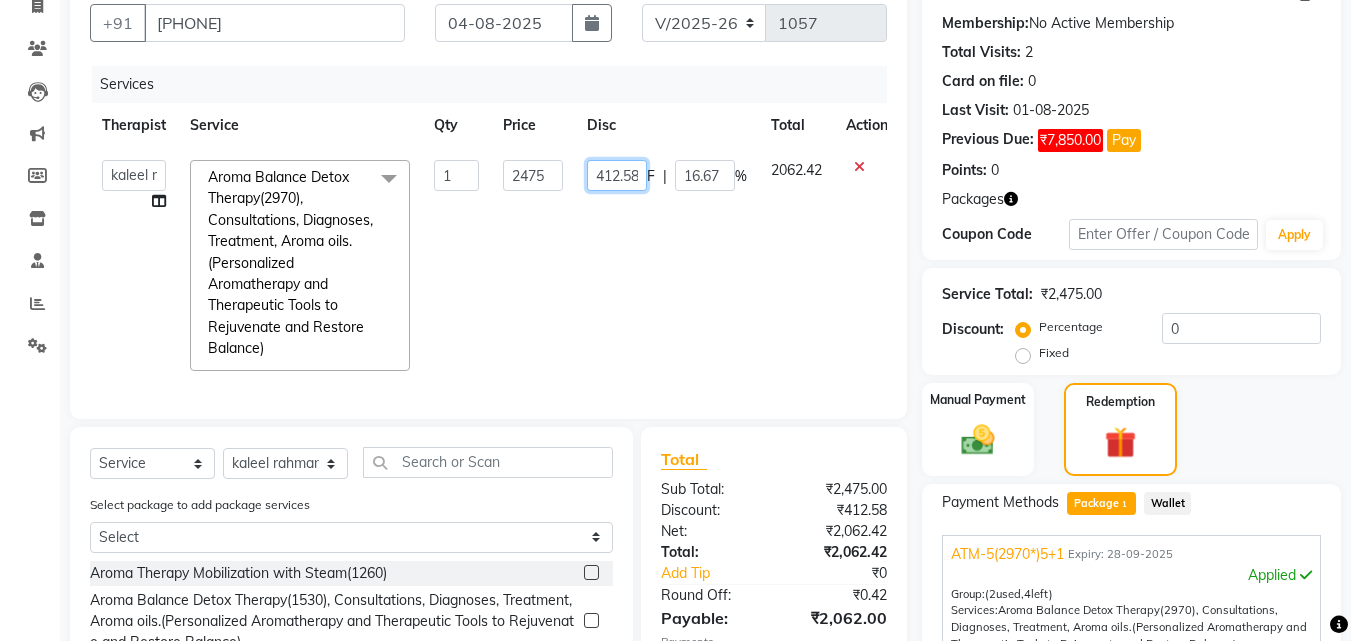 click on "412.58" 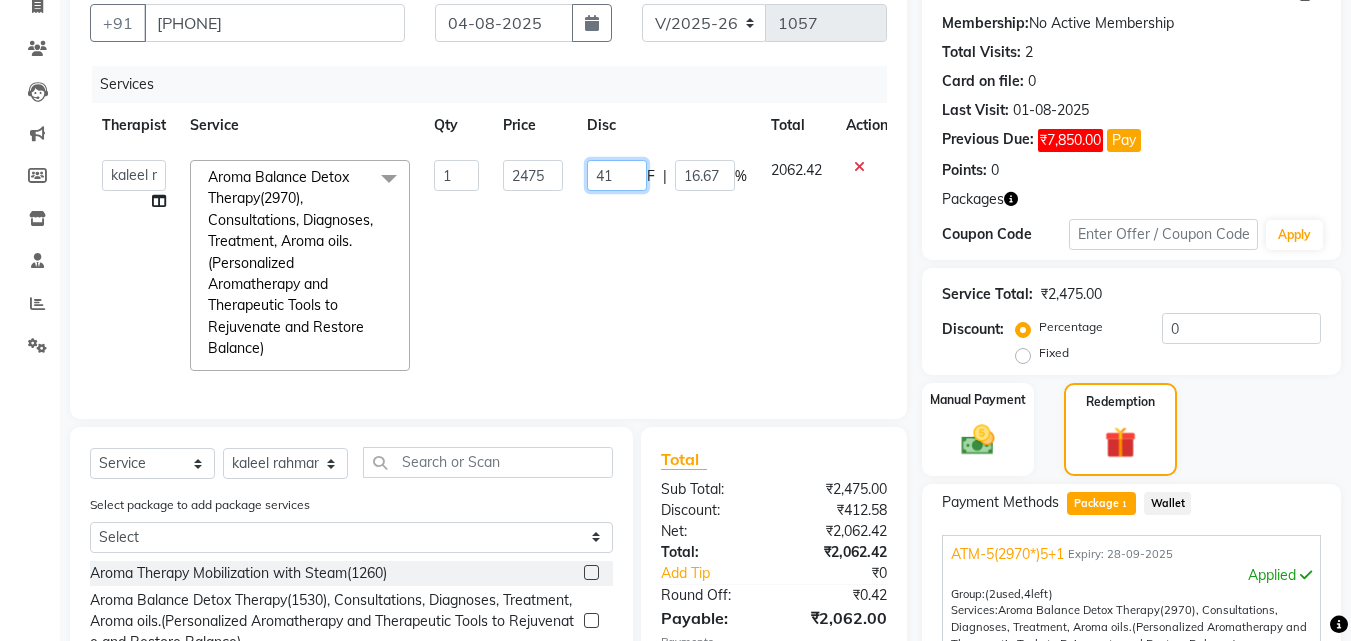 type on "4" 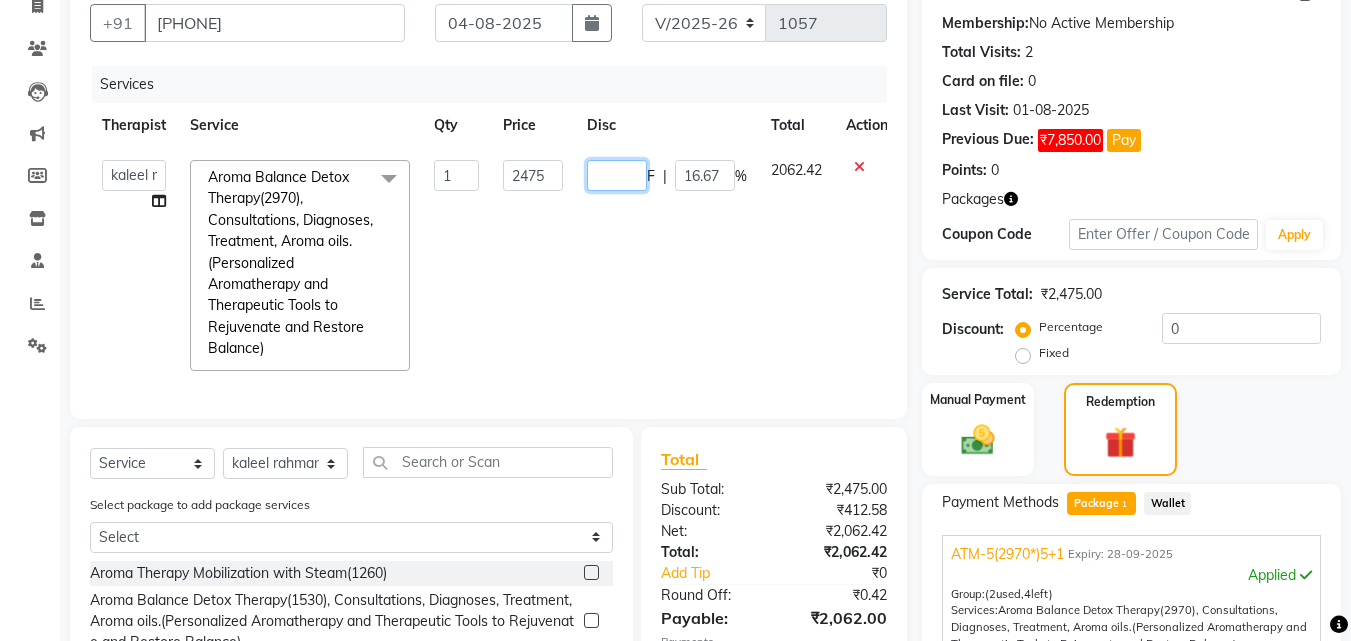 type on "0" 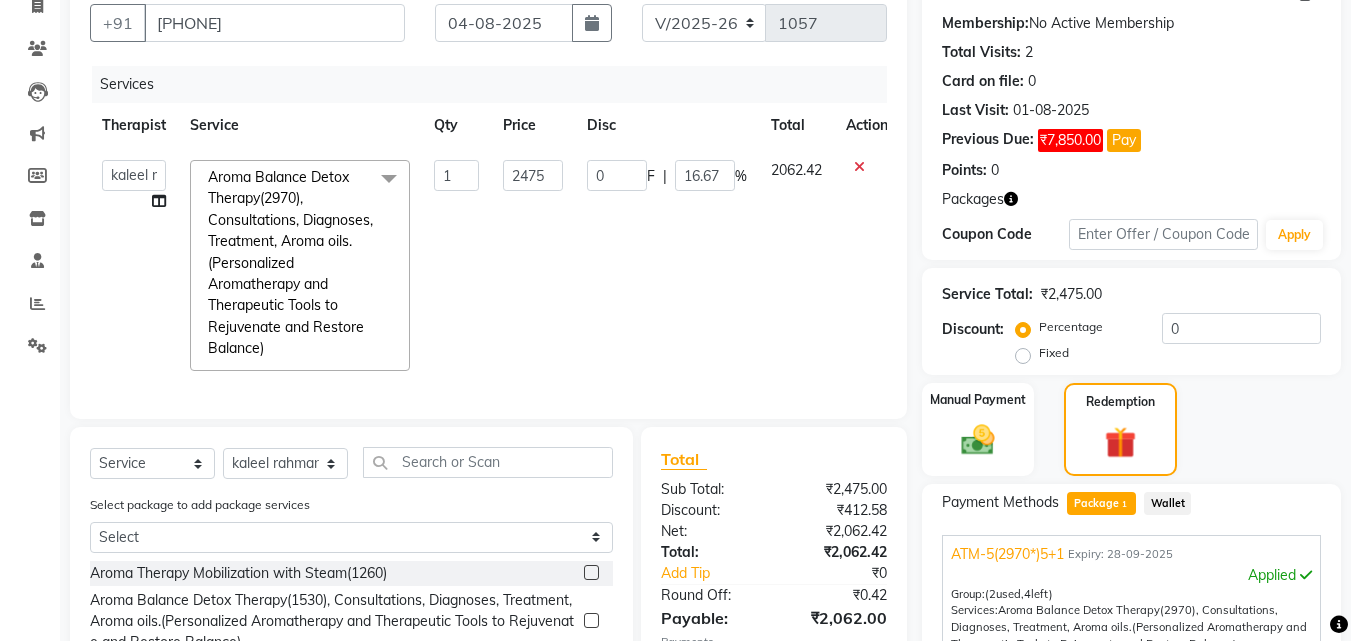 click on "2062.42" 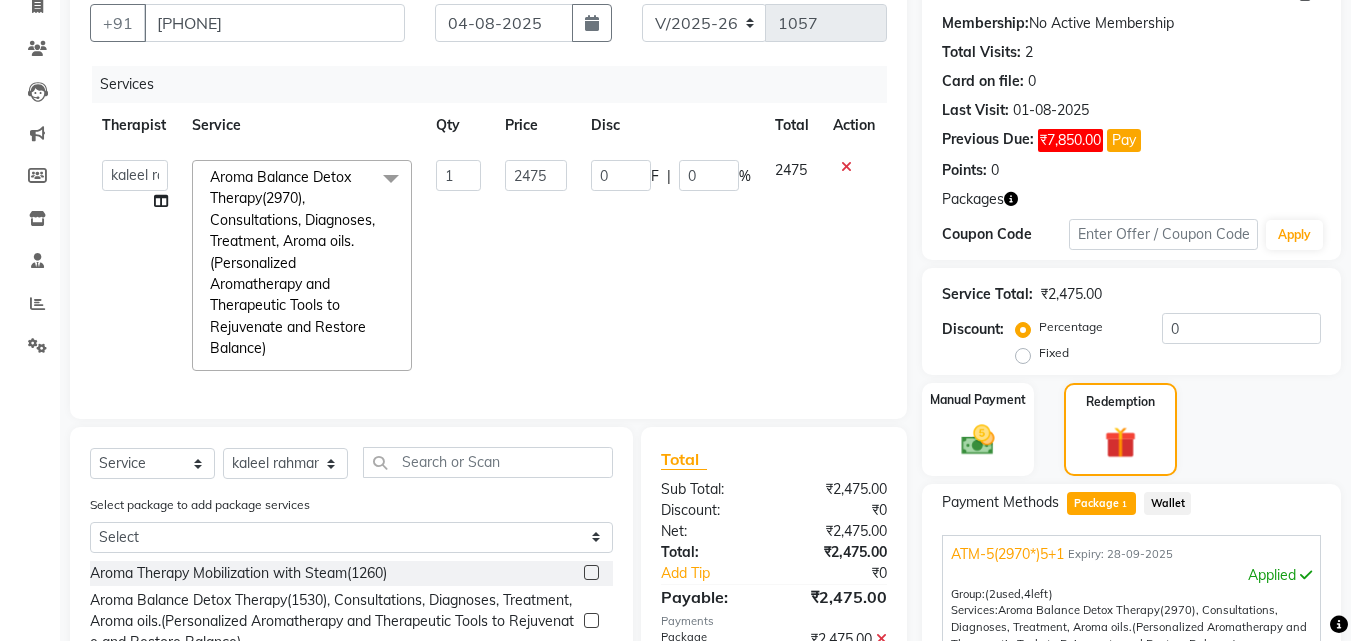 scroll, scrollTop: 412, scrollLeft: 0, axis: vertical 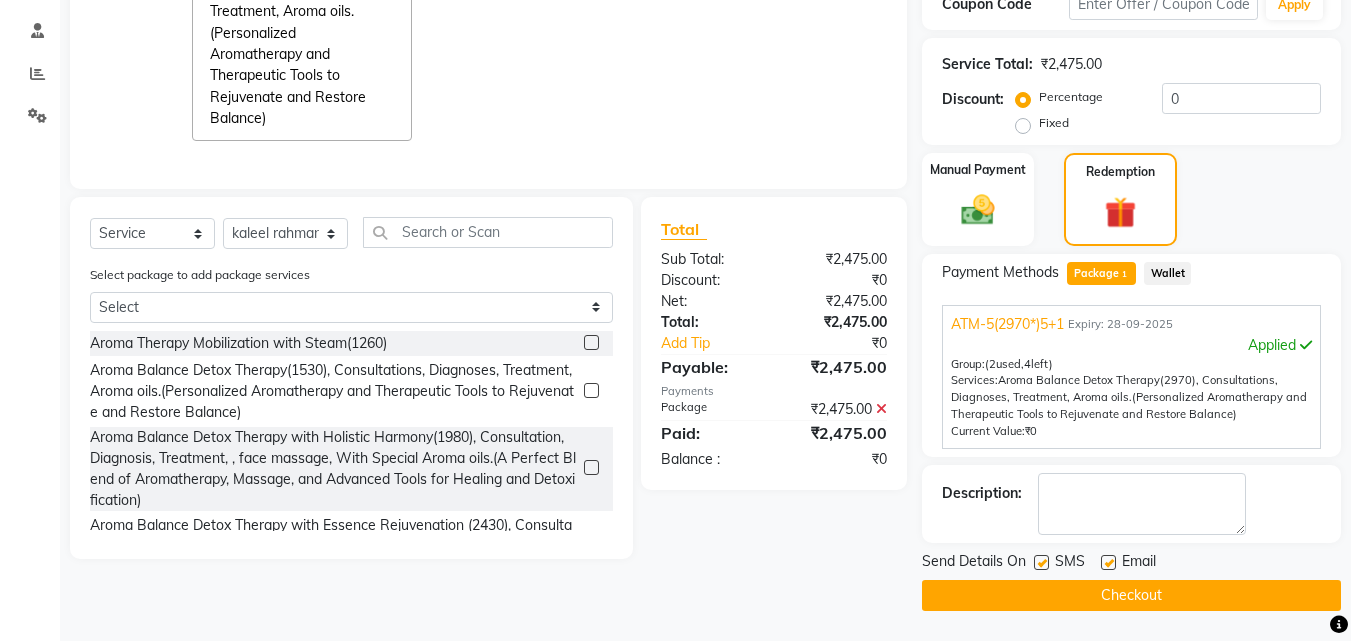 click 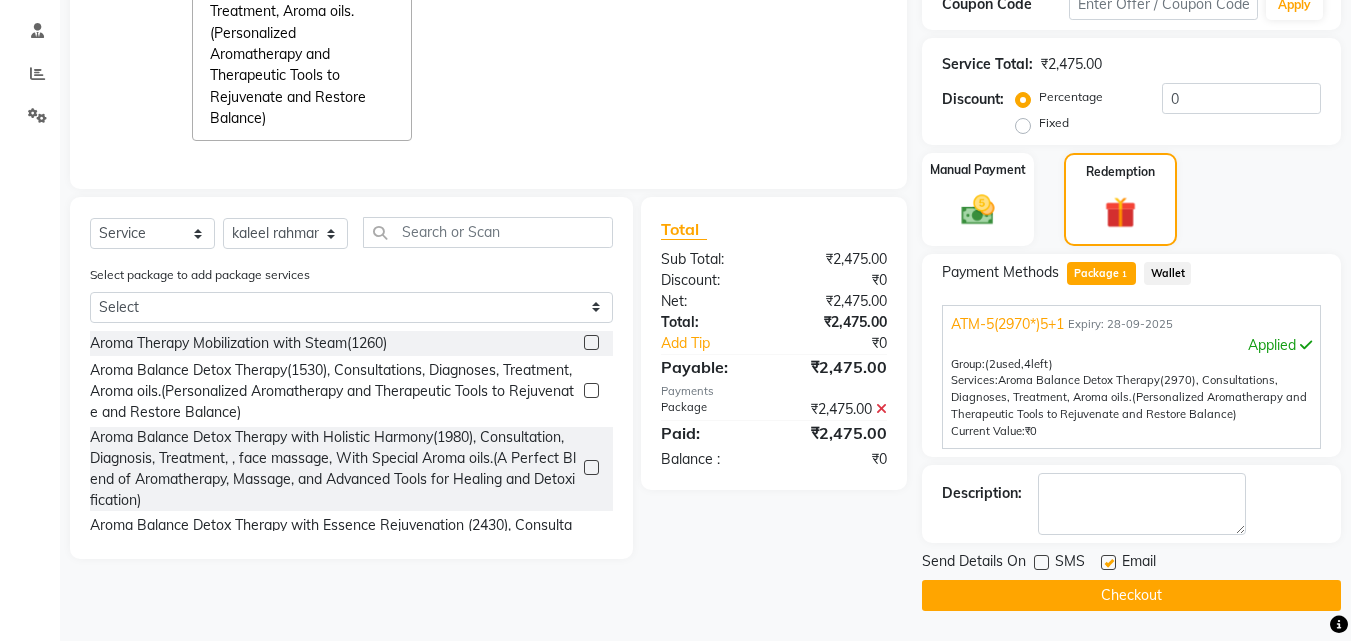 click on "Email" 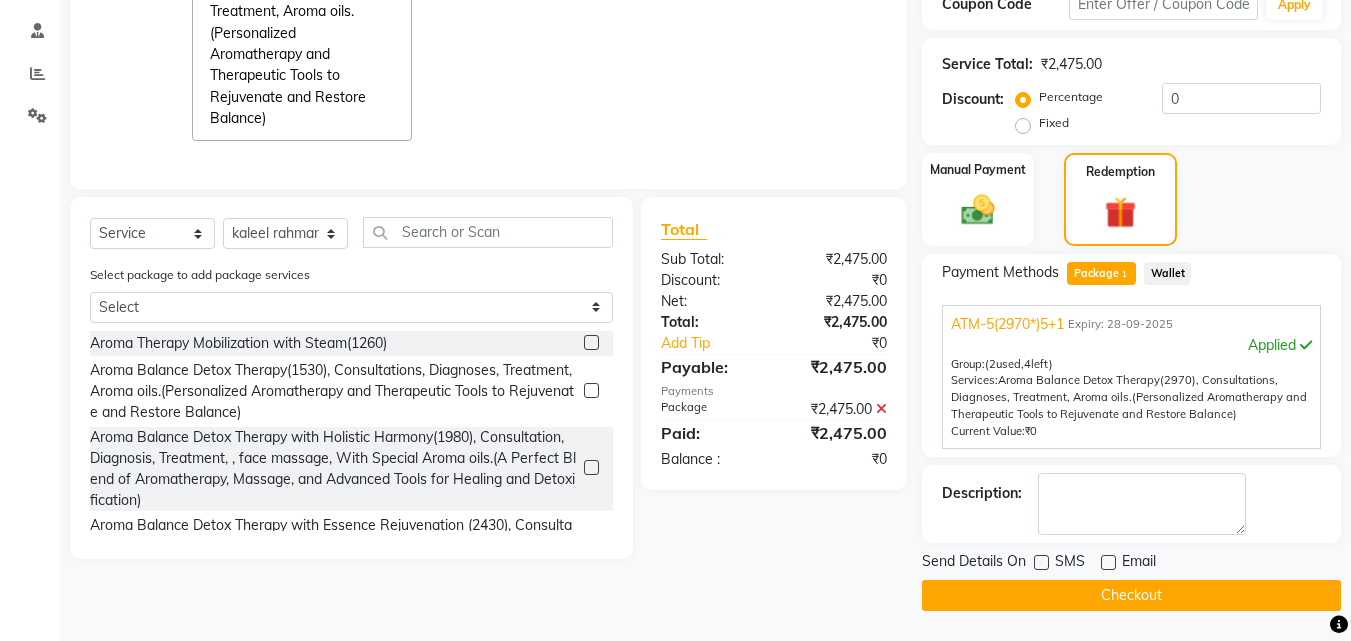 click on "Checkout" 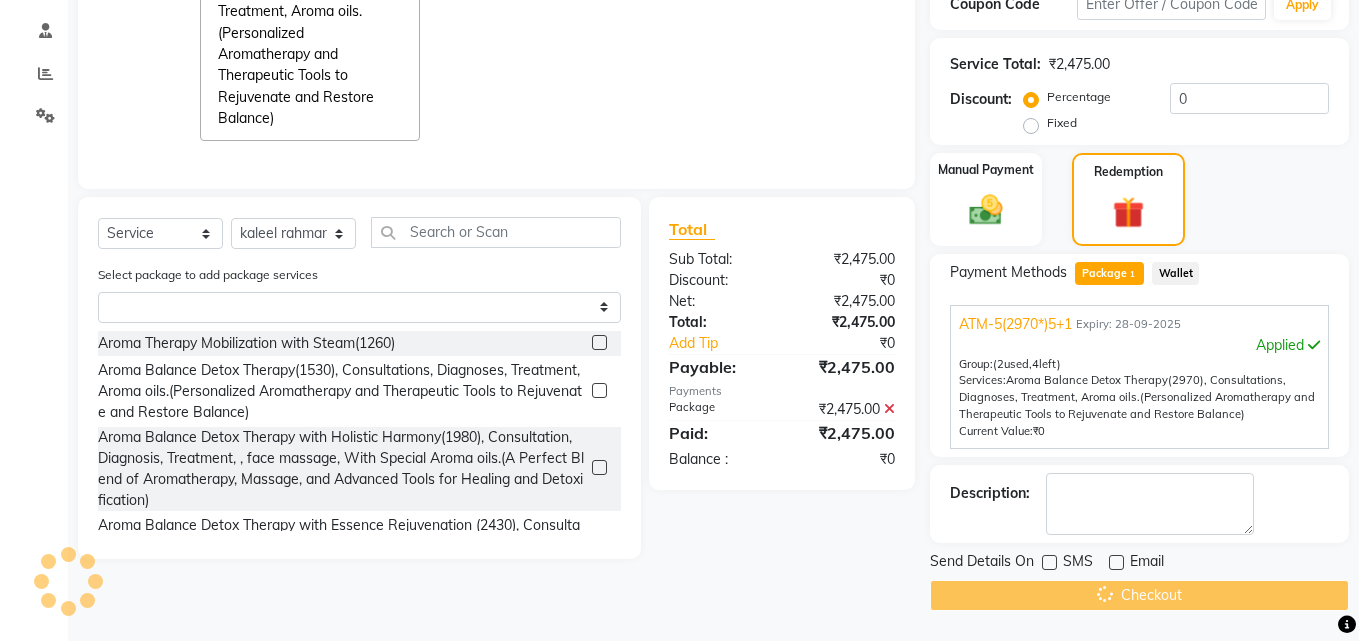 scroll, scrollTop: 0, scrollLeft: 0, axis: both 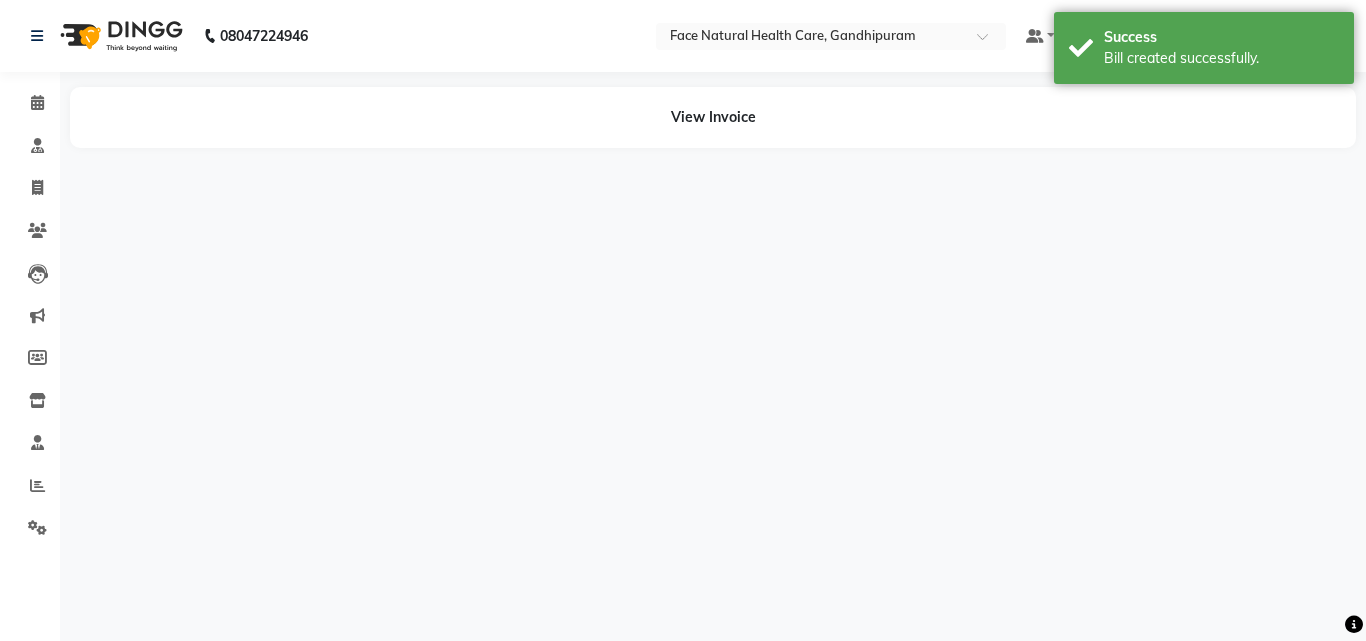 select on "38864" 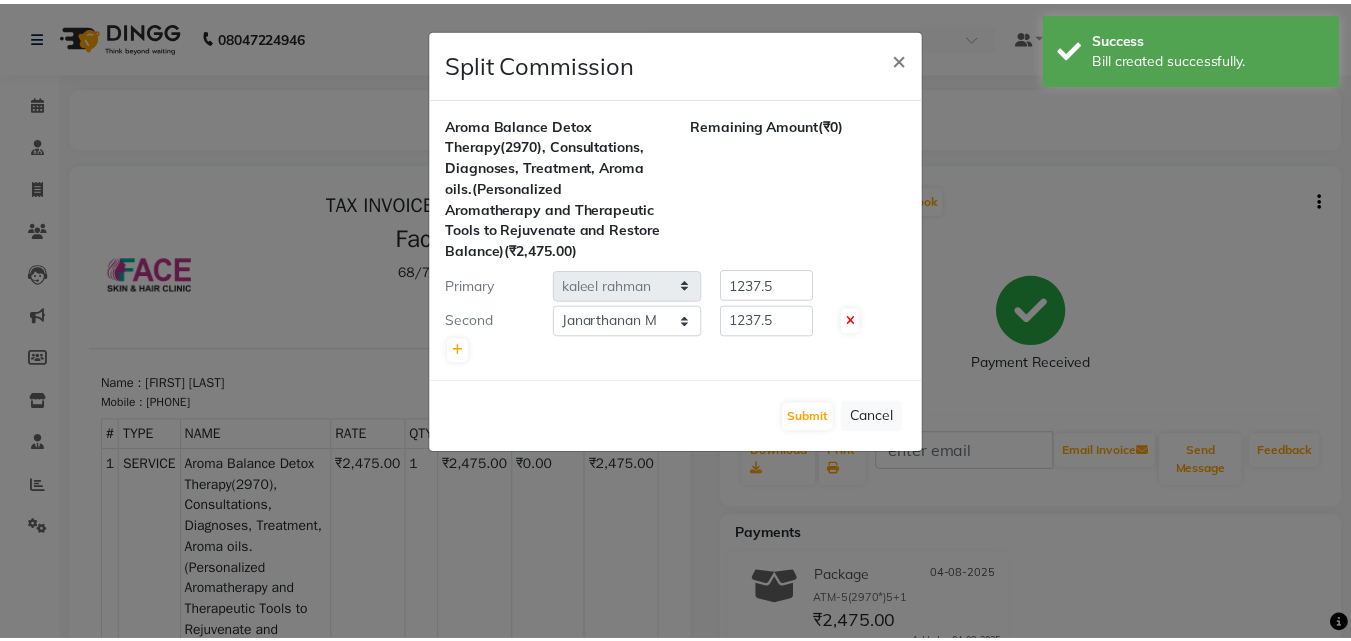 scroll, scrollTop: 0, scrollLeft: 0, axis: both 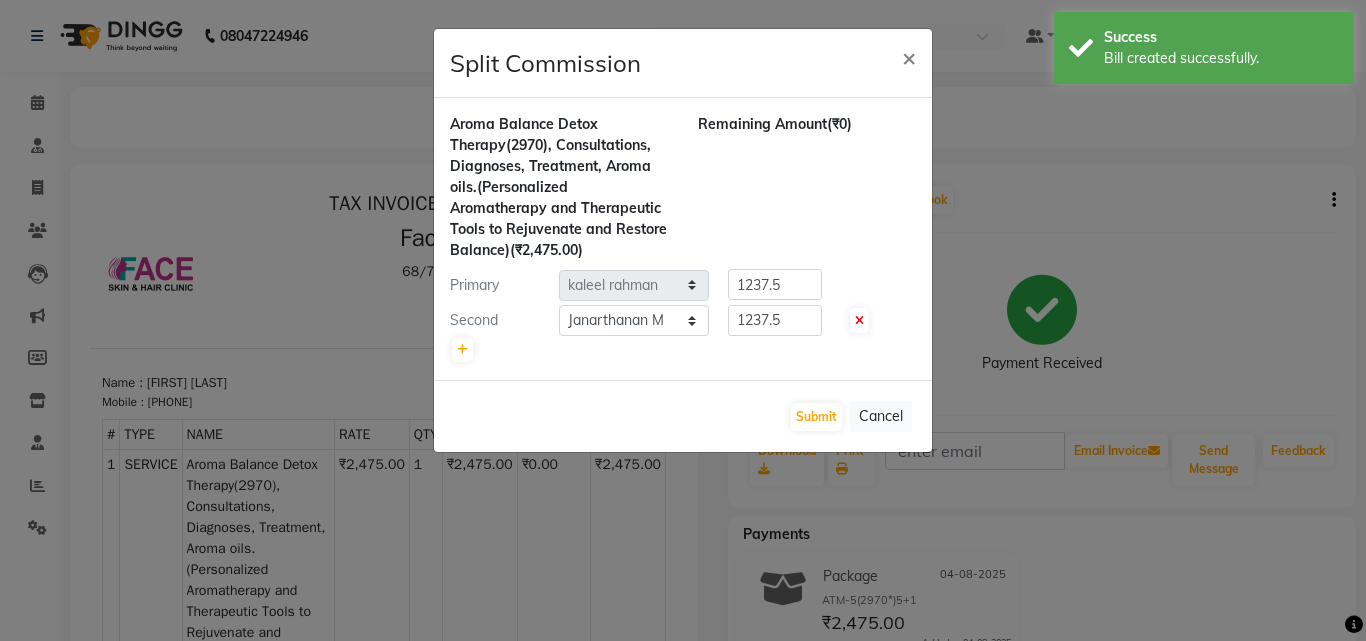 click on "Split Commission × Aroma Balance Detox Therapy(2970), Consultations, Diagnoses, Treatment, Aroma oils.(Personalized Aromatherapy and Therapeutic Tools to Rejuvenate and Restore Balance)  (₹2,475.00) Remaining Amount  (₹0) Primary Select  Dr. [FIRST]   Dr. [FIRST]   [FIRST] [LAST]   [FIRST] [LAST]   [FIRST]   [FIRST] [LAST]   [FIRST]   [FIRST]   [FIRST]   [FIRST]   [FIRST]  1237.5 Second Select  Dr. [FIRST]   Dr. [FIRST]   [FIRST] [LAST]   [FIRST] [LAST]   [FIRST]   [FIRST] [LAST]   [FIRST]   [FIRST]   [FIRST]   [FIRST]   [FIRST]  1237.5  Submit   Cancel" 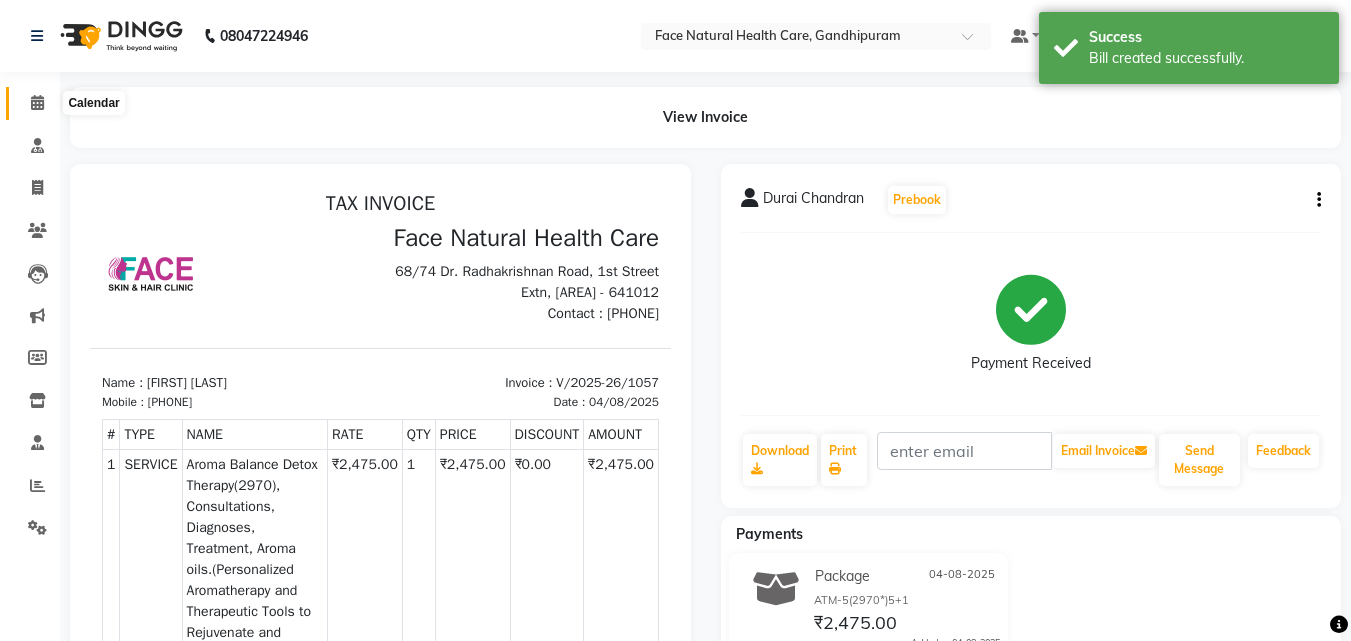 click 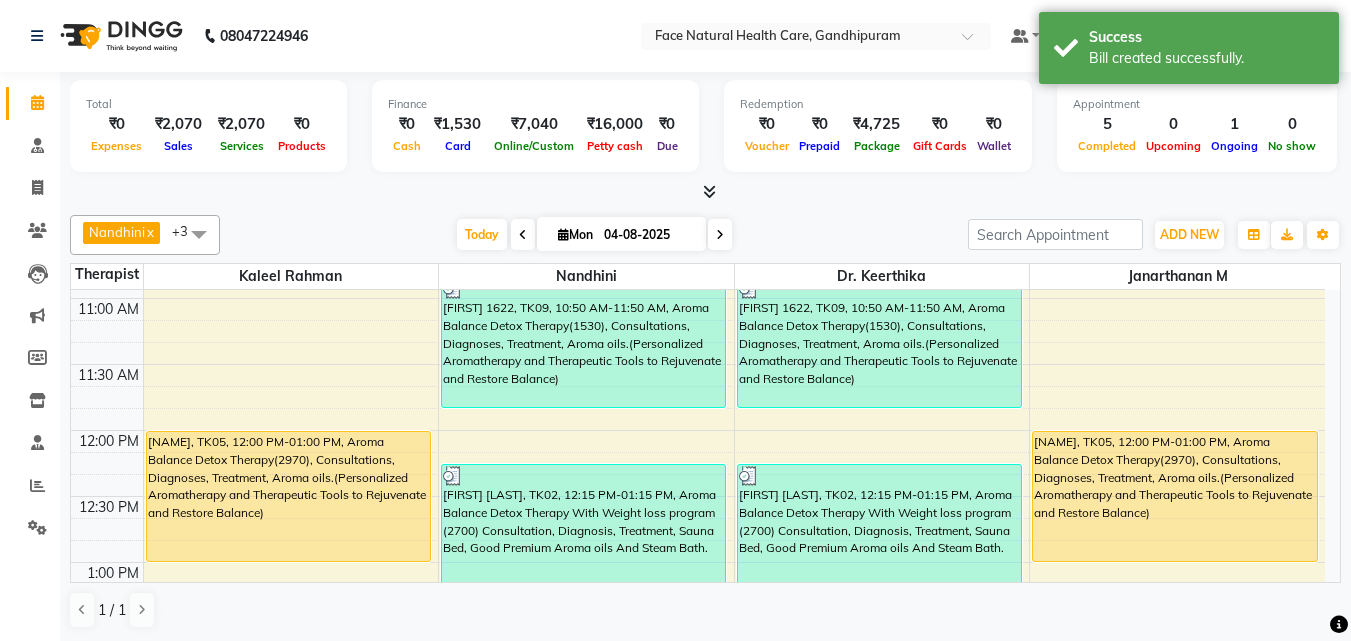 scroll, scrollTop: 510, scrollLeft: 0, axis: vertical 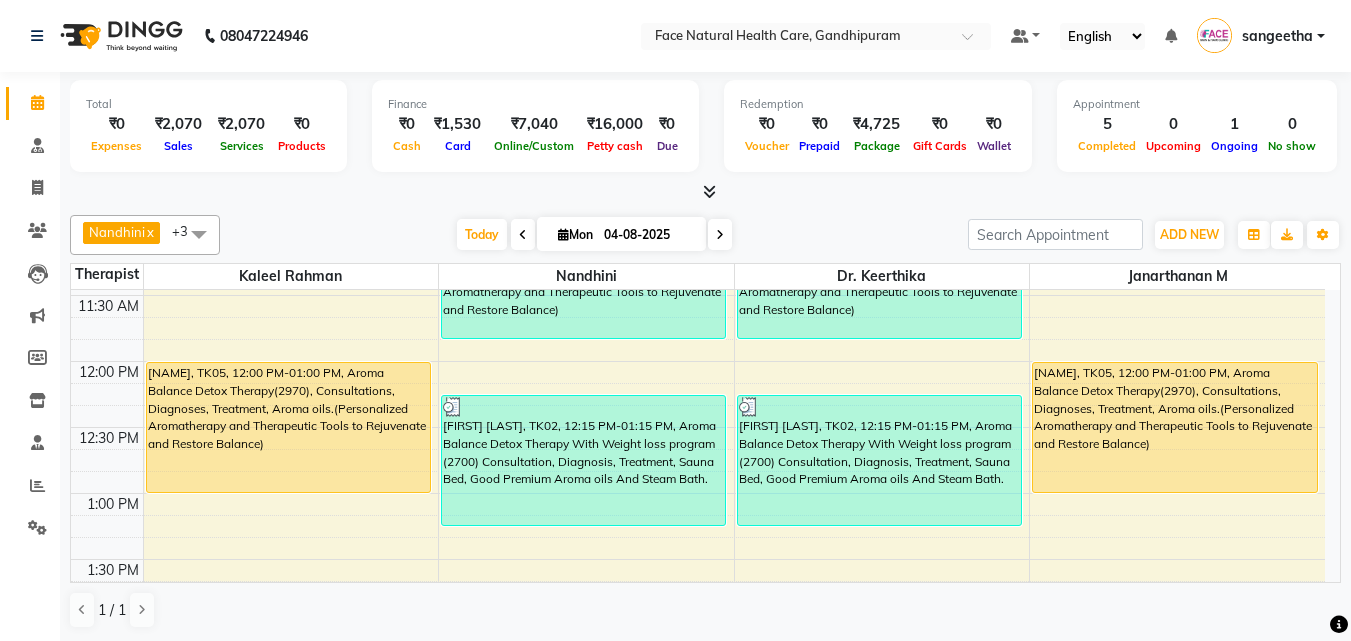 click at bounding box center (720, 235) 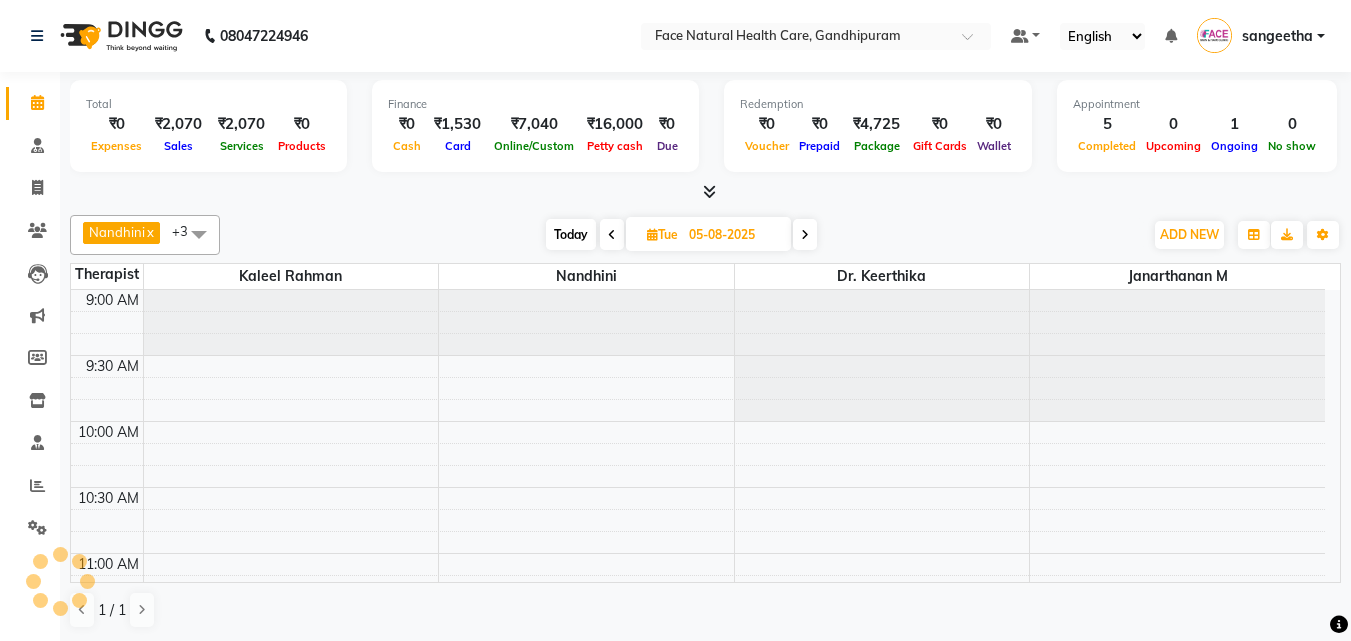 scroll, scrollTop: 793, scrollLeft: 0, axis: vertical 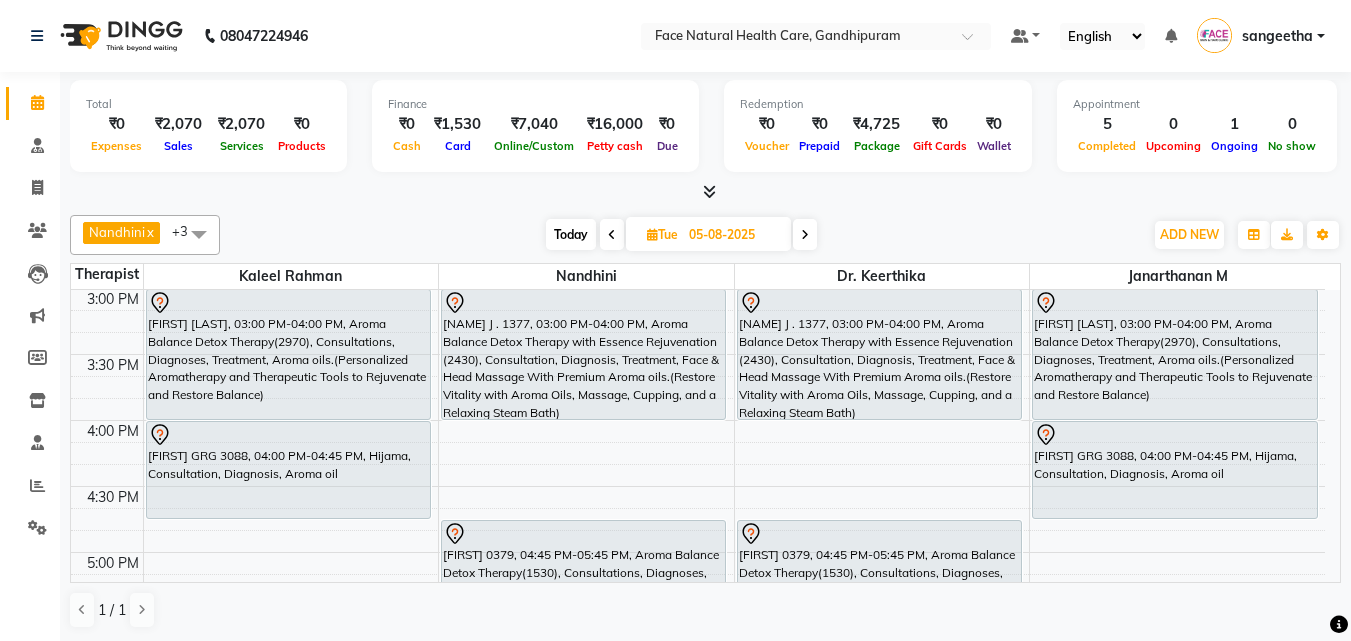 click at bounding box center (805, 235) 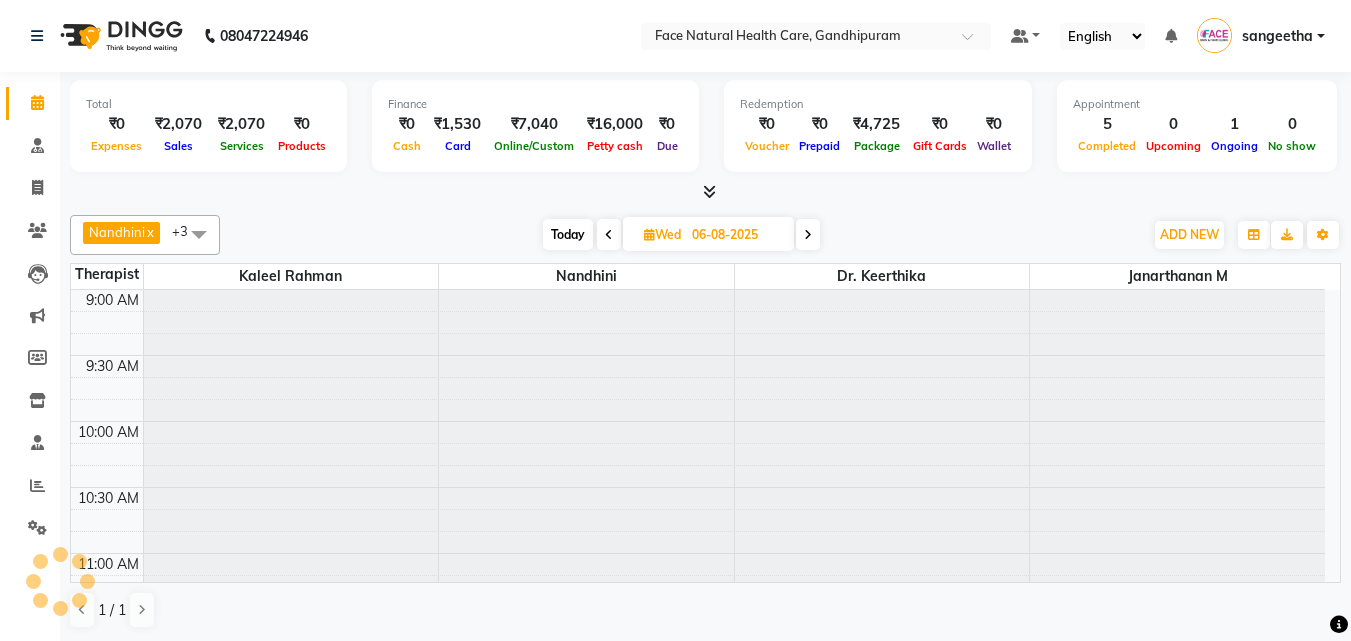 scroll, scrollTop: 793, scrollLeft: 0, axis: vertical 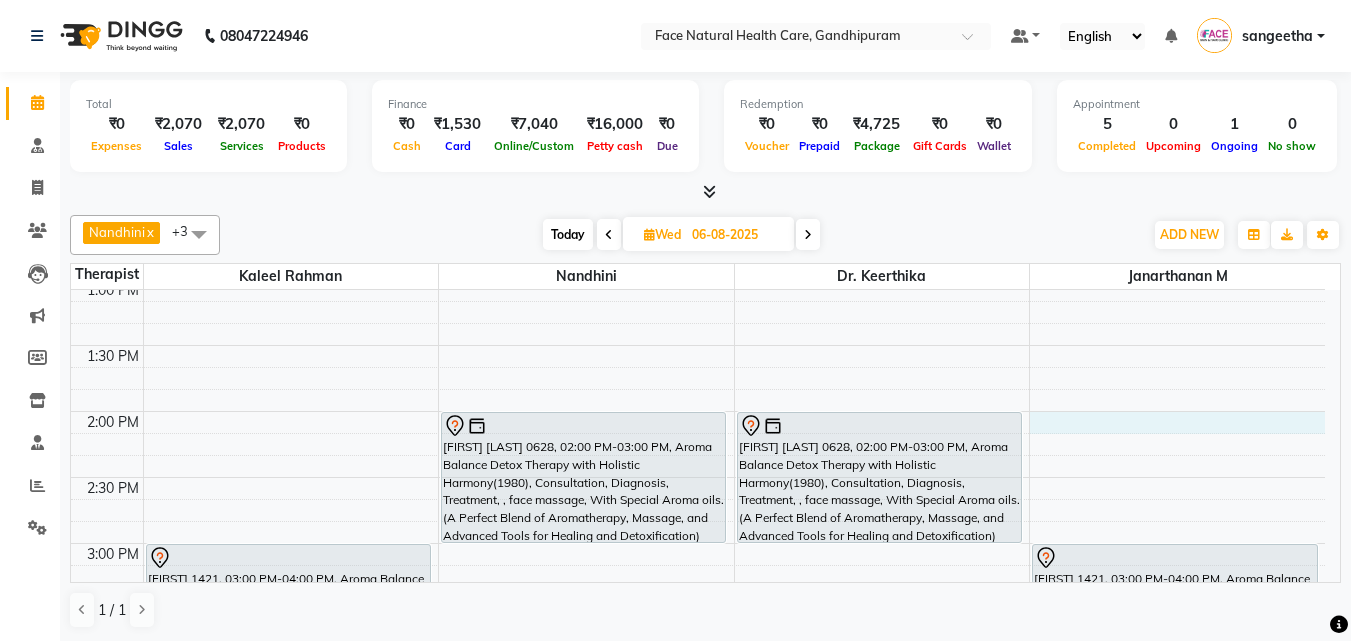click on "9:00 AM 9:30 AM 10:00 AM 10:30 AM 11:00 AM 11:30 AM 12:00 PM 12:30 PM 1:00 PM 1:30 PM 2:00 PM 2:30 PM 3:00 PM 3:30 PM 4:00 PM 4:30 PM 5:00 PM 5:30 PM 6:00 PM 6:30 PM             [FIRST], 10:00 AM-11:00 AM, Aroma Balance Detox Therapy(2970), Consultations, Diagnoses, Treatment, Aroma oils.(Personalized Aromatherapy and Therapeutic Tools to Rejuvenate and Restore Balance)             [FIRST] [LAST], 11:00 AM-12:00 PM, Aroma Therapy Mobilization with Steam(1260)             [FIRST] 1421, 03:00 PM-04:00 PM, Aroma Balance Detox Therapy With Weight loss program (2700) Consultation, Diagnosis, Treatment, Sauna Bed,  Good Premium Aroma oils And Steam Bath.             [FIRST].[LAST] 0833, 12:00 PM-01:00 PM, Aroma Balance Detox Therapy(1530), Consultations, Diagnoses, Treatment, Aroma oils.(Personalized Aromatherapy and Therapeutic Tools to Rejuvenate and Restore Balance)" at bounding box center (698, 411) 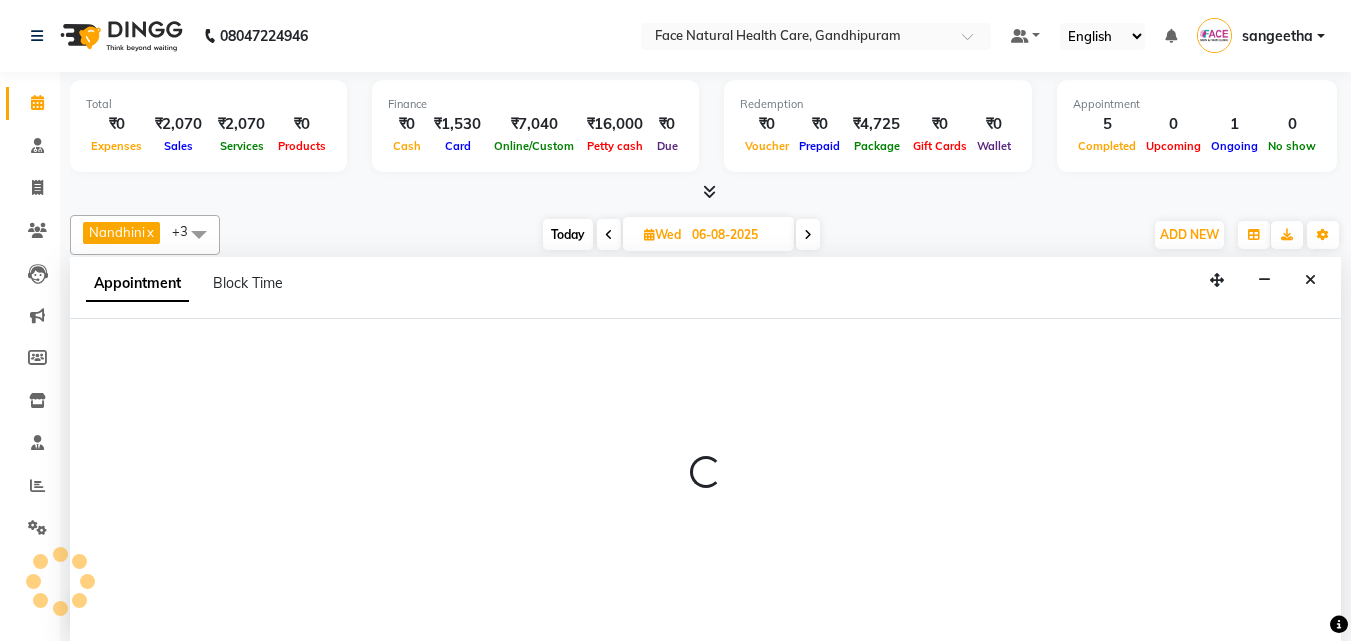 scroll, scrollTop: 1, scrollLeft: 0, axis: vertical 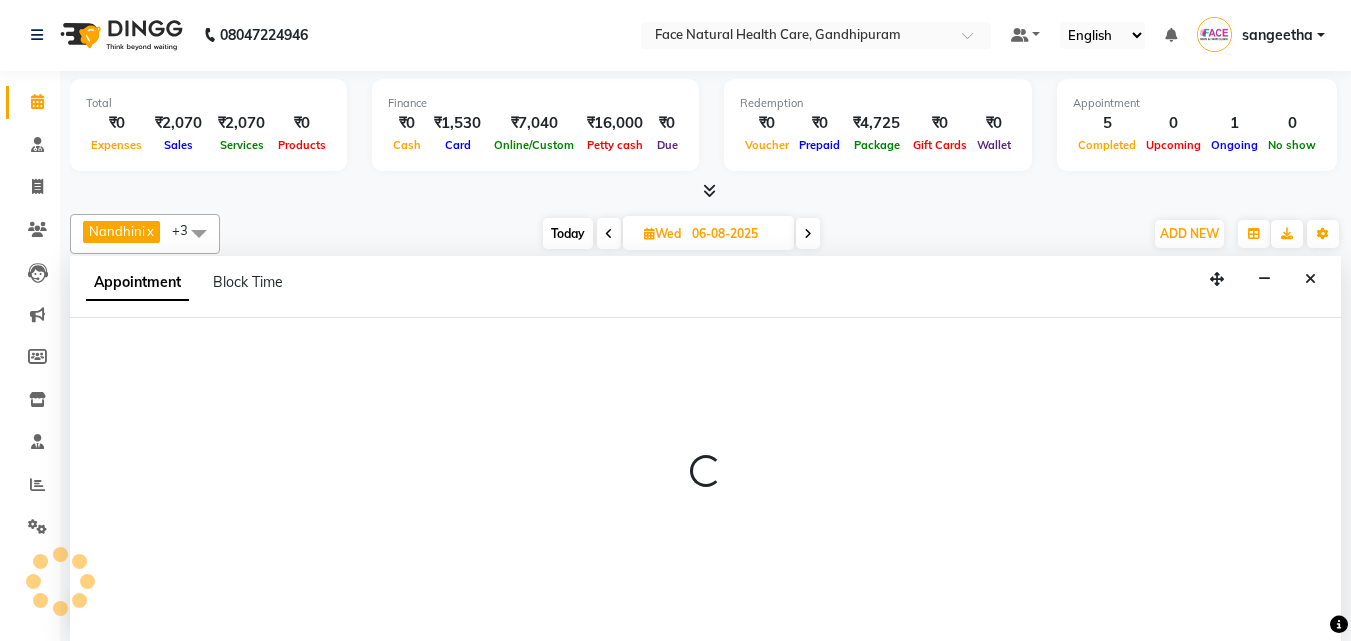 select on "65164" 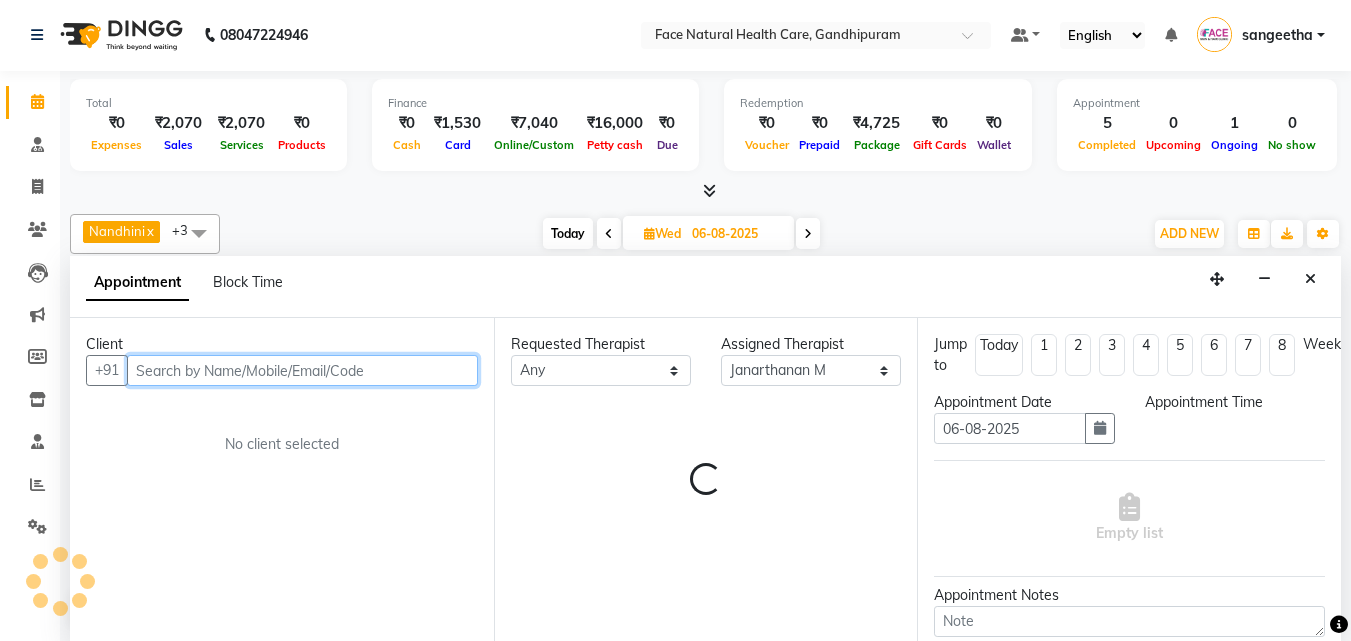 select on "840" 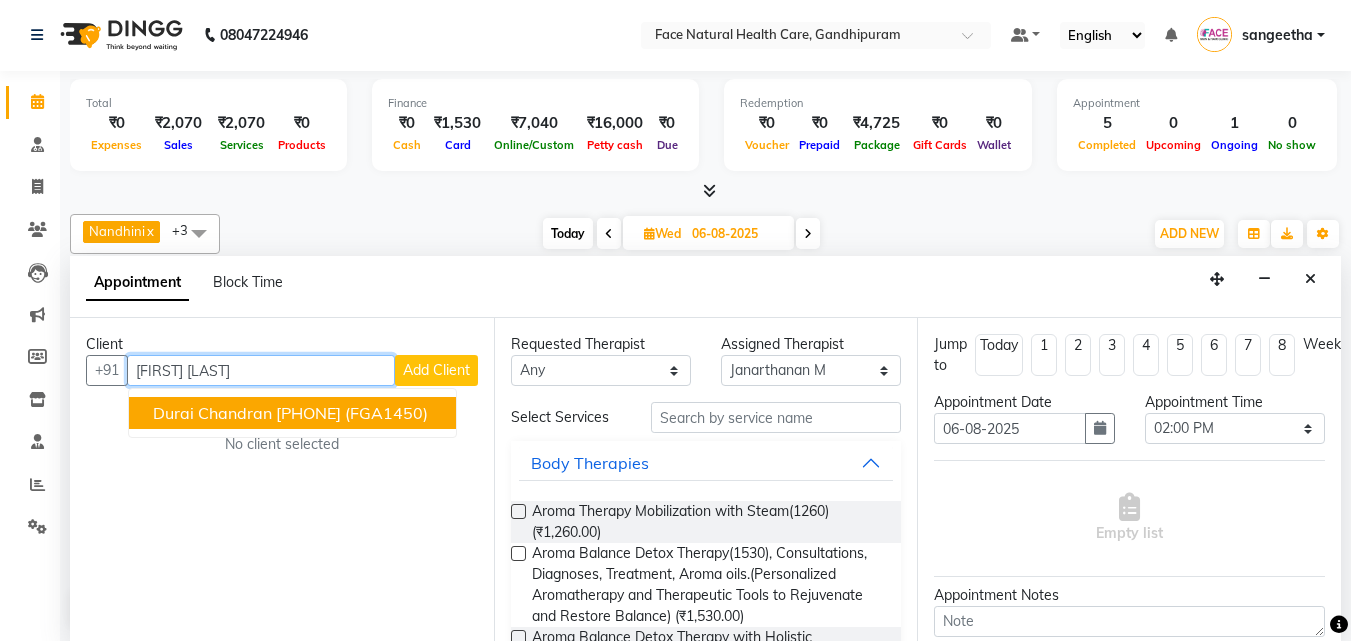 click on "[FIRST] [LAST] [PHONE] (FGA1450)" at bounding box center [292, 413] 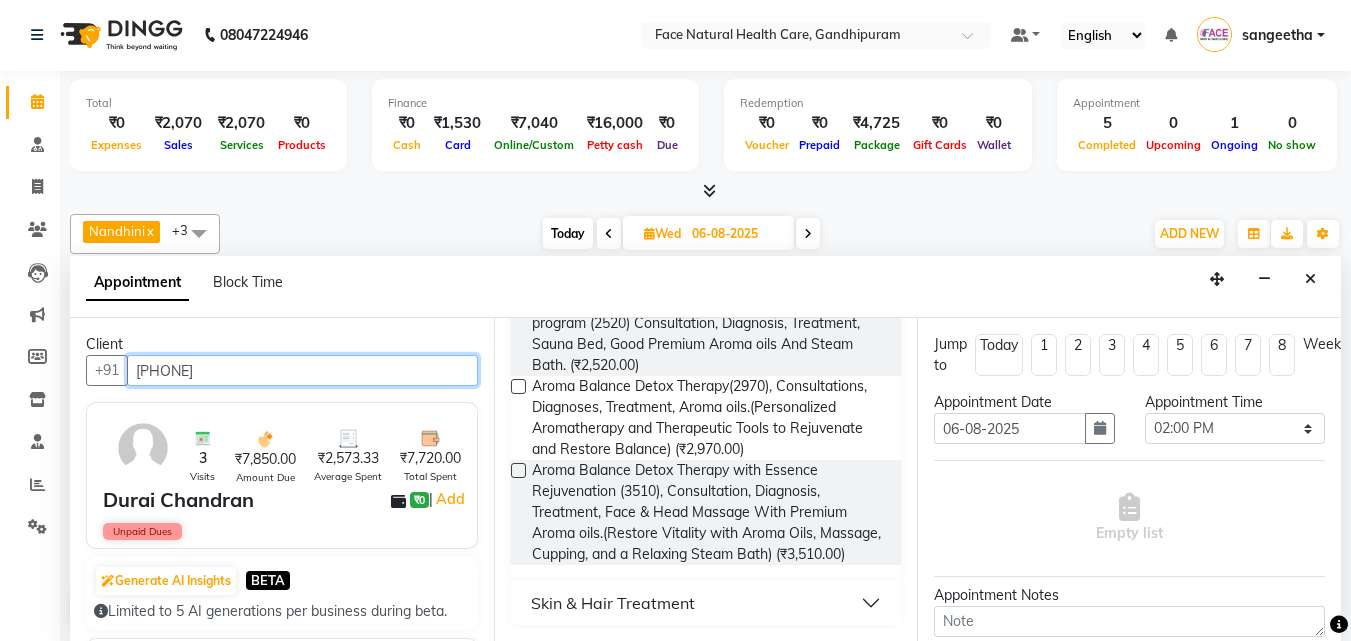 scroll, scrollTop: 1210, scrollLeft: 0, axis: vertical 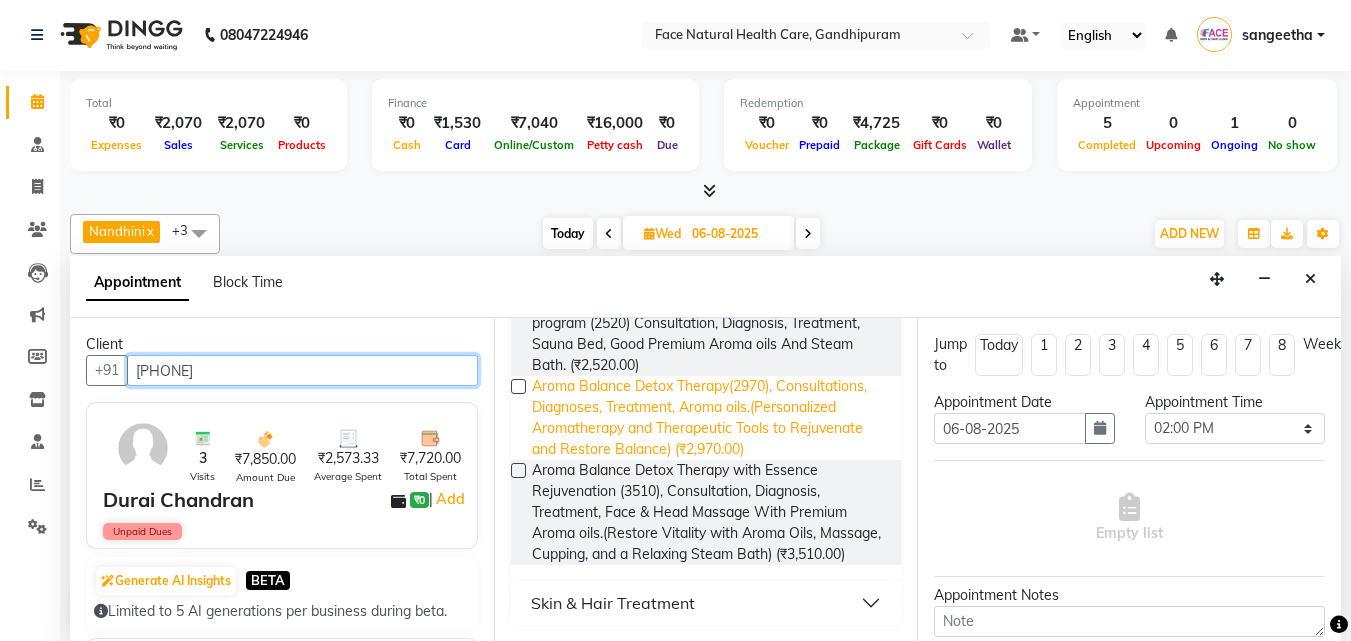 type on "[PHONE]" 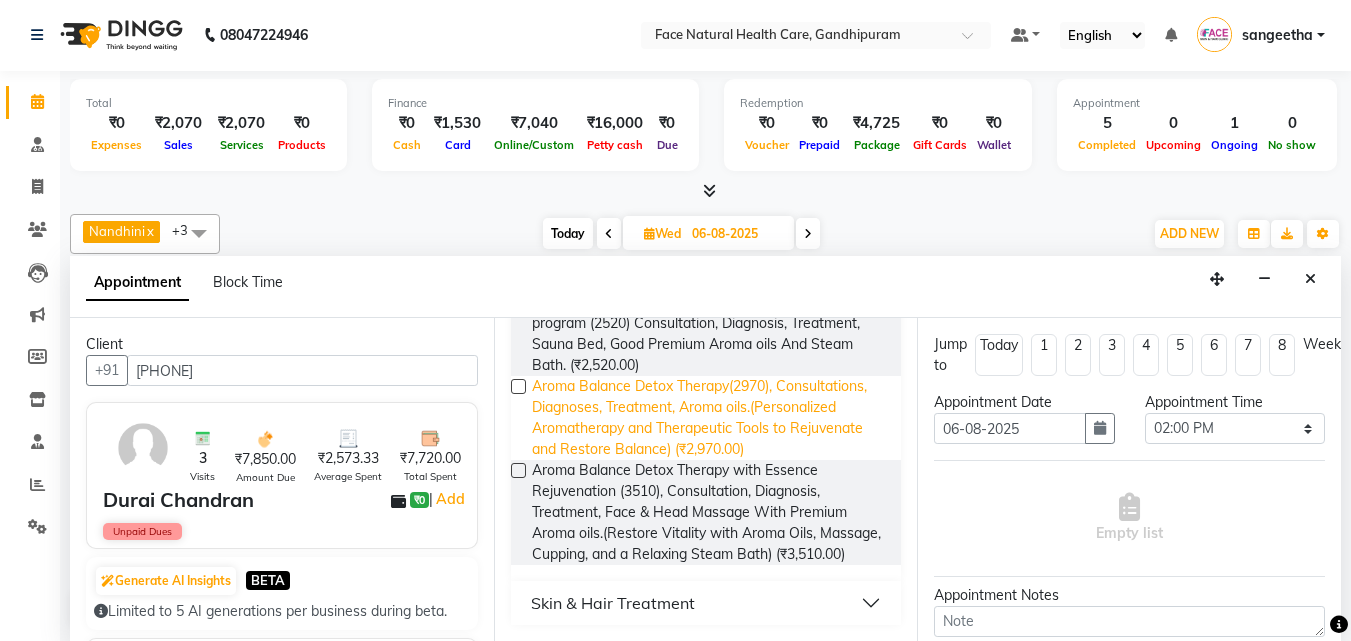 click on "Aroma Balance Detox Therapy(2970), Consultations, Diagnoses, Treatment, Aroma oils.(Personalized Aromatherapy and Therapeutic Tools to Rejuvenate and Restore Balance) (₹2,970.00)" at bounding box center [709, 418] 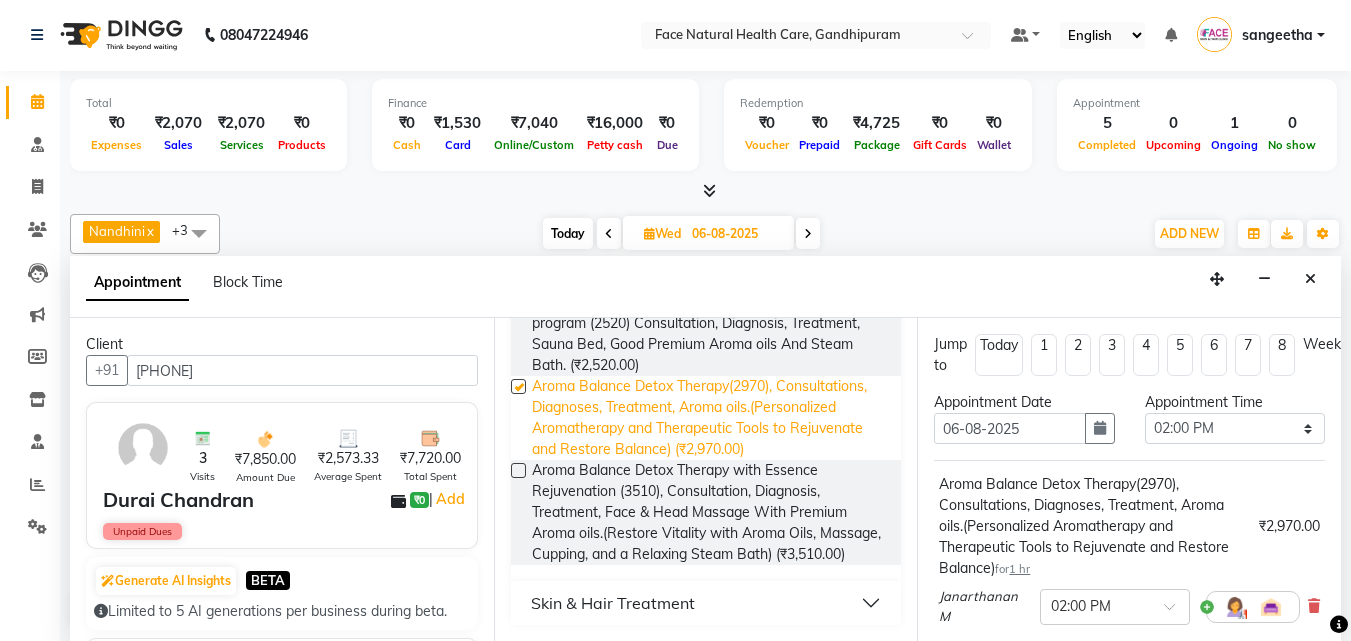 checkbox on "false" 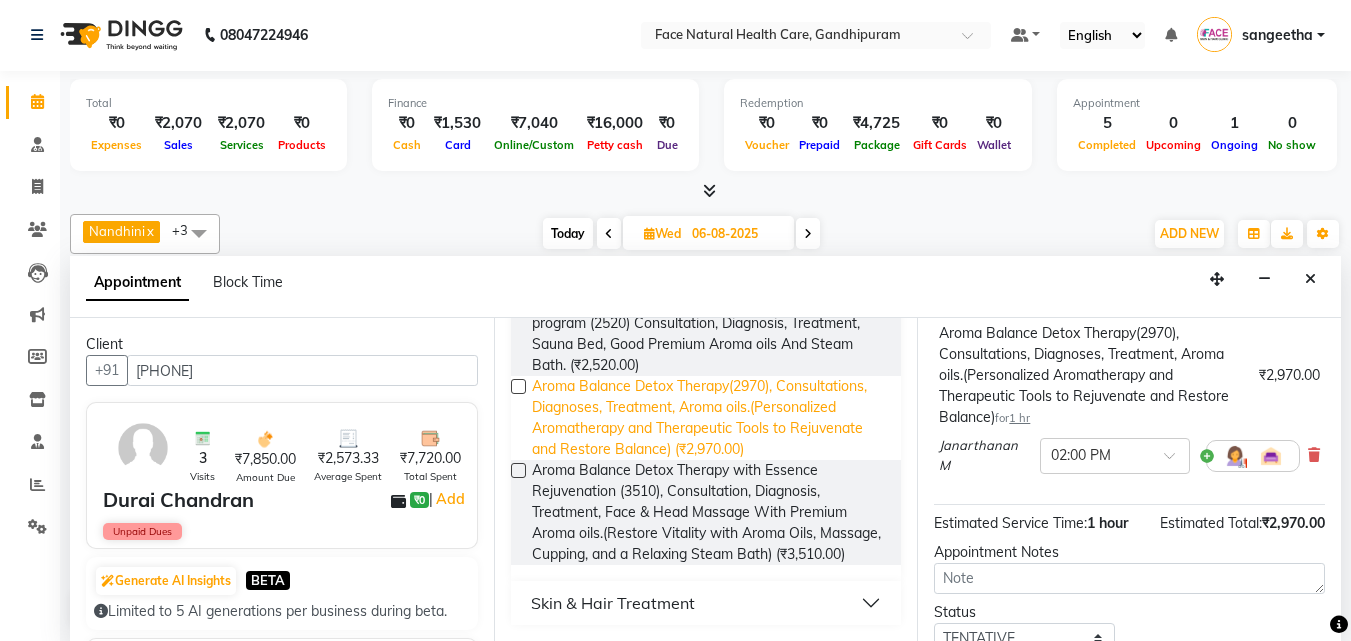 scroll, scrollTop: 178, scrollLeft: 0, axis: vertical 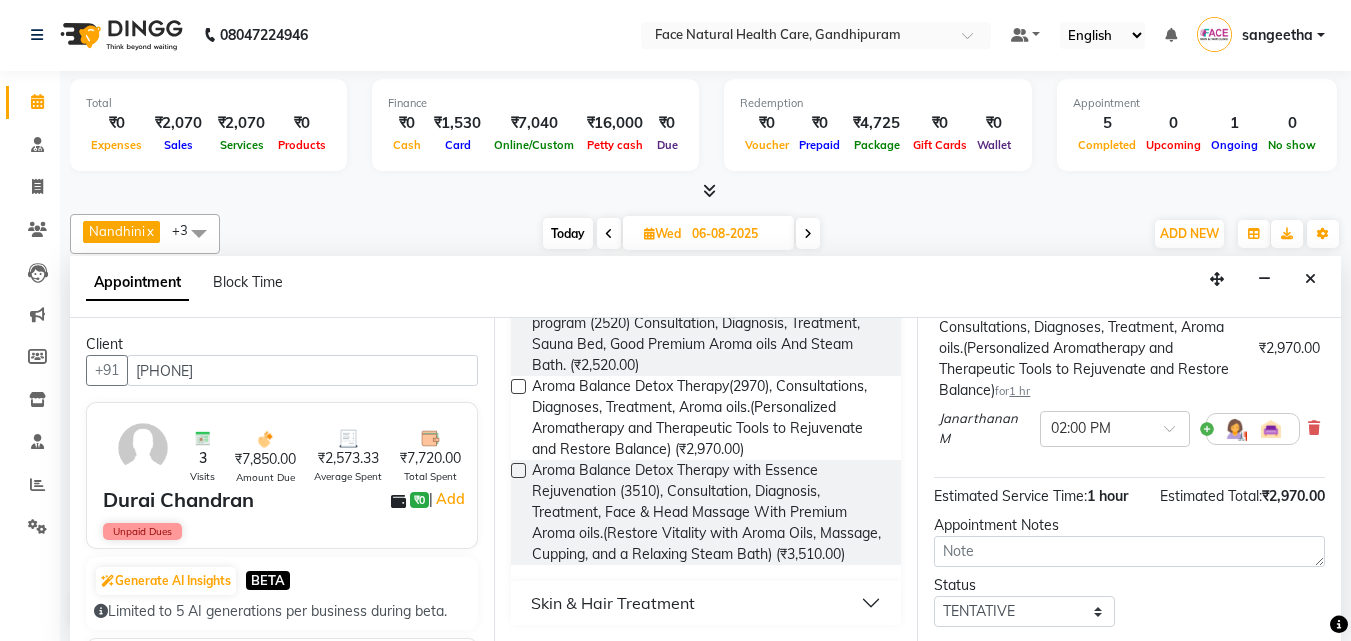 click at bounding box center [1235, 429] 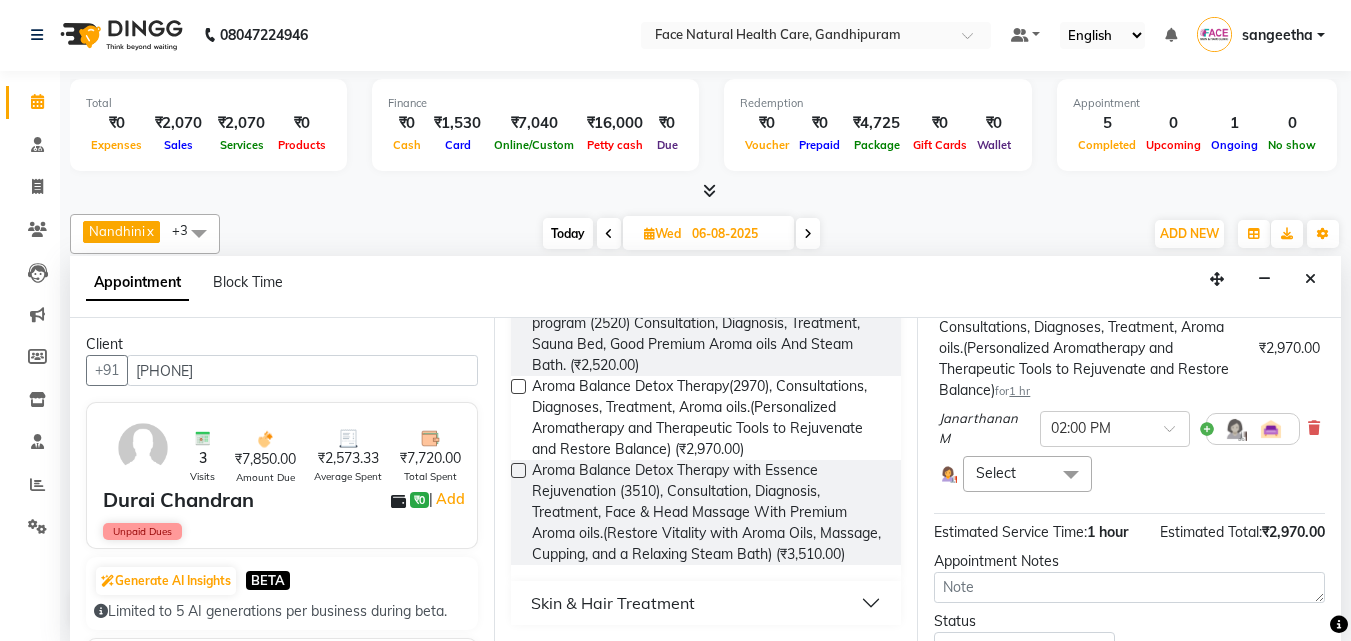 click on "Select" at bounding box center (1027, 473) 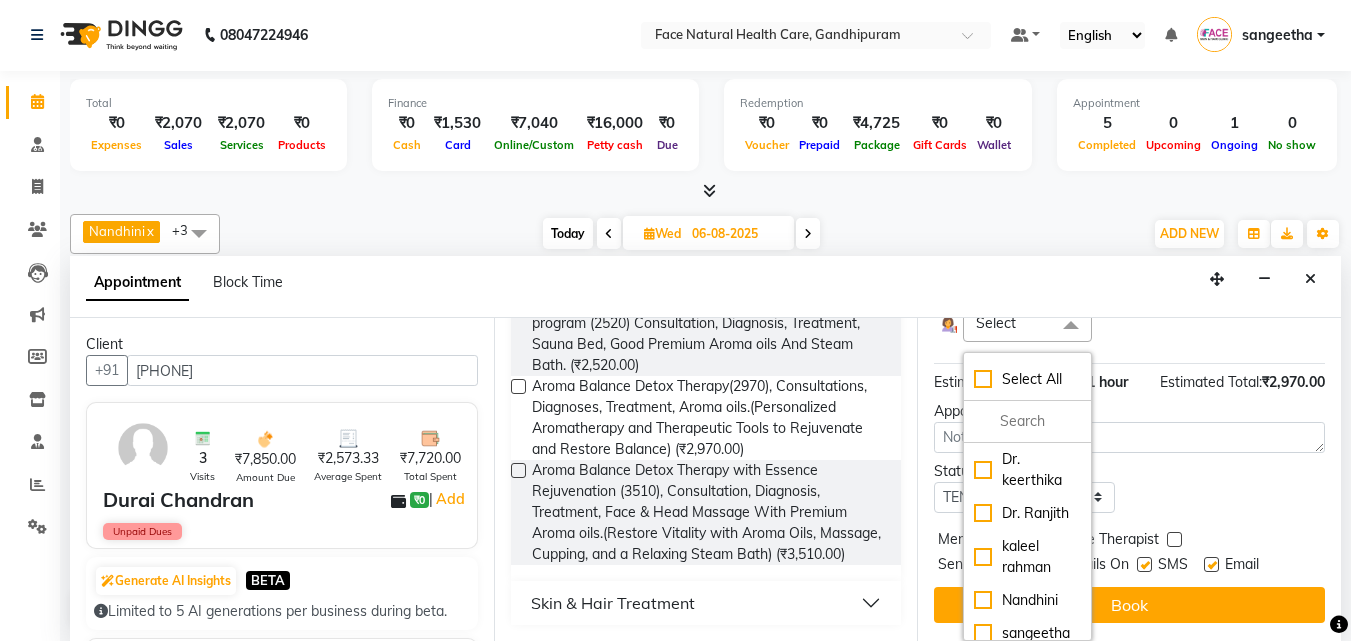 scroll, scrollTop: 378, scrollLeft: 0, axis: vertical 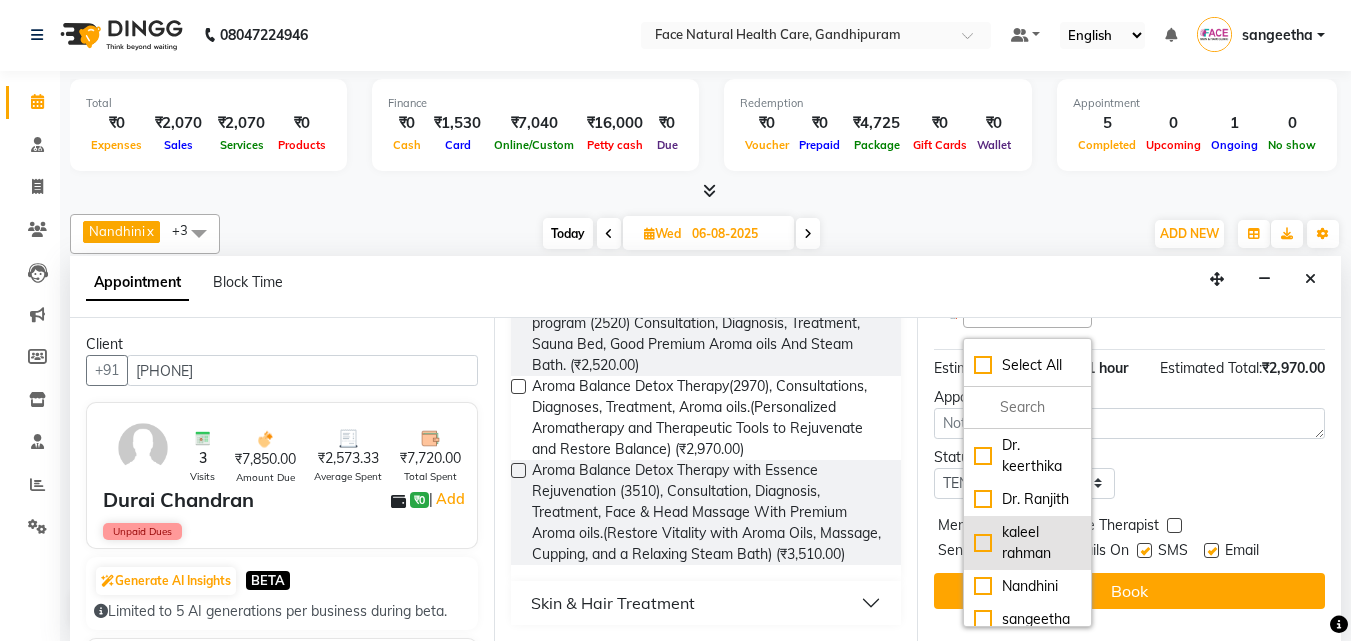 click on "kaleel rahman" at bounding box center [1027, 543] 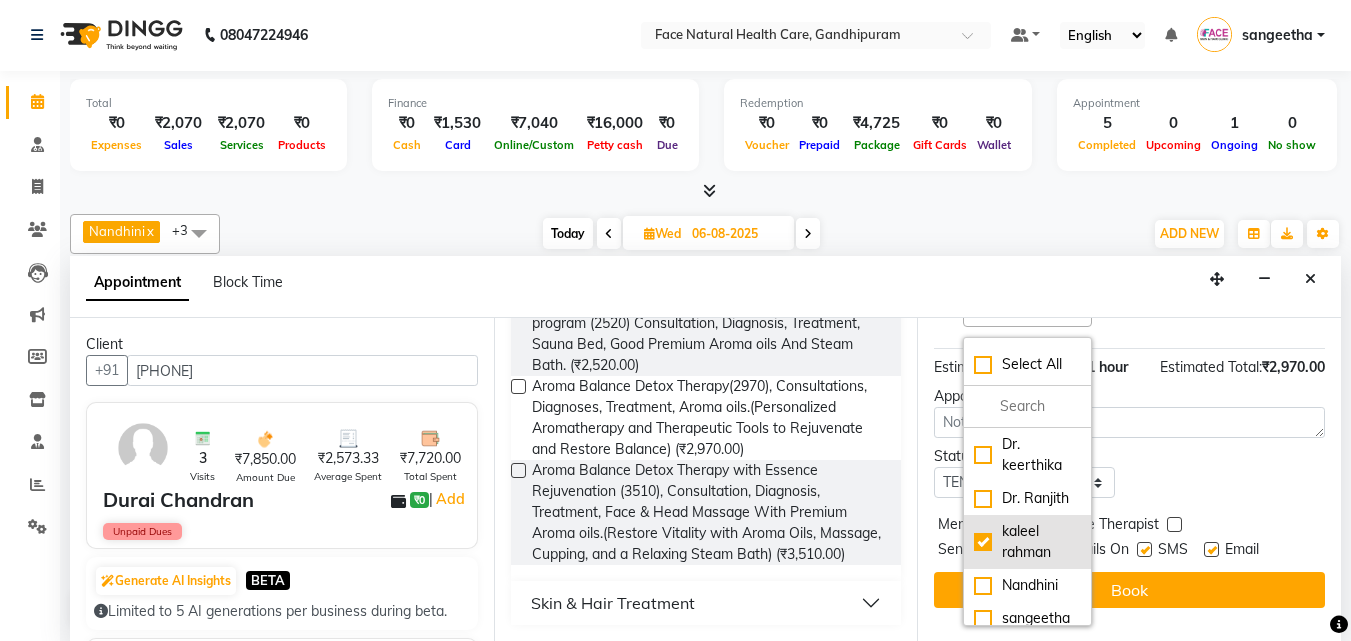 checkbox on "true" 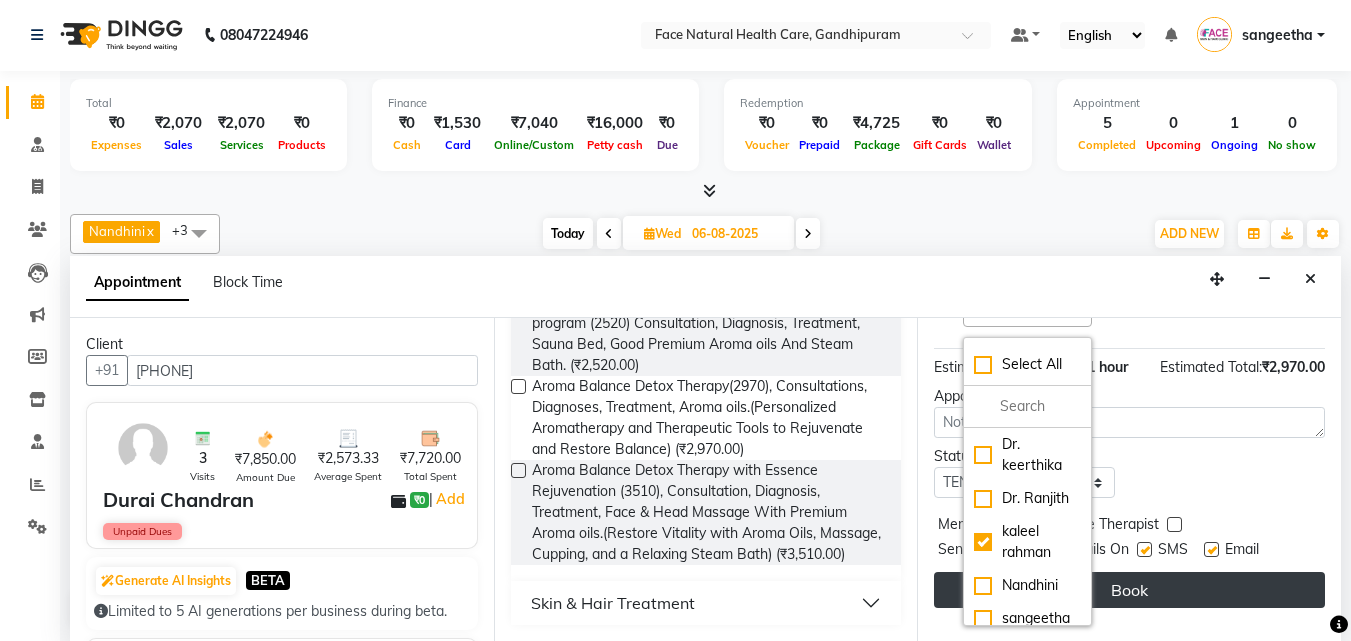 click on "Book" at bounding box center (1129, 590) 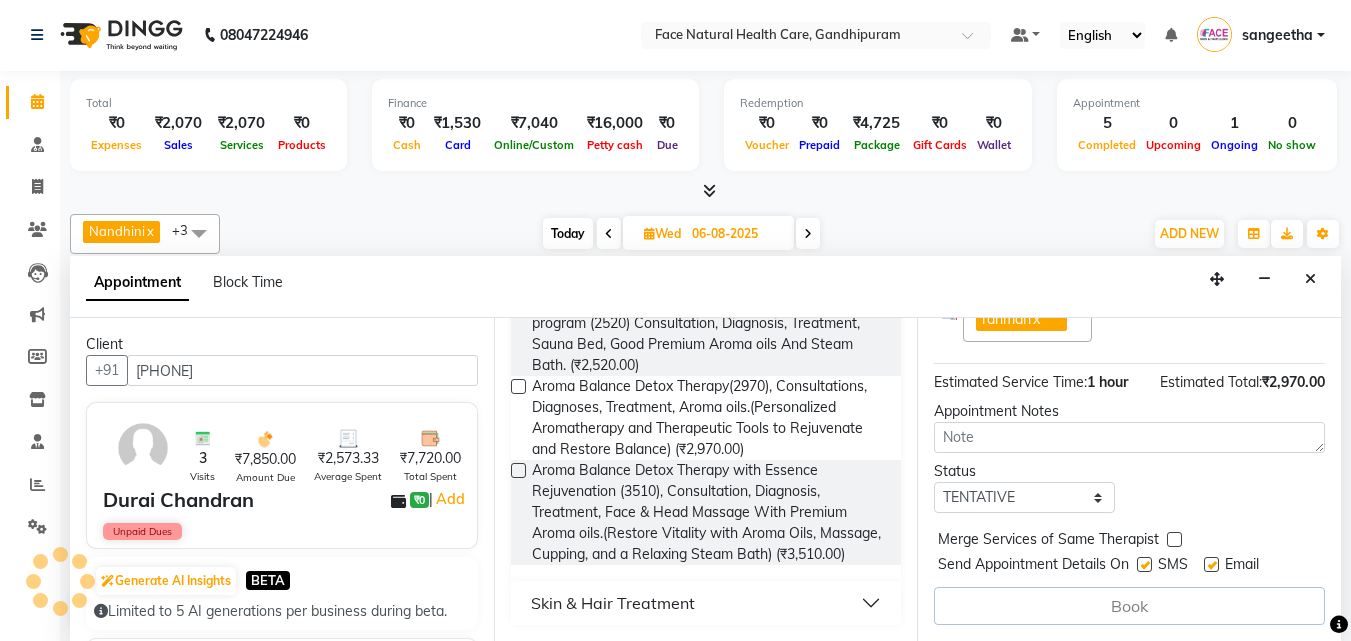 scroll, scrollTop: 370, scrollLeft: 0, axis: vertical 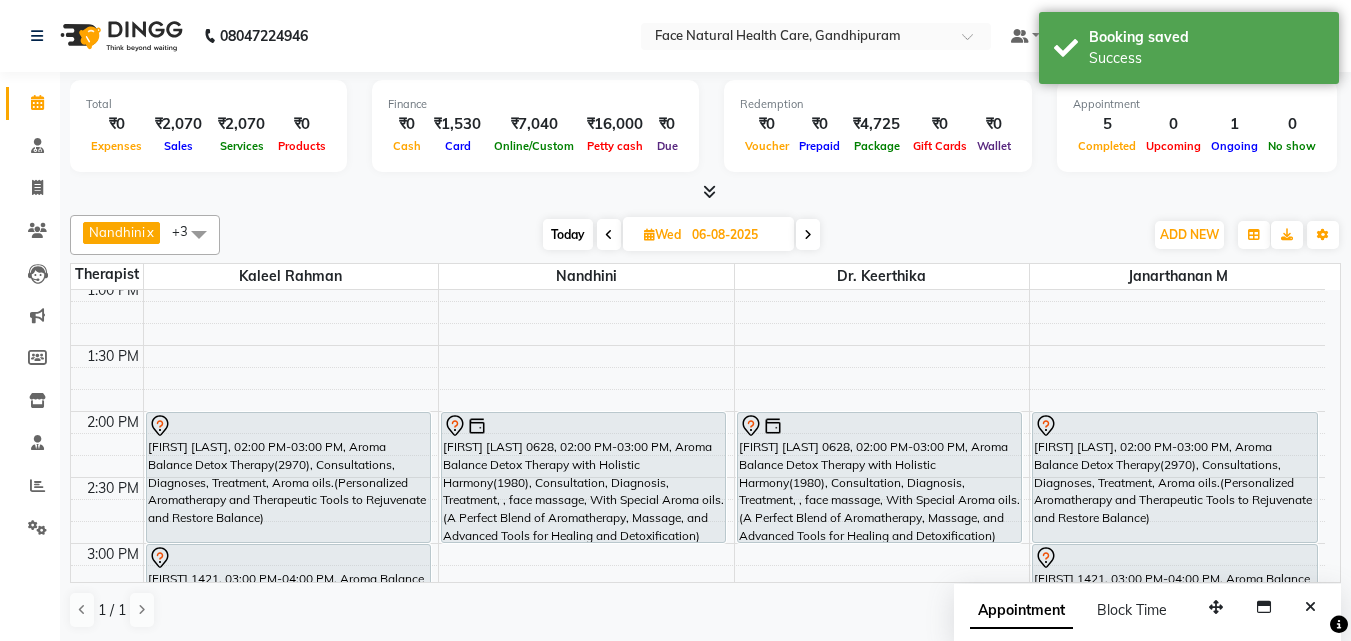 click at bounding box center [808, 235] 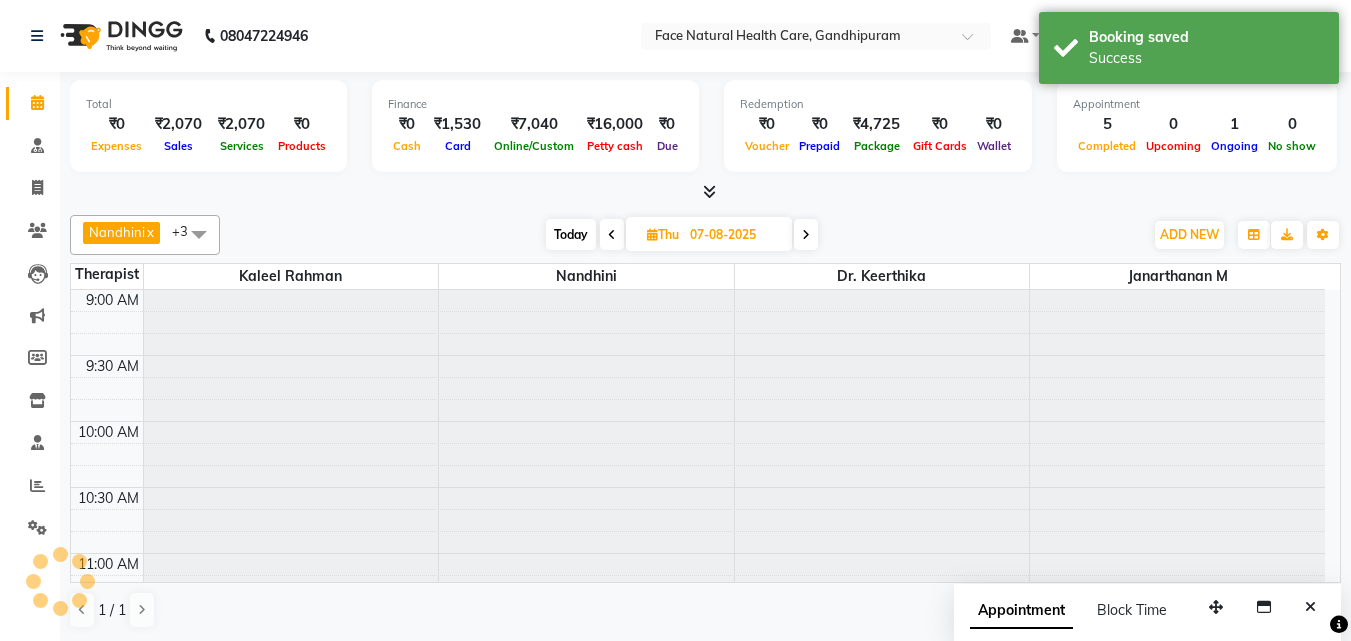 scroll, scrollTop: 793, scrollLeft: 0, axis: vertical 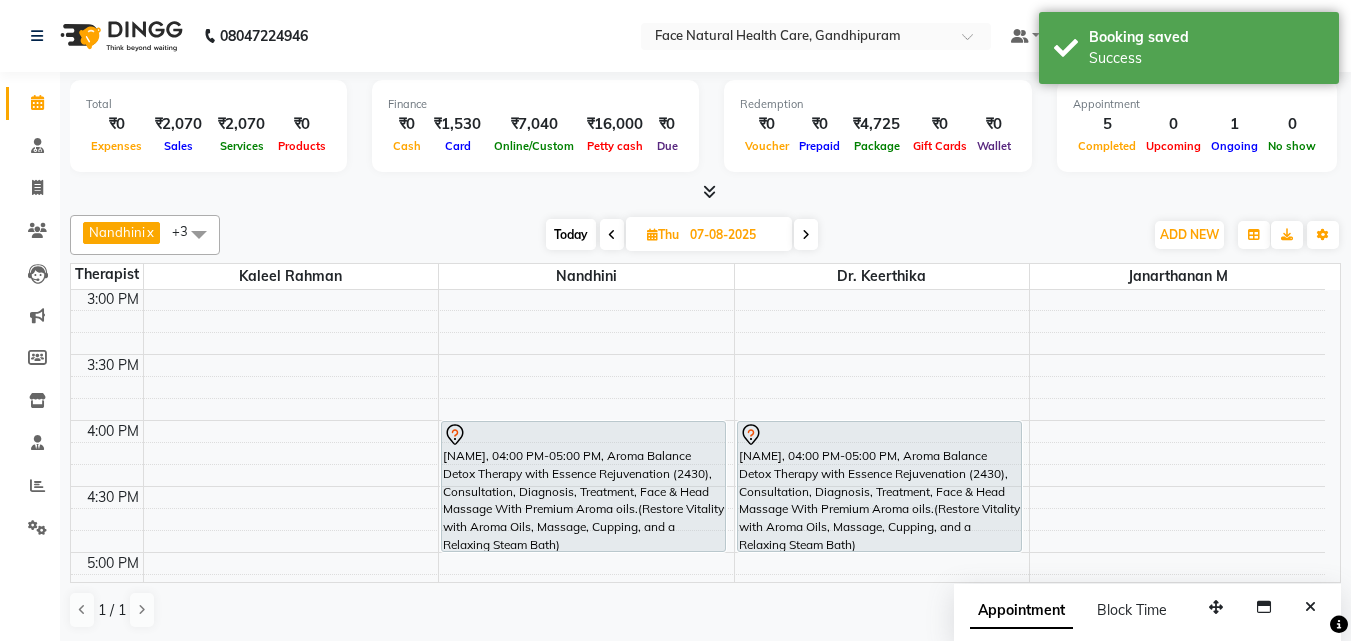 click at bounding box center (806, 235) 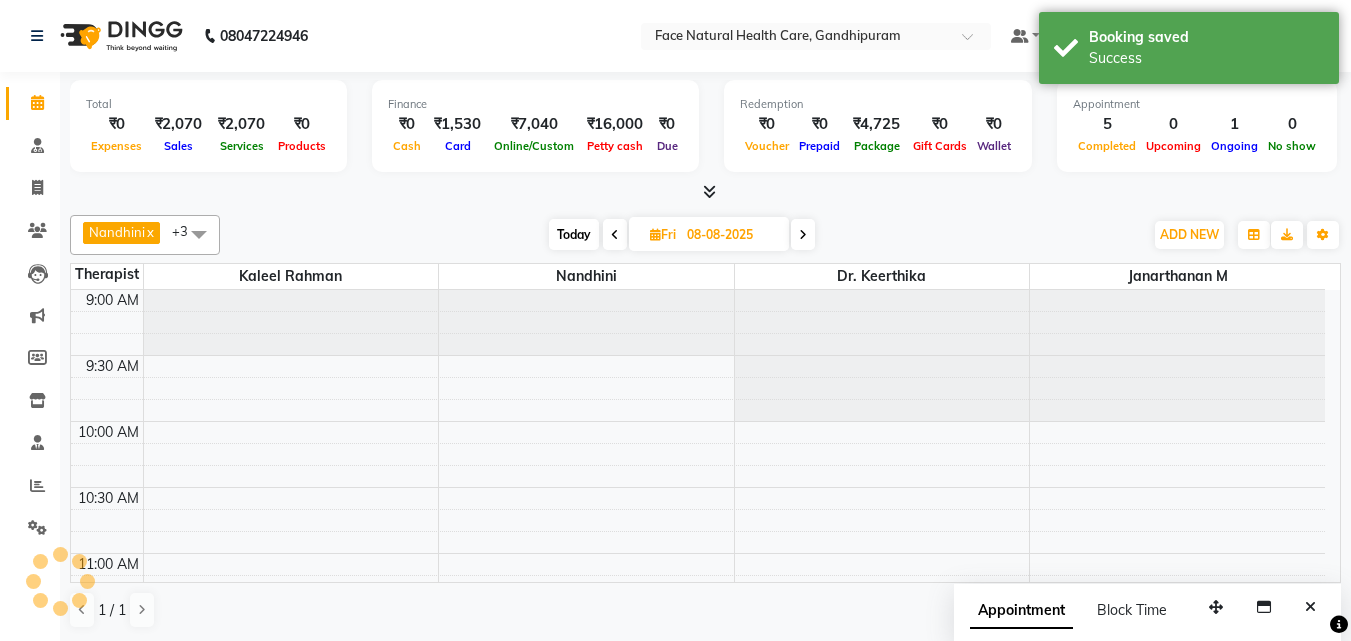 scroll, scrollTop: 793, scrollLeft: 0, axis: vertical 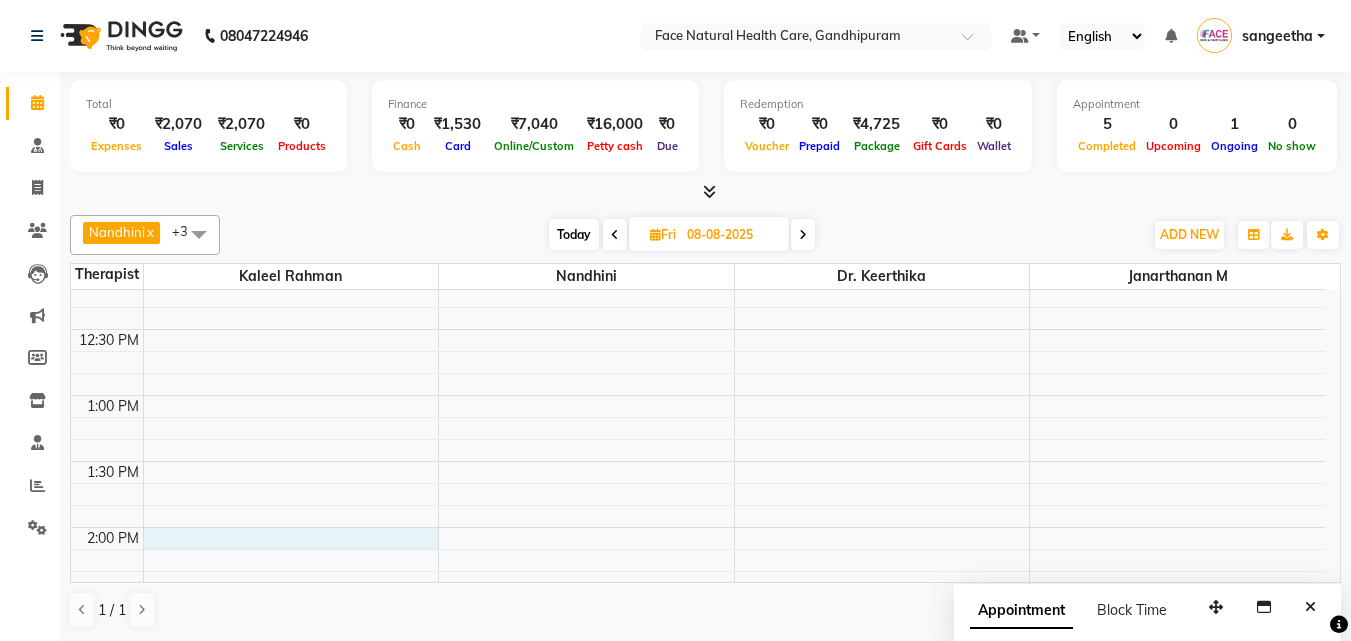 click on "9:00 AM 9:30 AM 10:00 AM 10:30 AM 11:00 AM 11:30 AM 12:00 PM 12:30 PM 1:00 PM 1:30 PM 2:00 PM 2:30 PM 3:00 PM 3:30 PM 4:00 PM 4:30 PM 5:00 PM 5:30 PM 6:00 PM 6:30 PM" at bounding box center [698, 527] 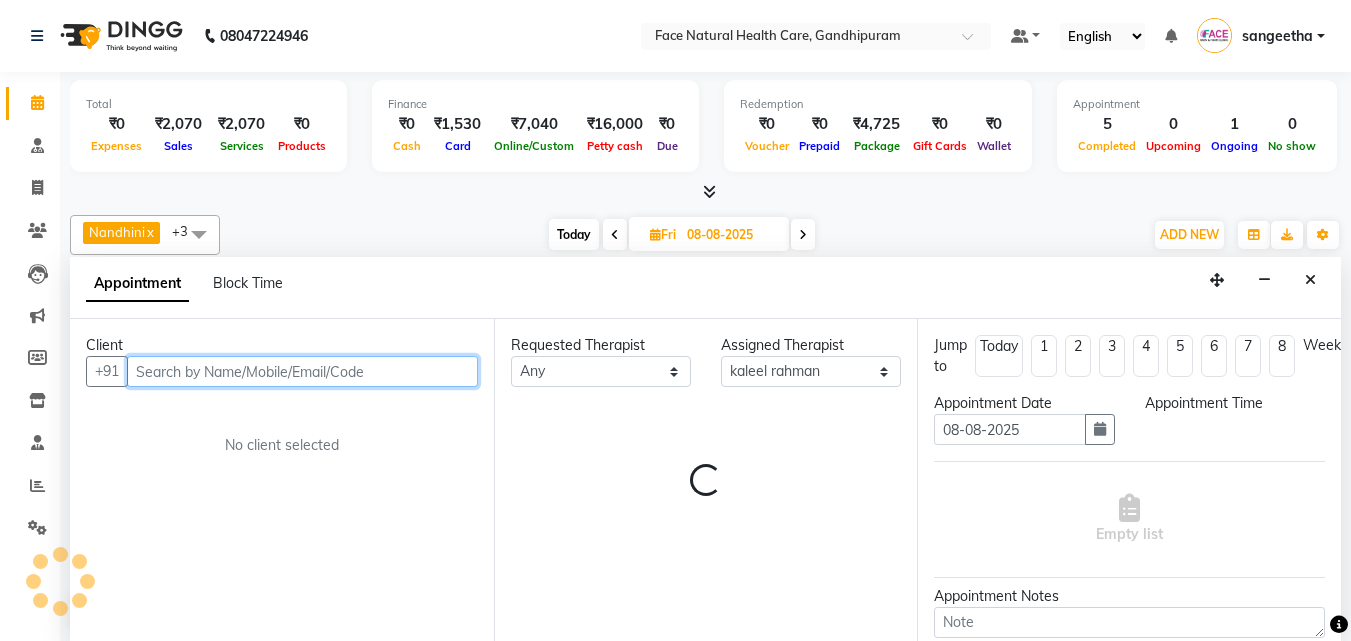 select on "840" 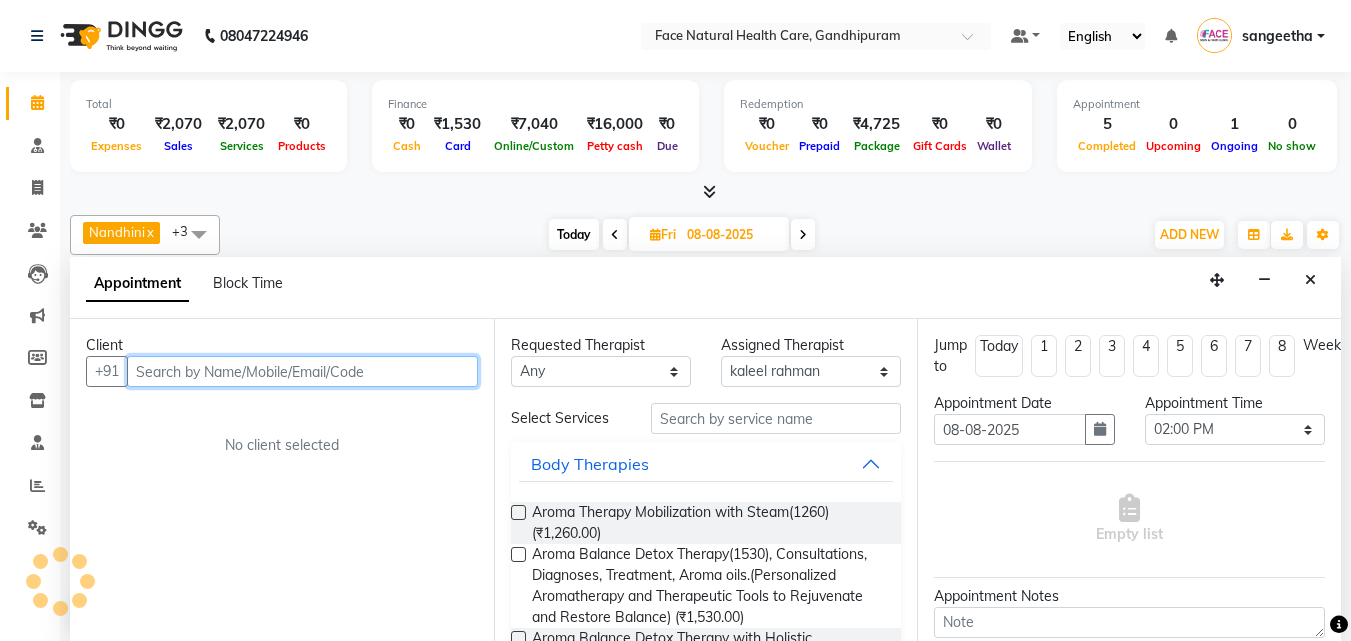 scroll, scrollTop: 1, scrollLeft: 0, axis: vertical 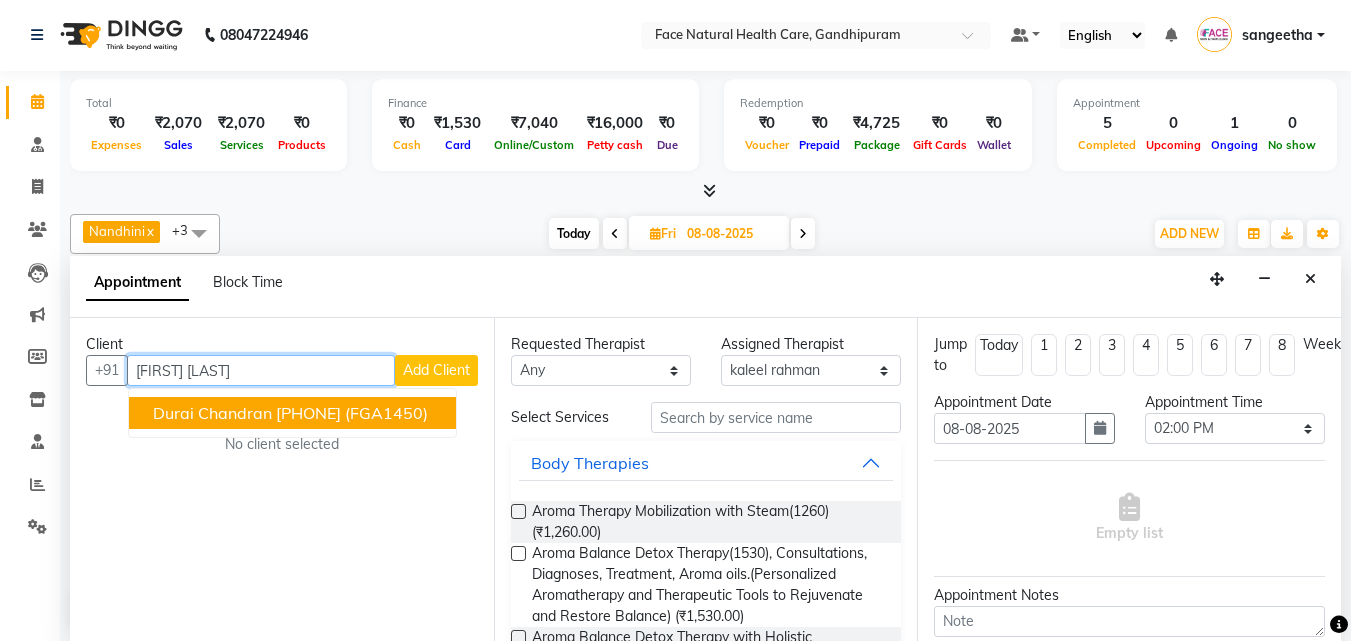 click on "Durai Chandran" at bounding box center [212, 413] 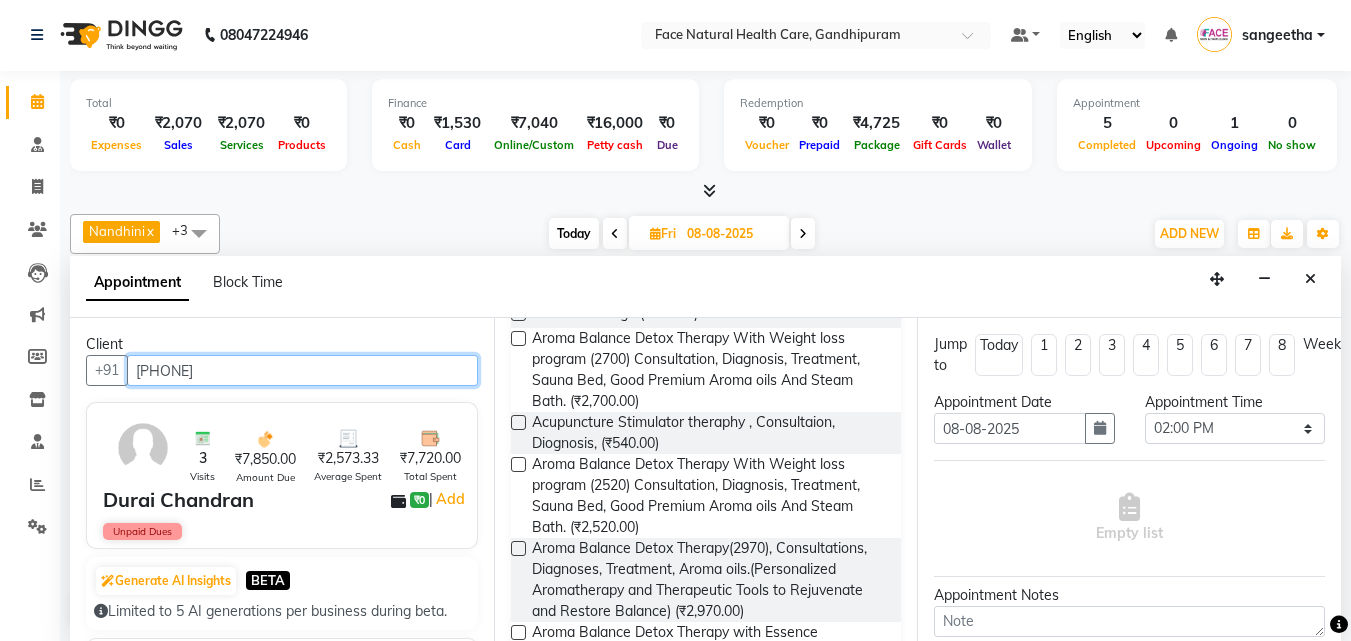 scroll, scrollTop: 990, scrollLeft: 0, axis: vertical 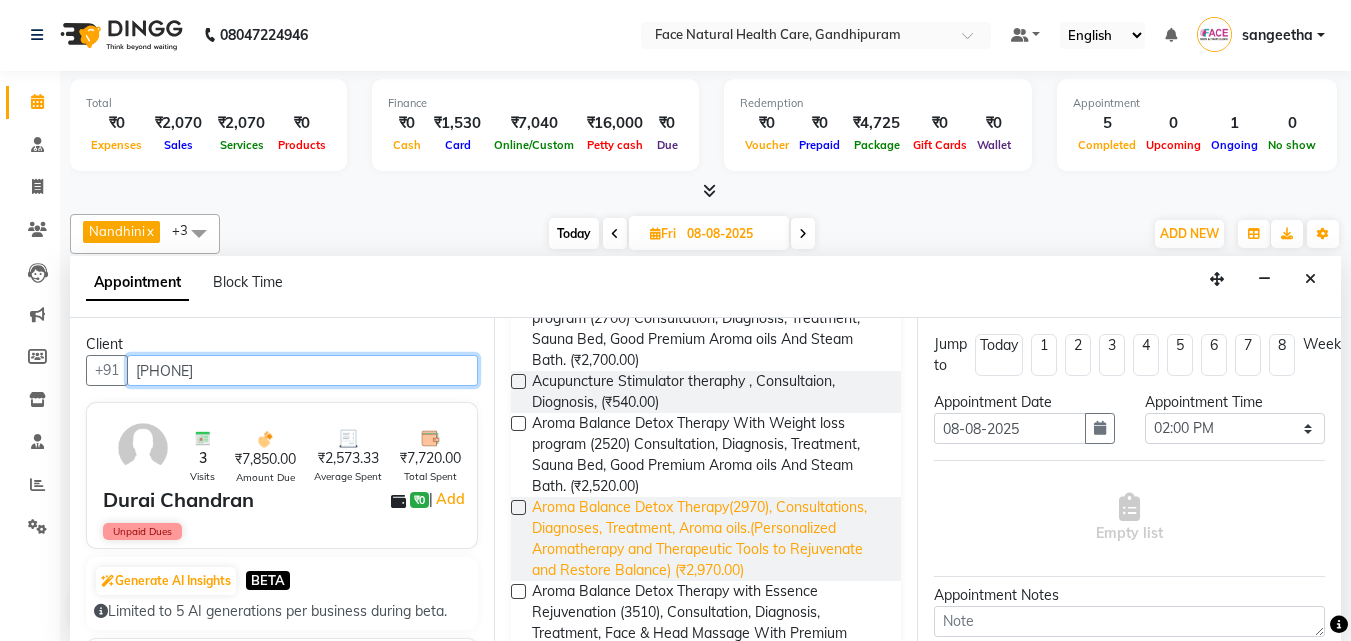 type on "[PHONE]" 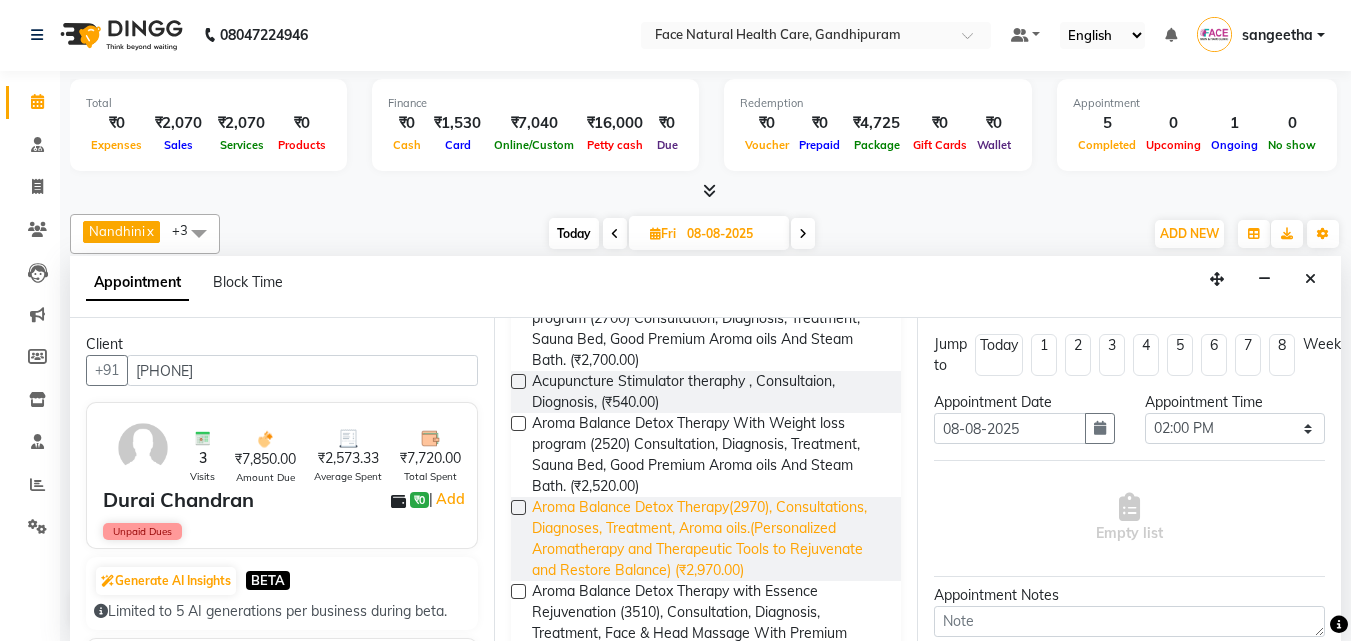 click on "Aroma Balance Detox Therapy(2970), Consultations, Diagnoses, Treatment, Aroma oils.(Personalized Aromatherapy and Therapeutic Tools to Rejuvenate and Restore Balance) (₹2,970.00)" at bounding box center [709, 539] 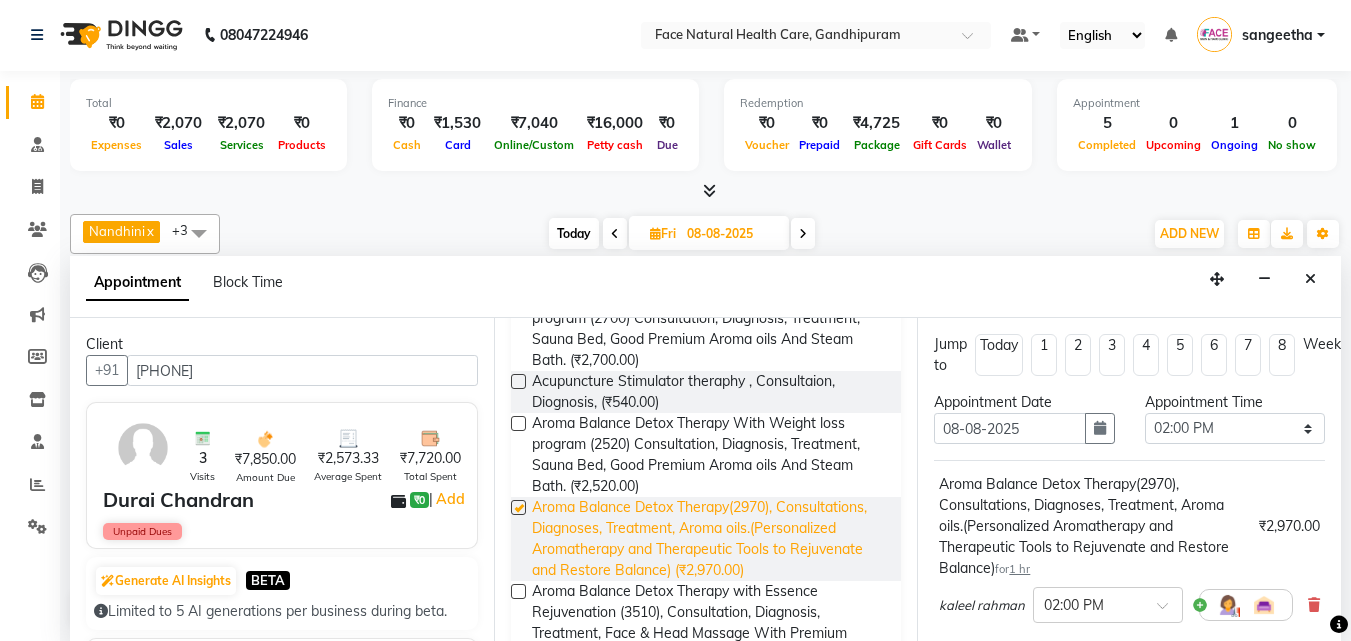 checkbox on "false" 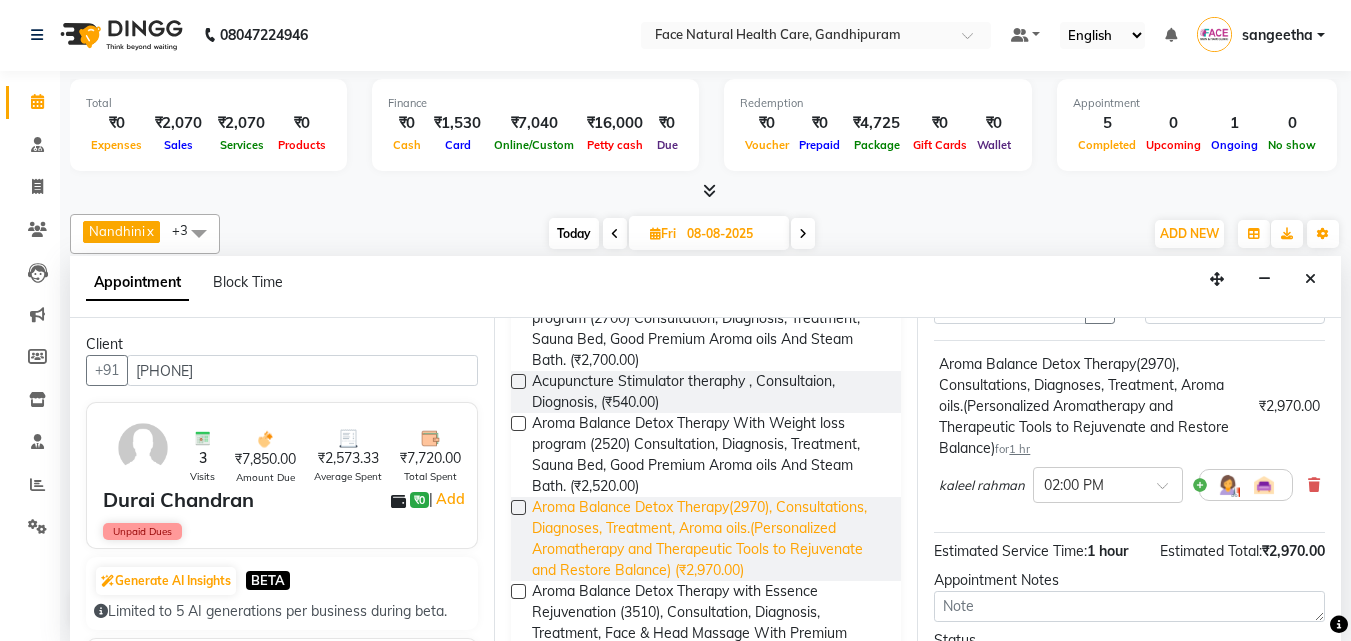scroll, scrollTop: 160, scrollLeft: 0, axis: vertical 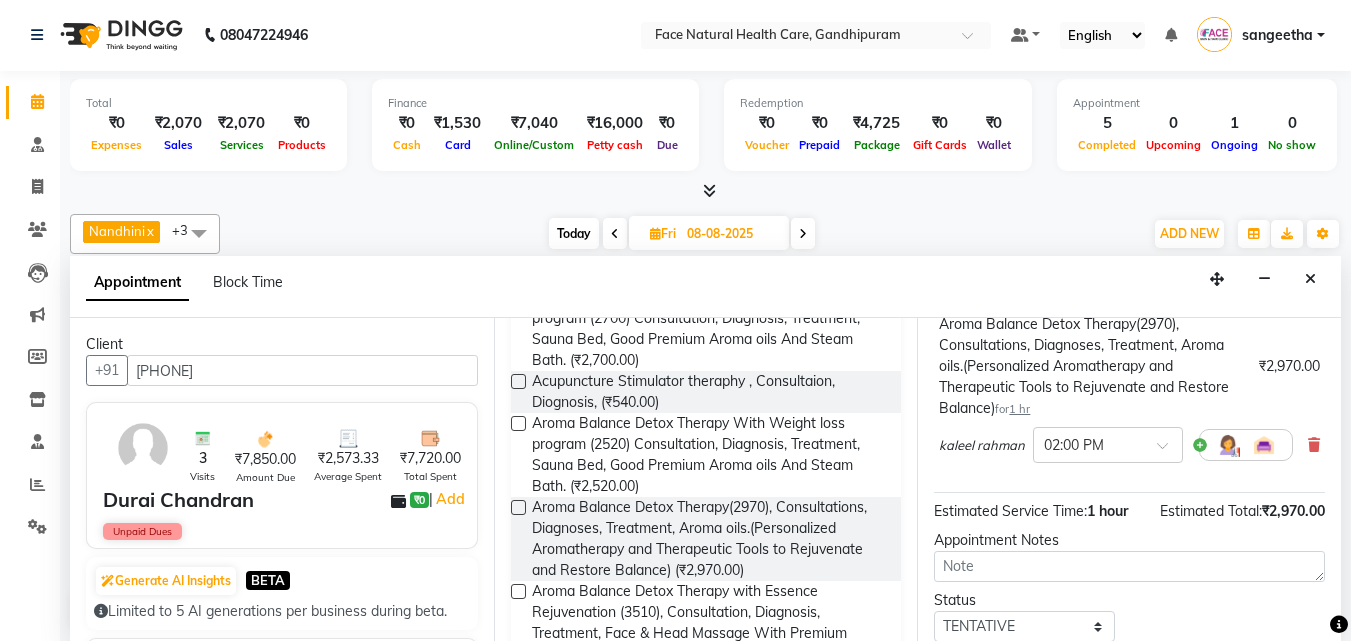 click at bounding box center (1228, 445) 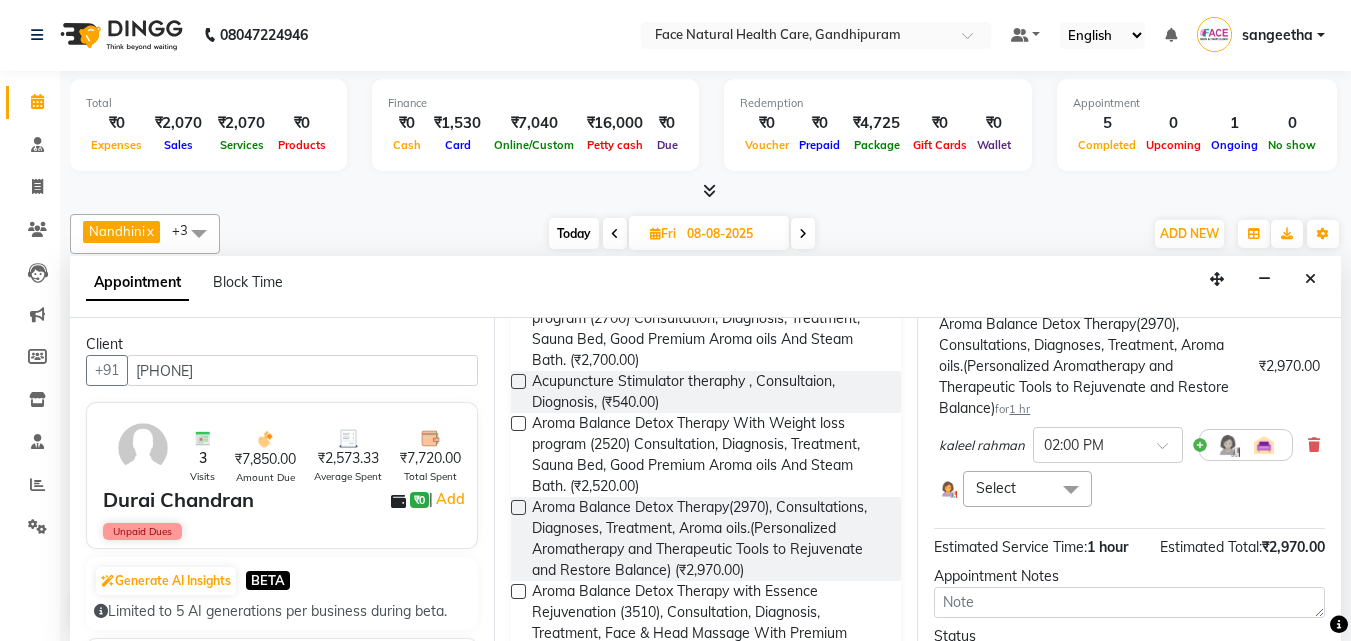 click at bounding box center [1071, 490] 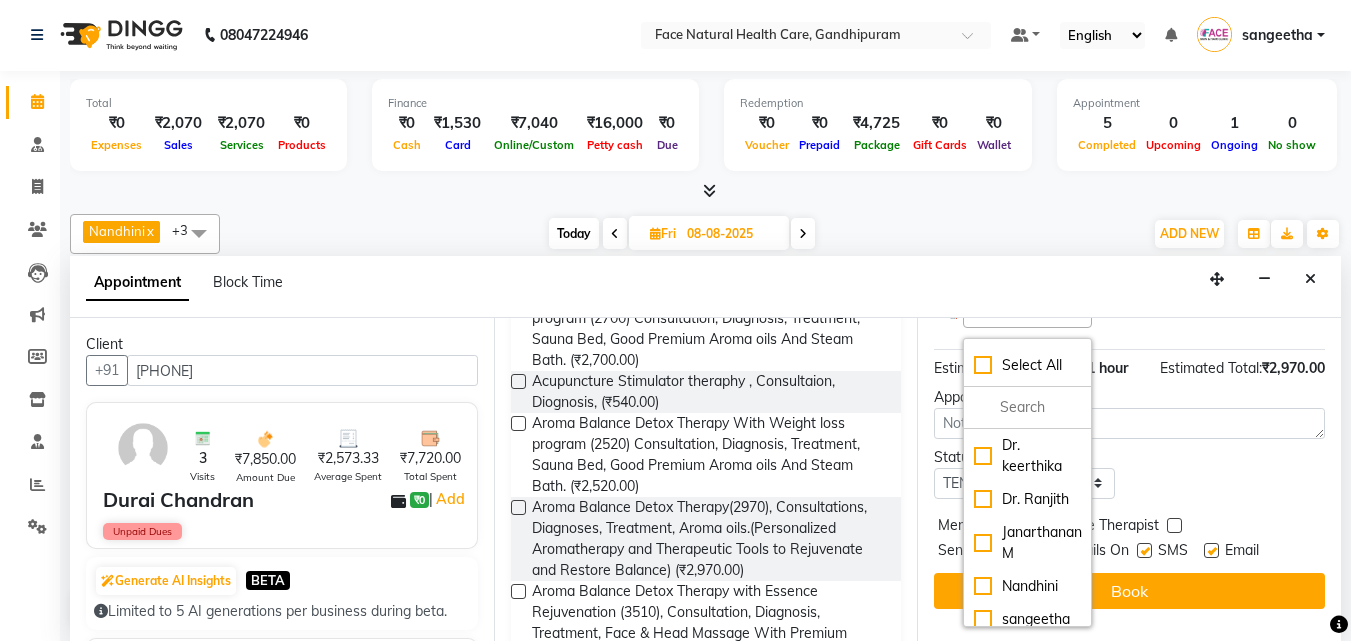 scroll, scrollTop: 378, scrollLeft: 0, axis: vertical 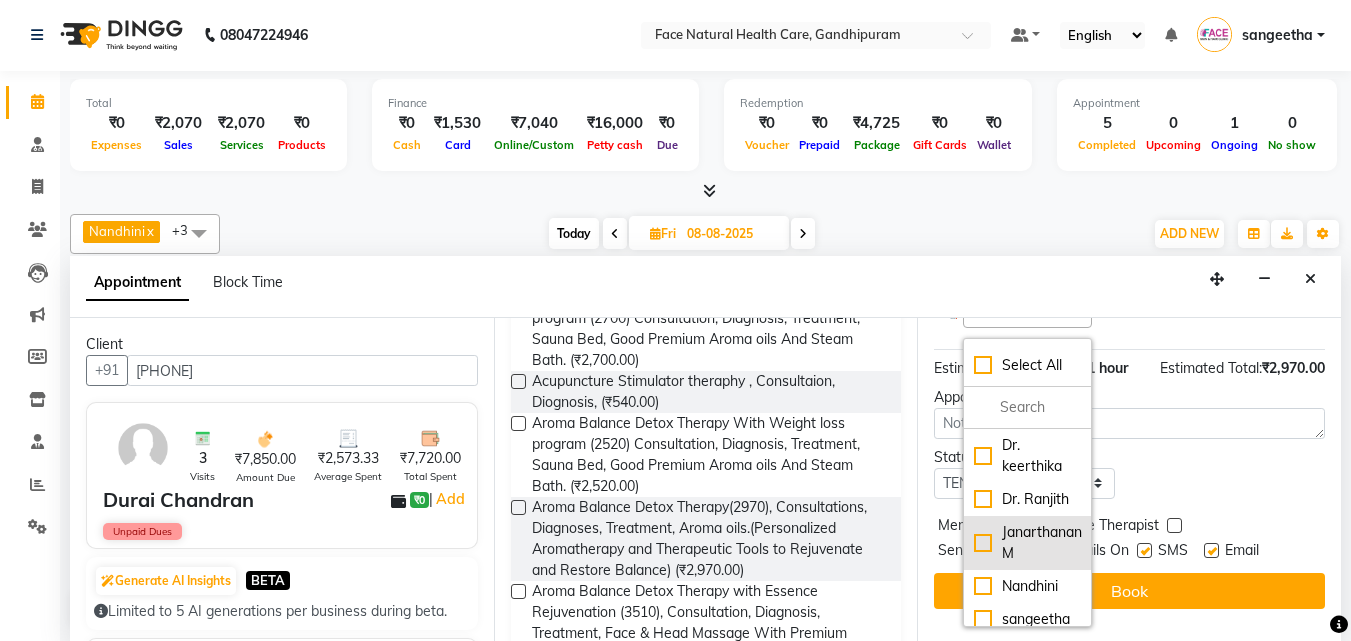 click on "Janarthanan M" at bounding box center (1027, 543) 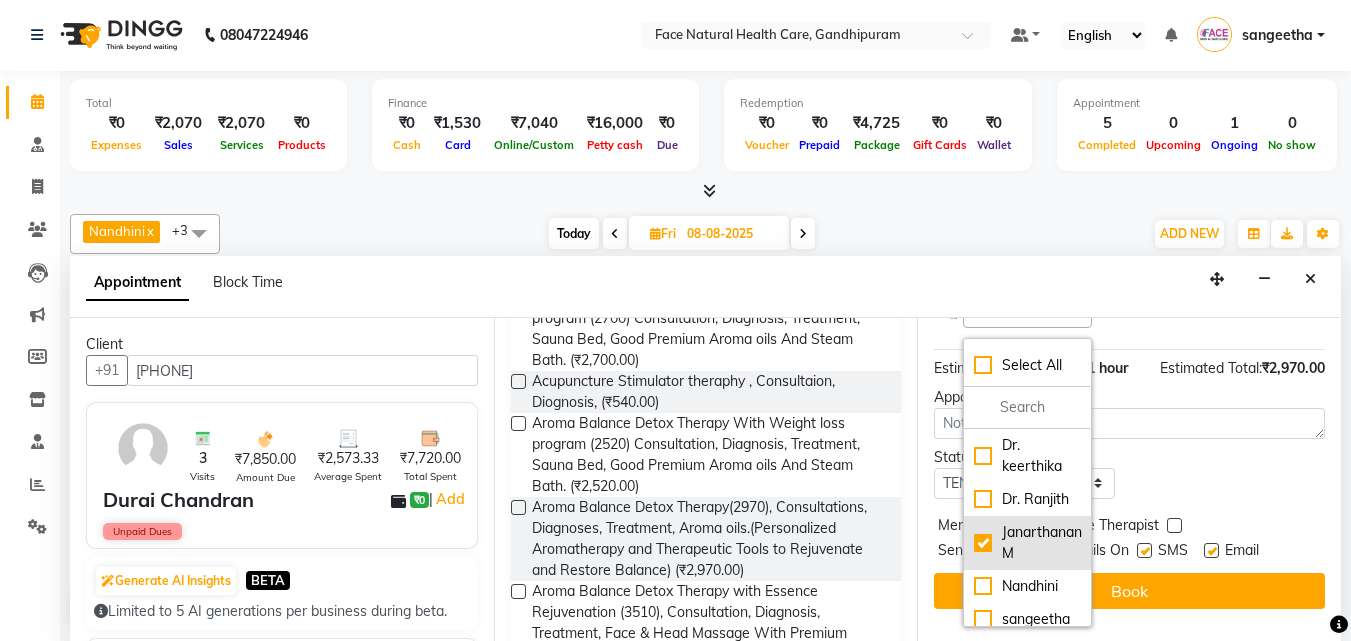 checkbox on "true" 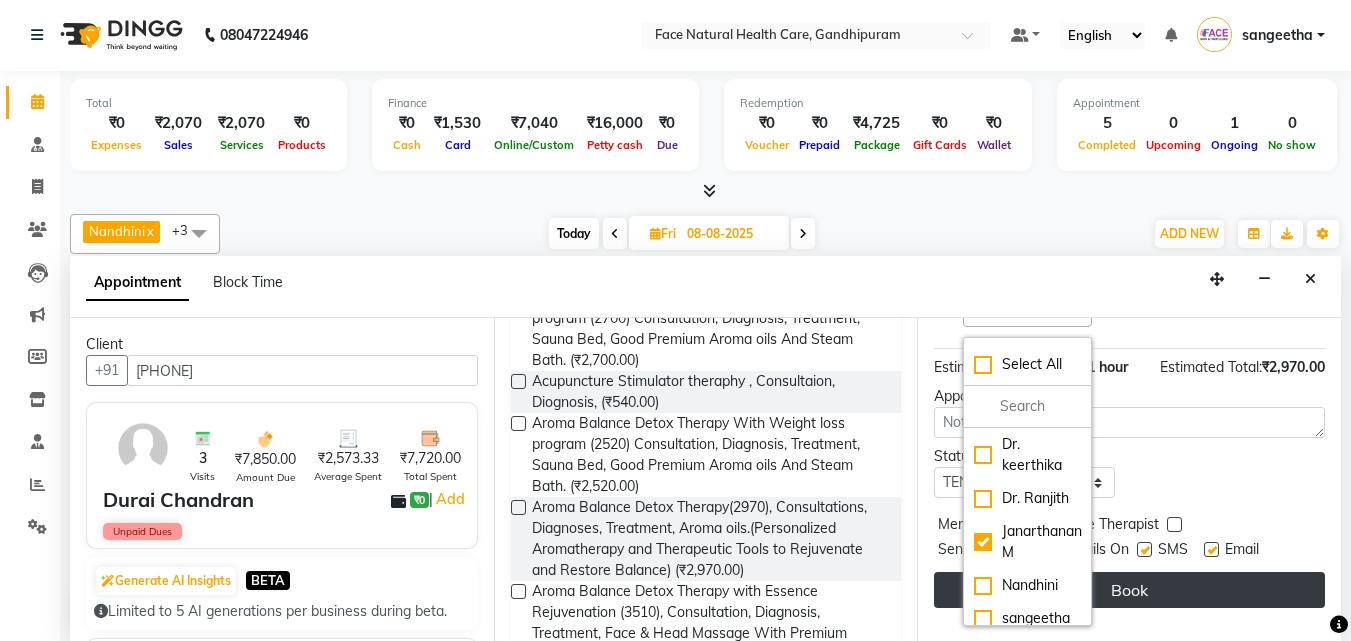 click on "Book" at bounding box center [1129, 590] 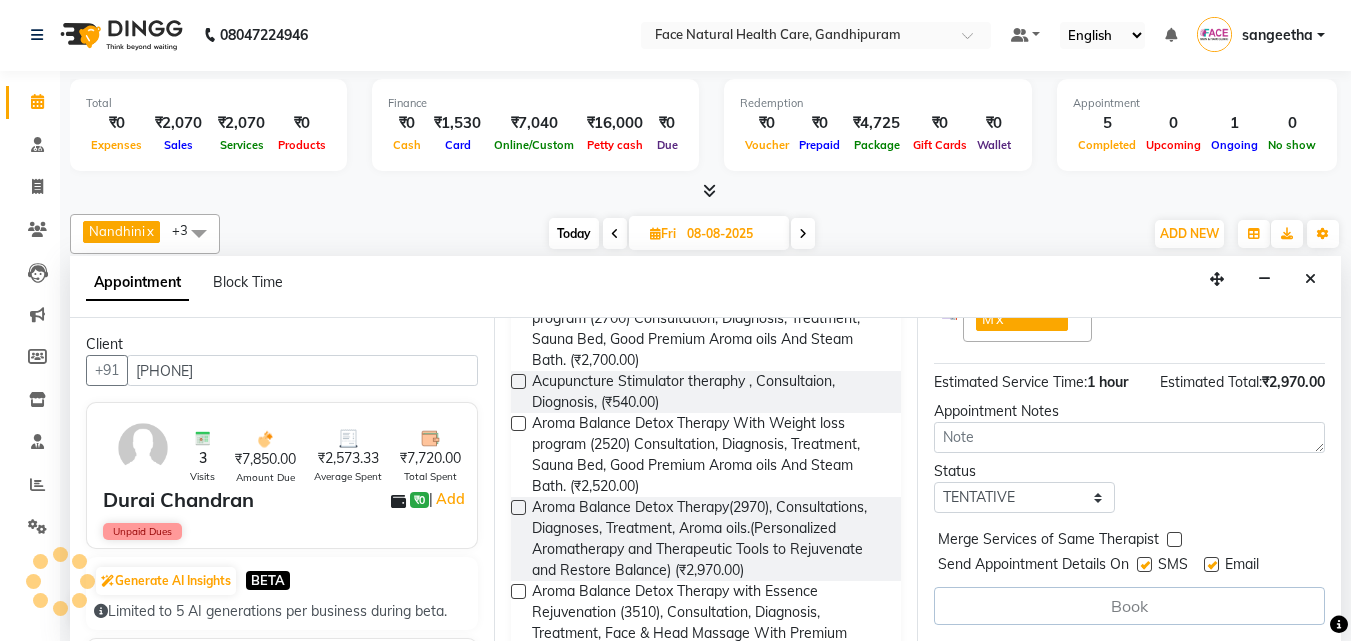 scroll, scrollTop: 370, scrollLeft: 0, axis: vertical 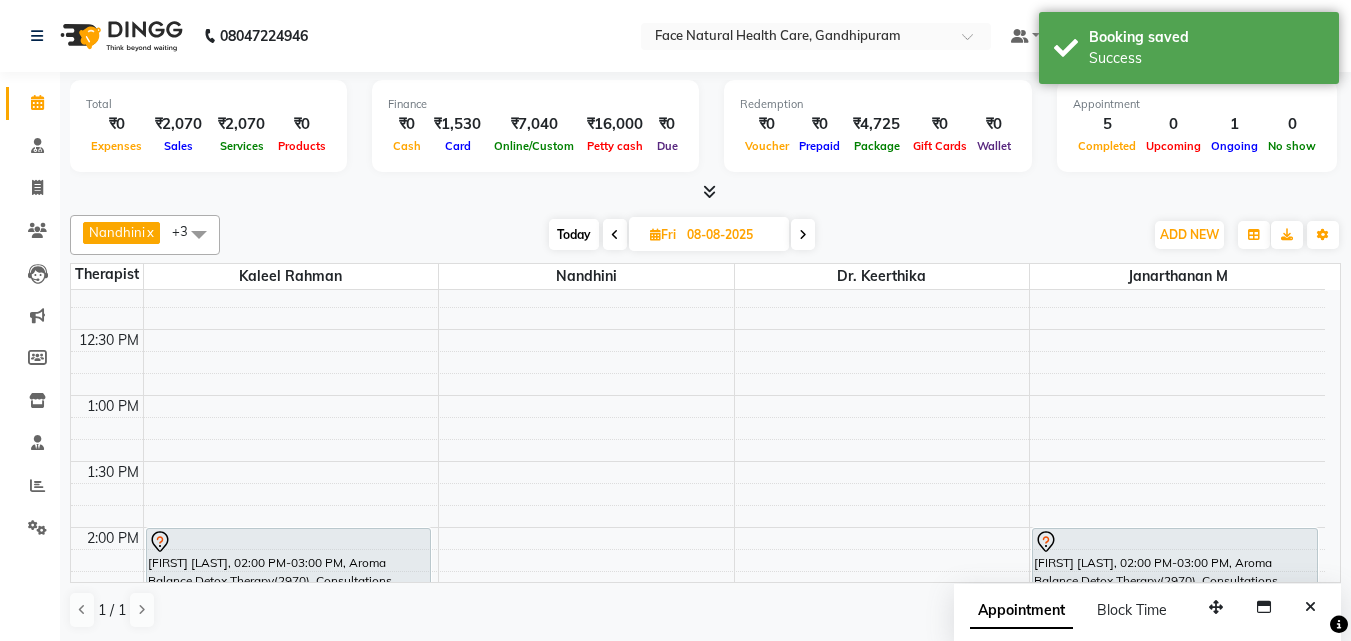 click on "Today" at bounding box center [574, 234] 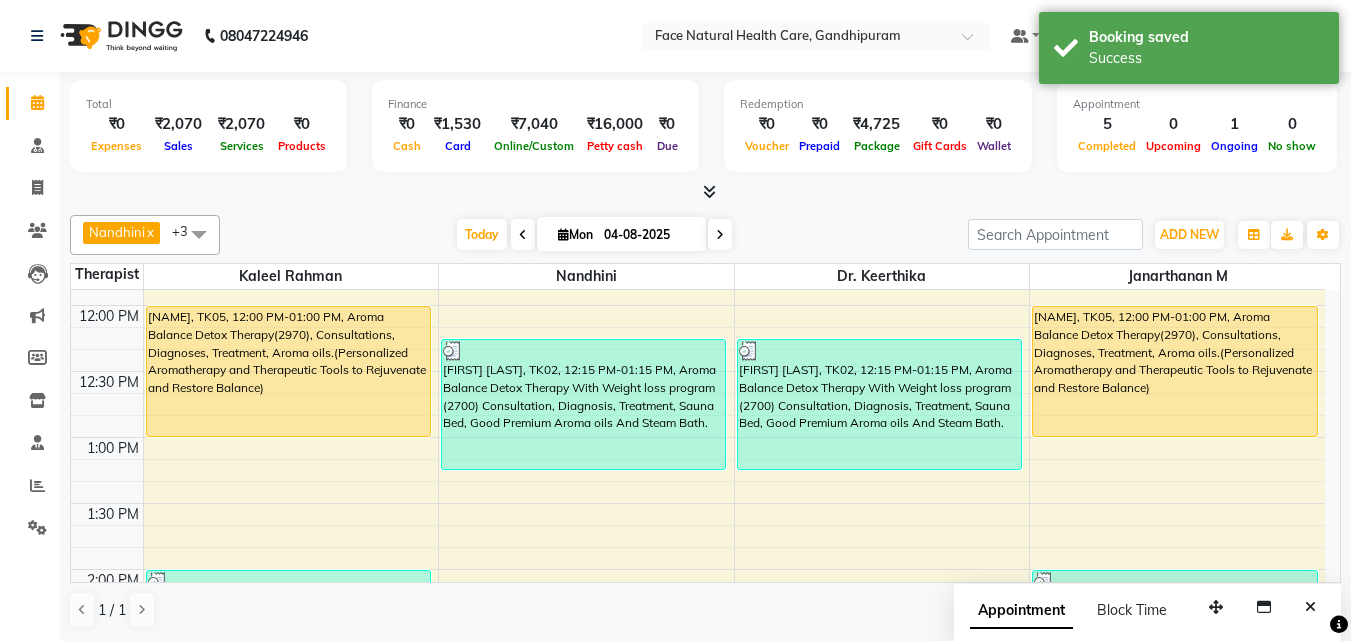 scroll, scrollTop: 125, scrollLeft: 0, axis: vertical 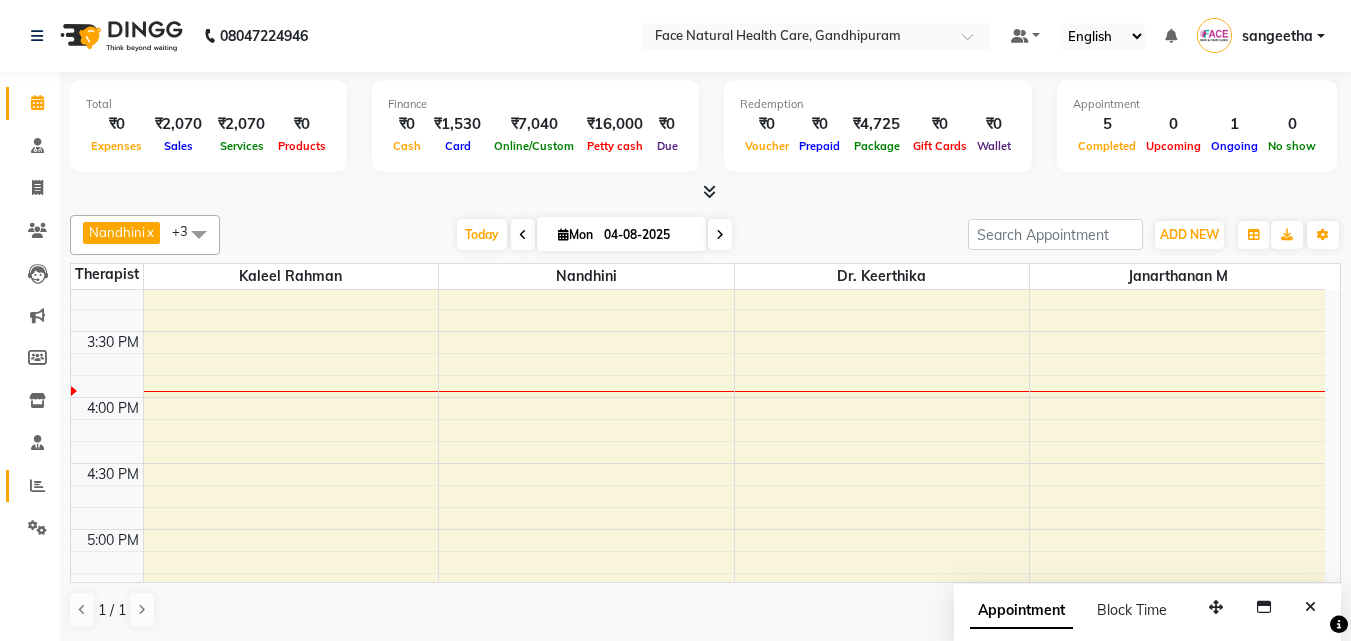 click 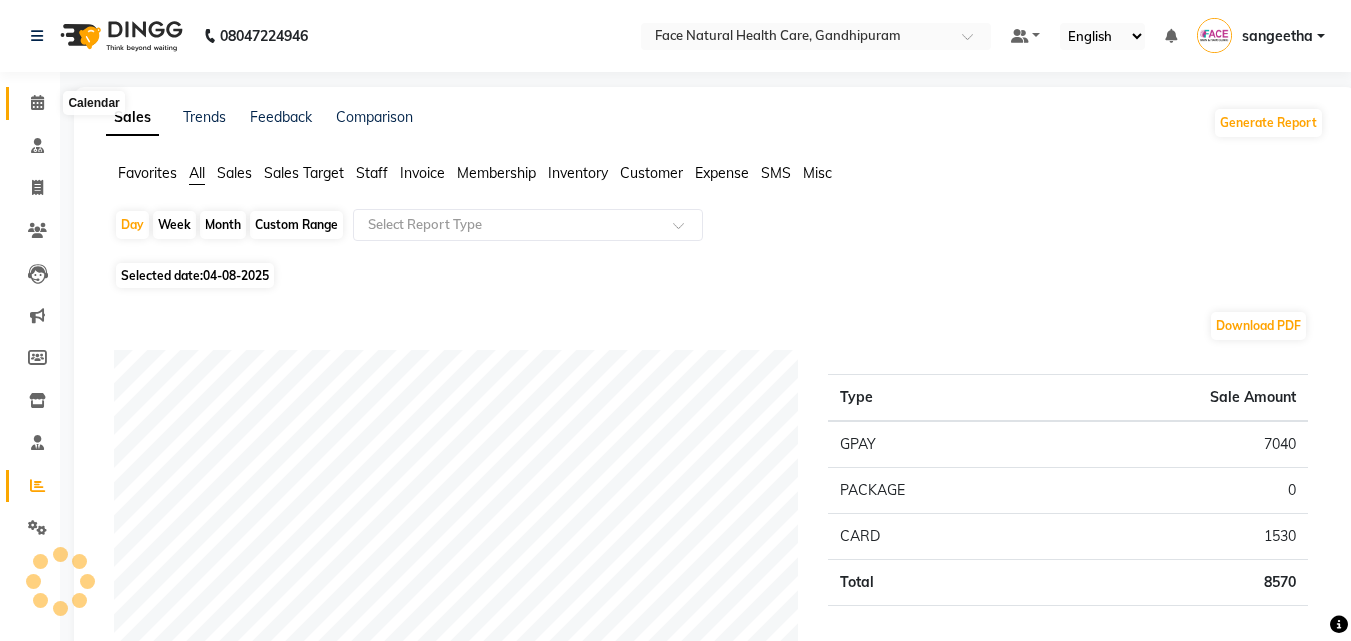 click 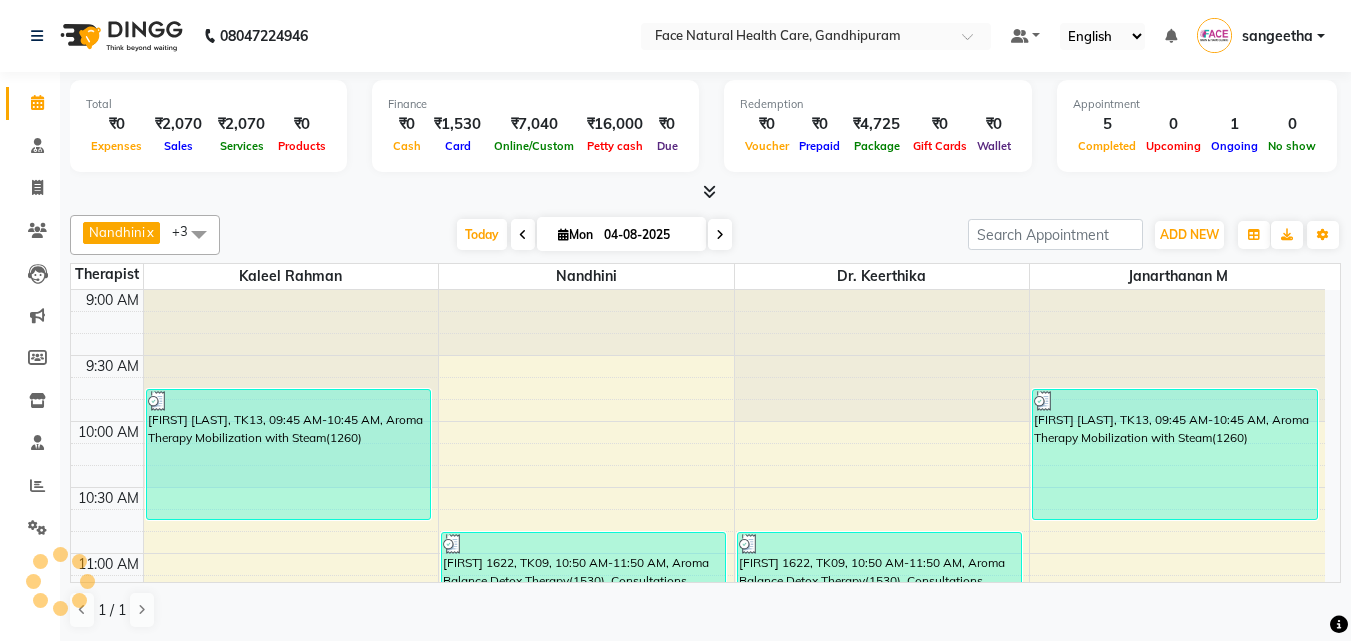 scroll, scrollTop: 0, scrollLeft: 0, axis: both 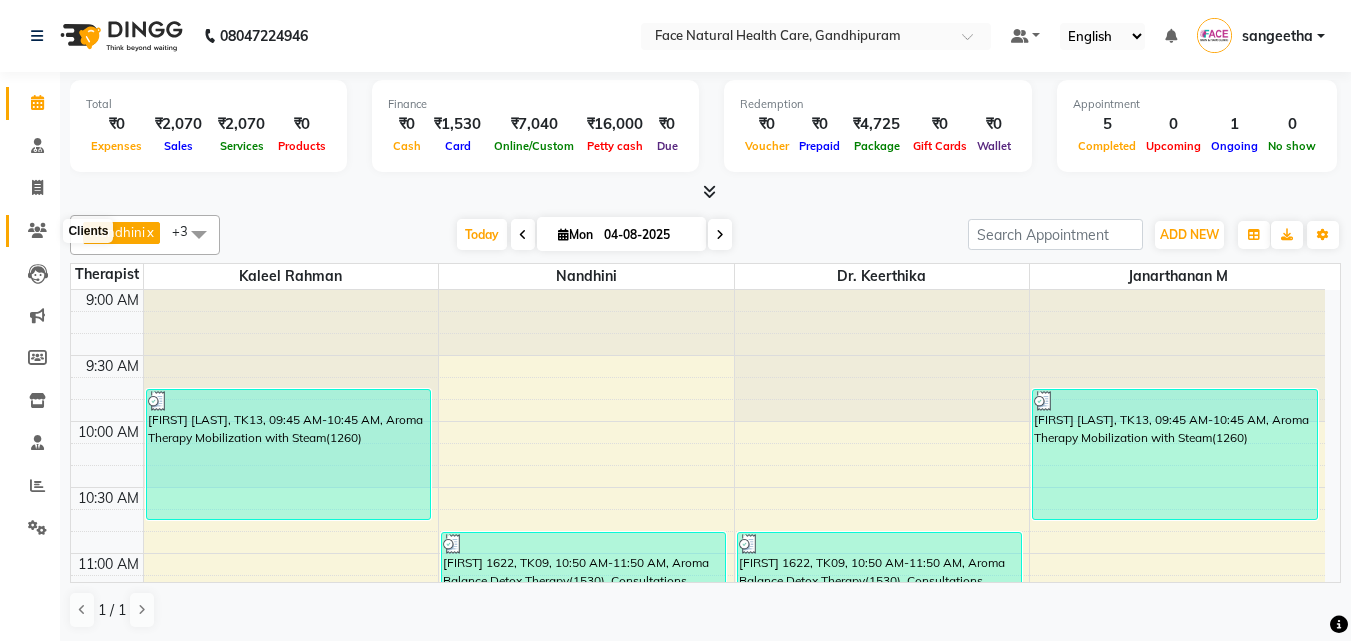 click 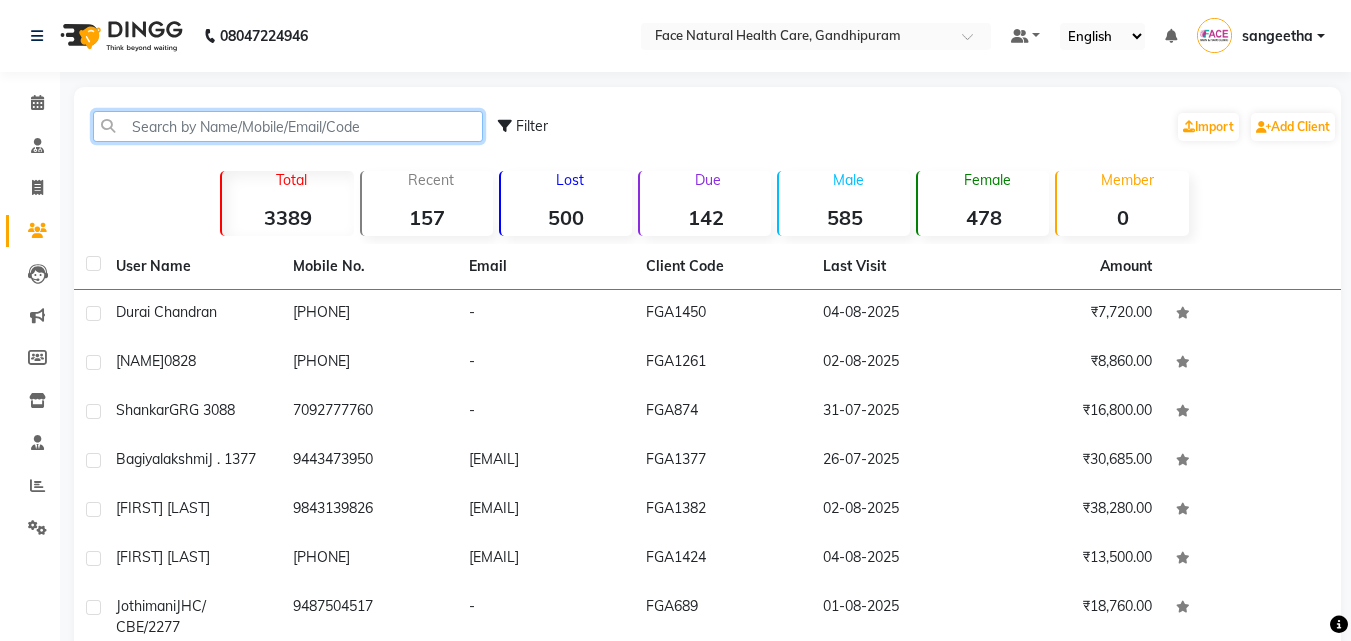 click 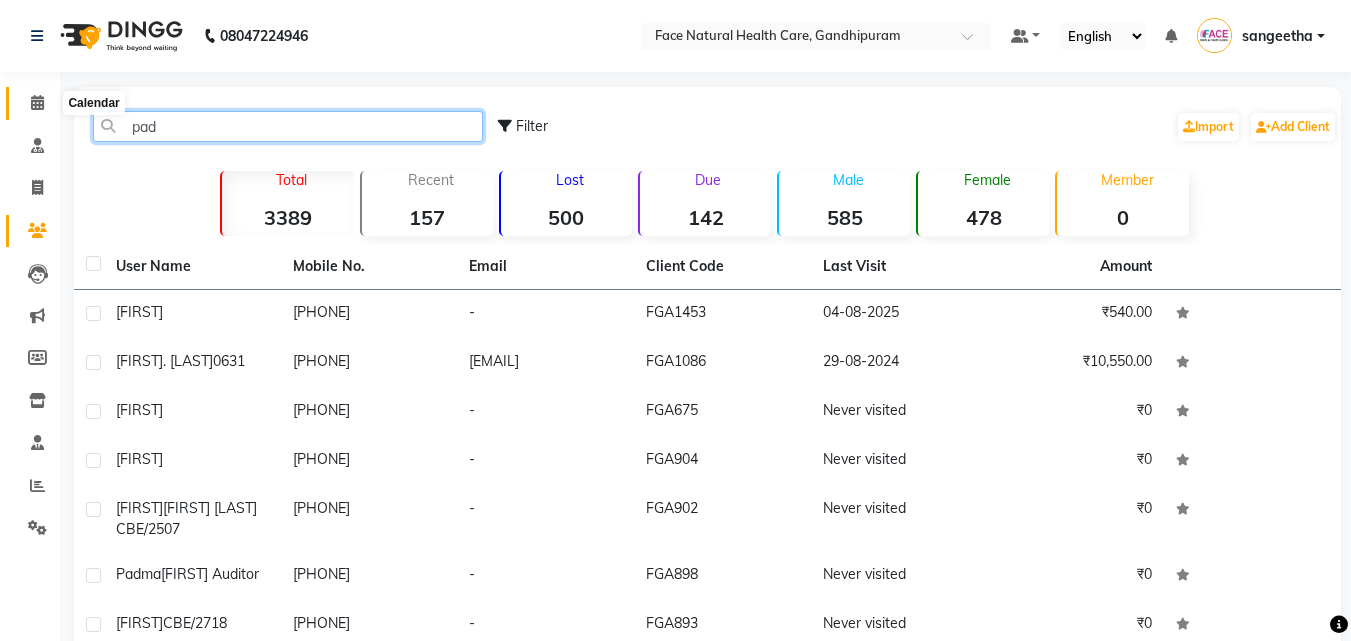 type on "pad" 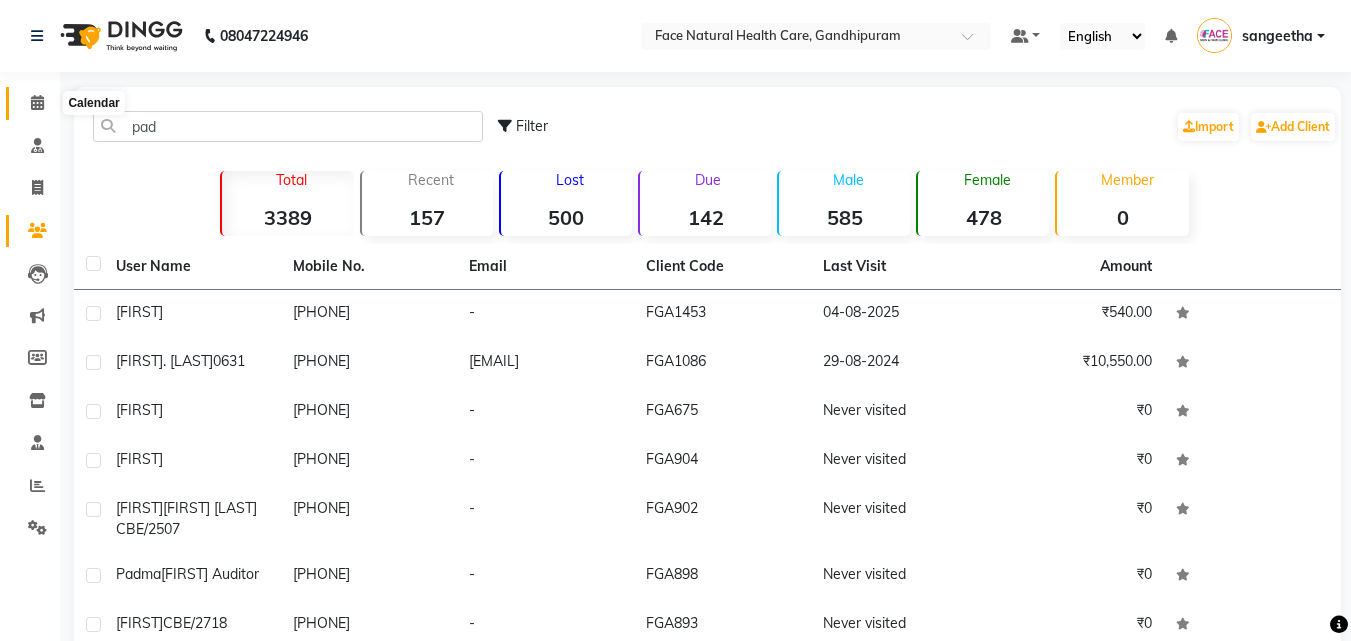 click 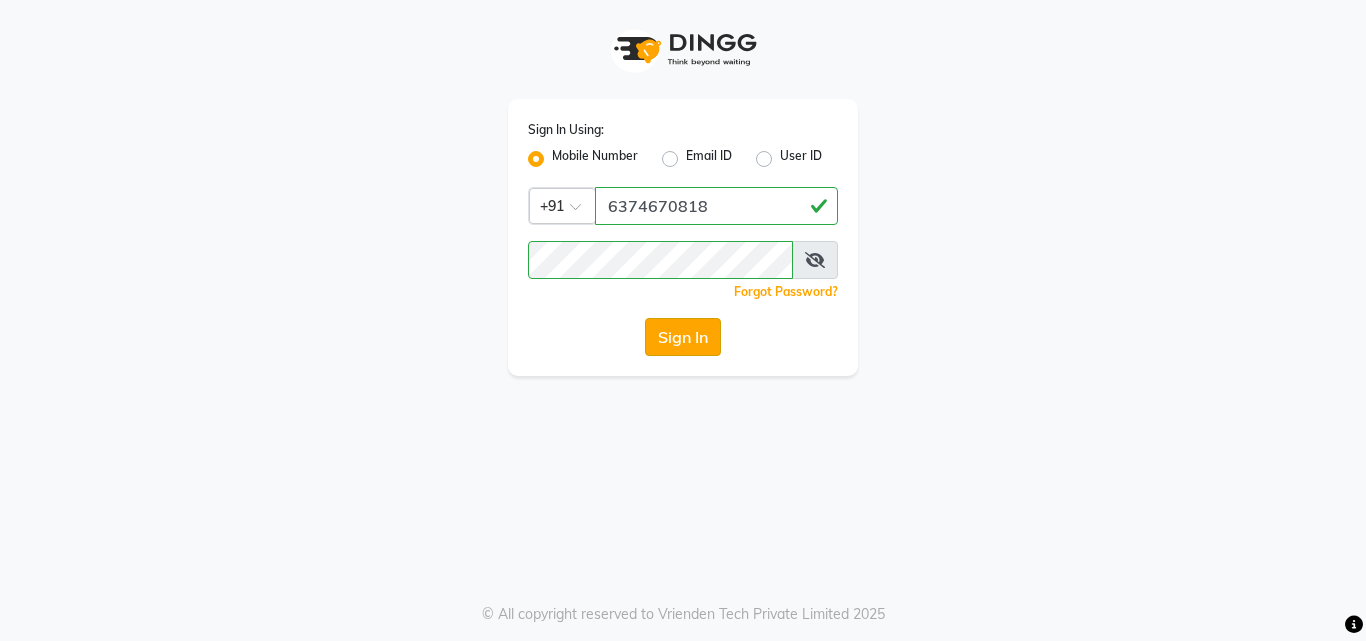 click on "Sign In" 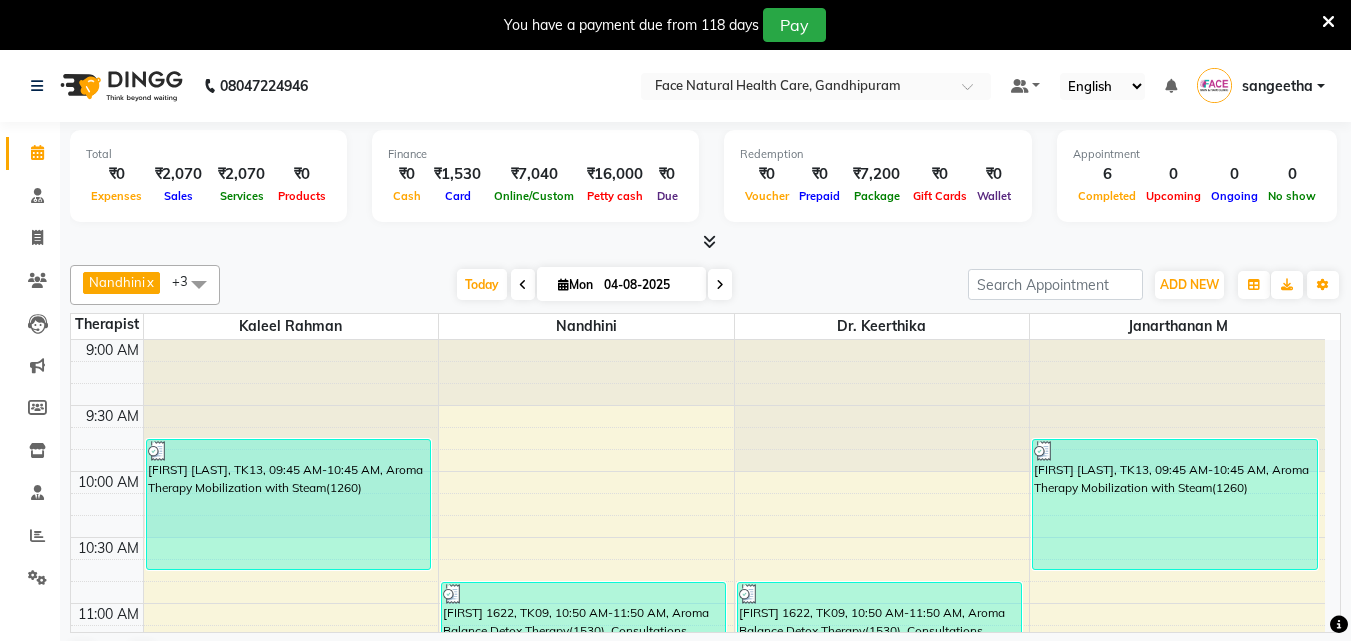 click at bounding box center [1328, 22] 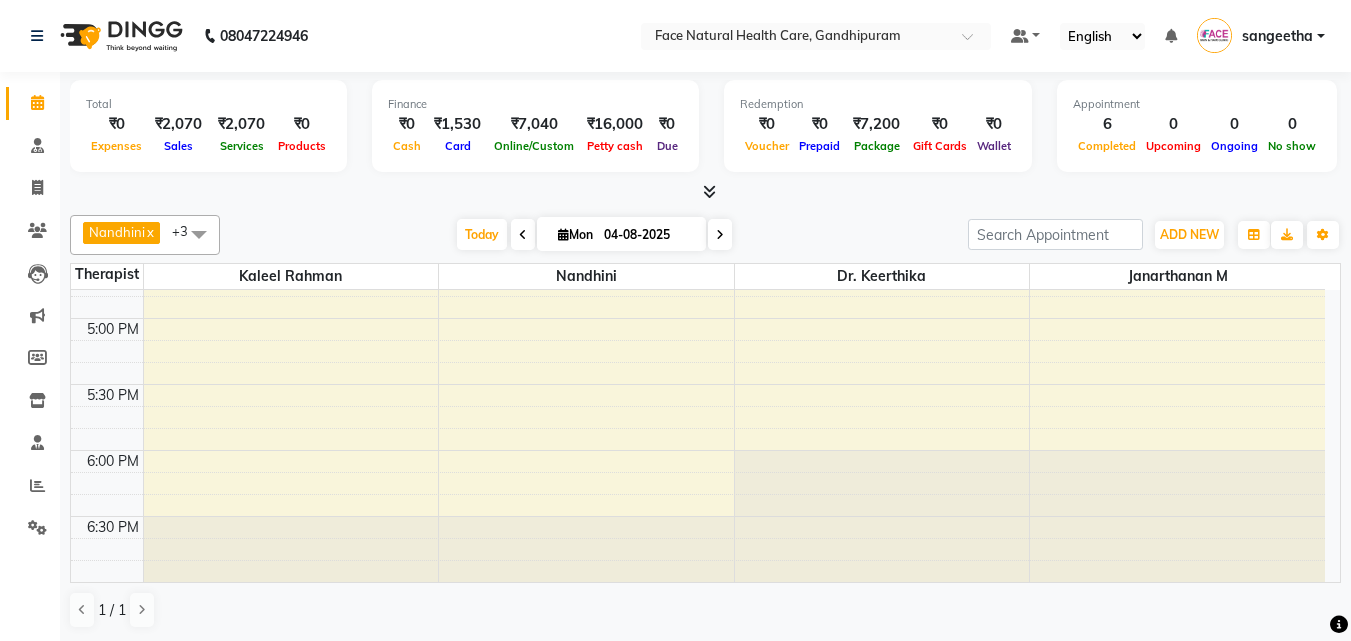 scroll, scrollTop: 925, scrollLeft: 0, axis: vertical 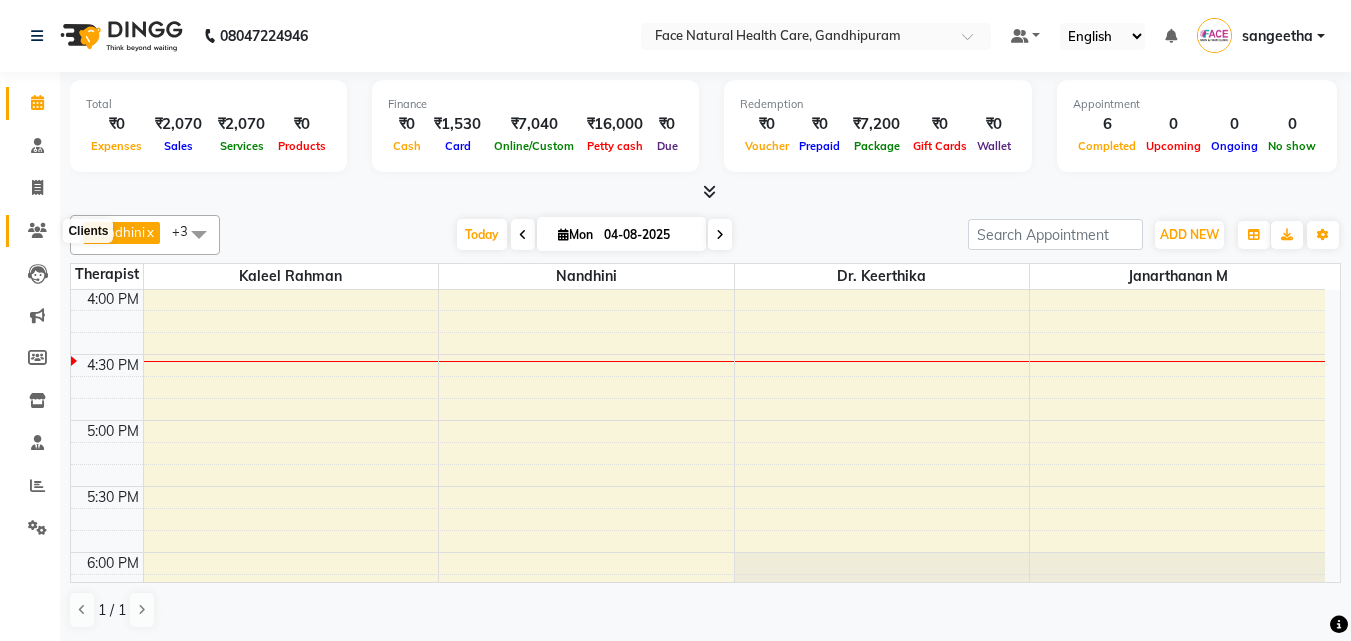click 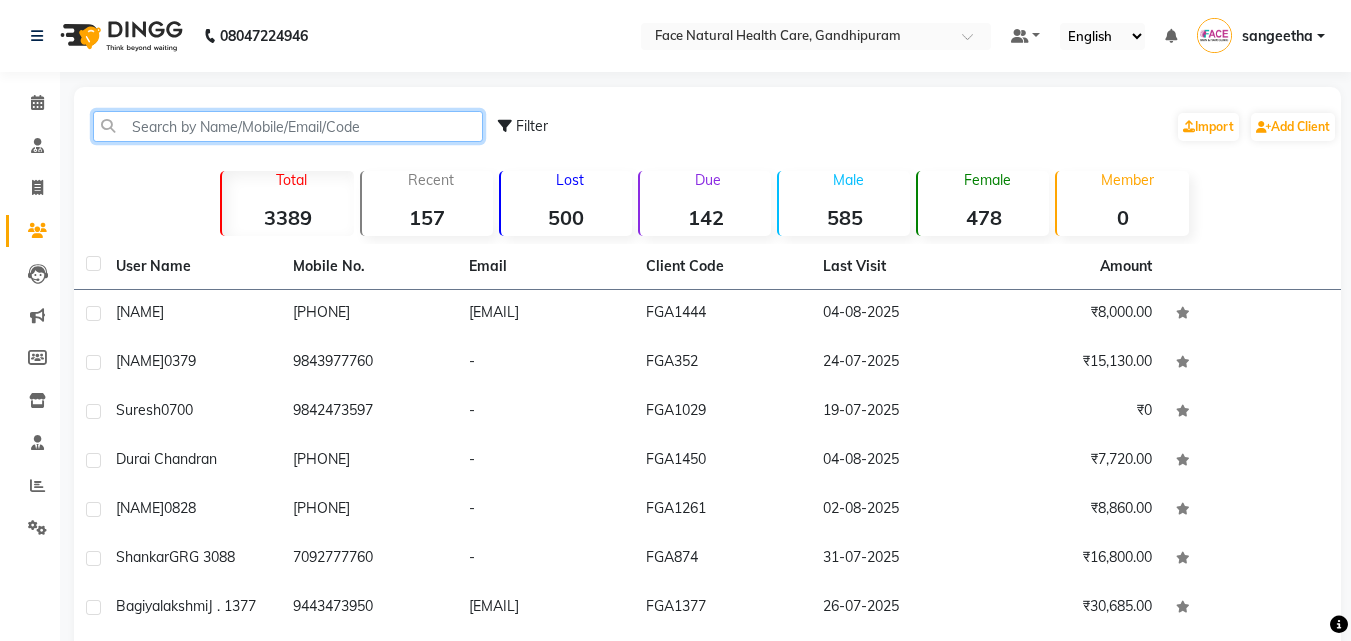 click 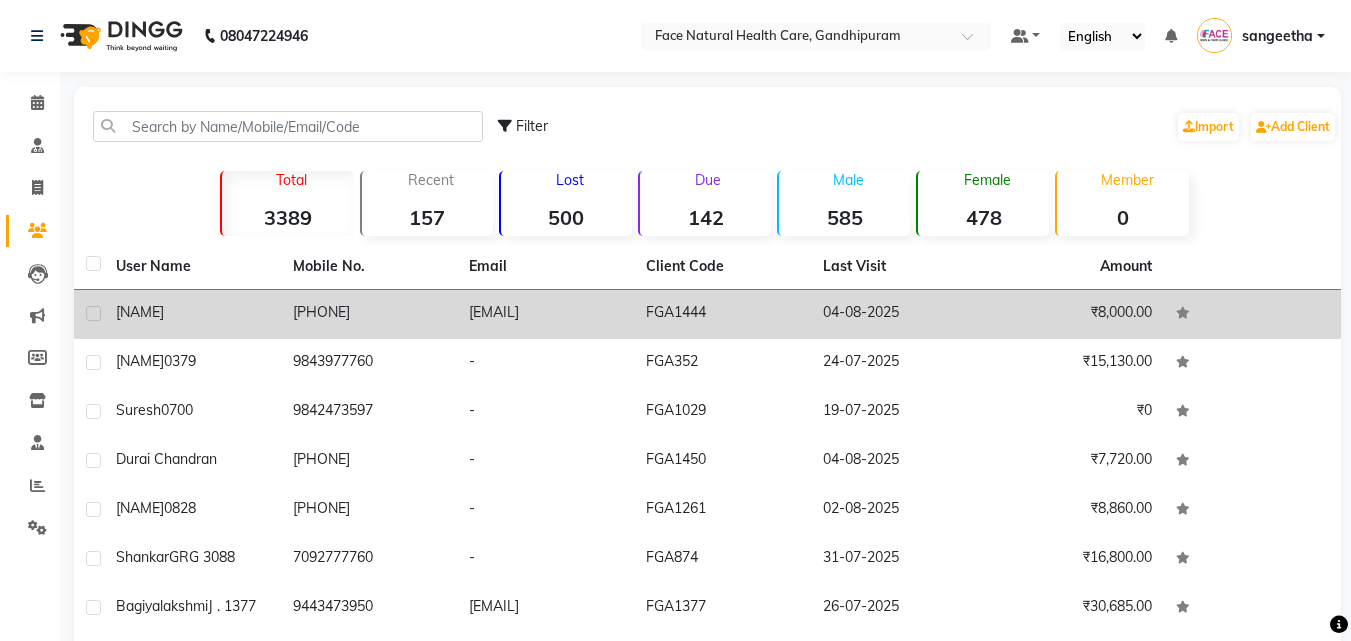 click on "[PHONE]" 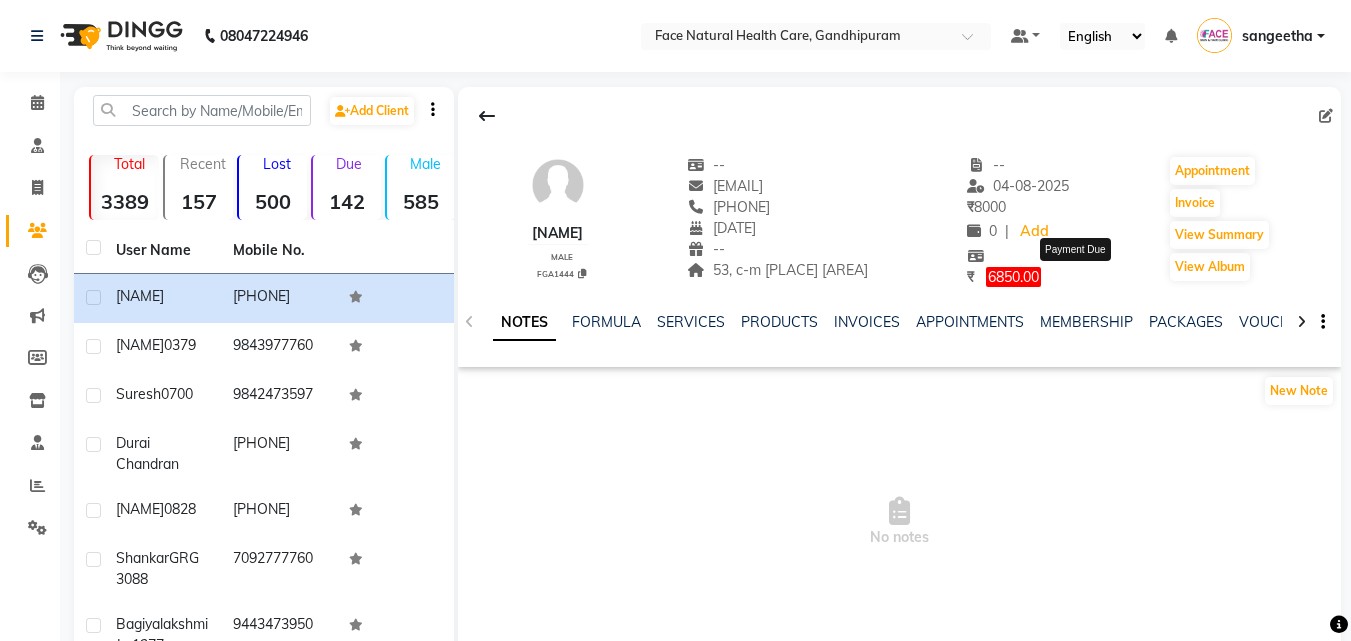 click on "6850.00" 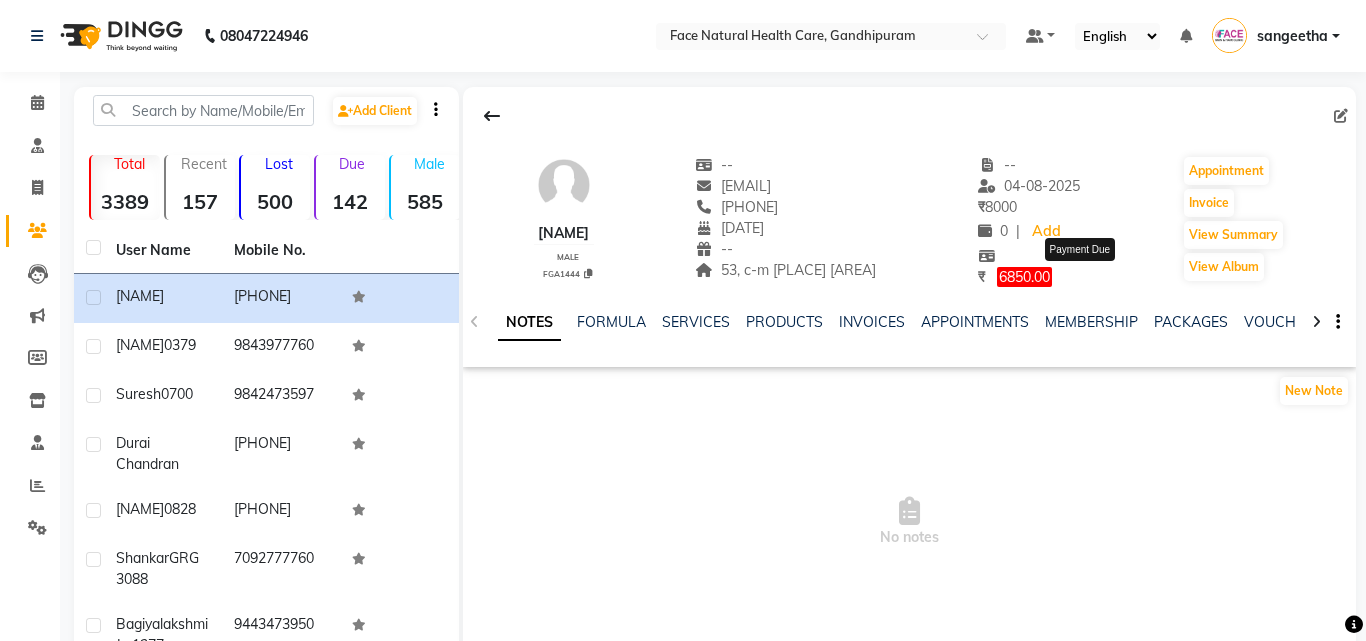 select on "1" 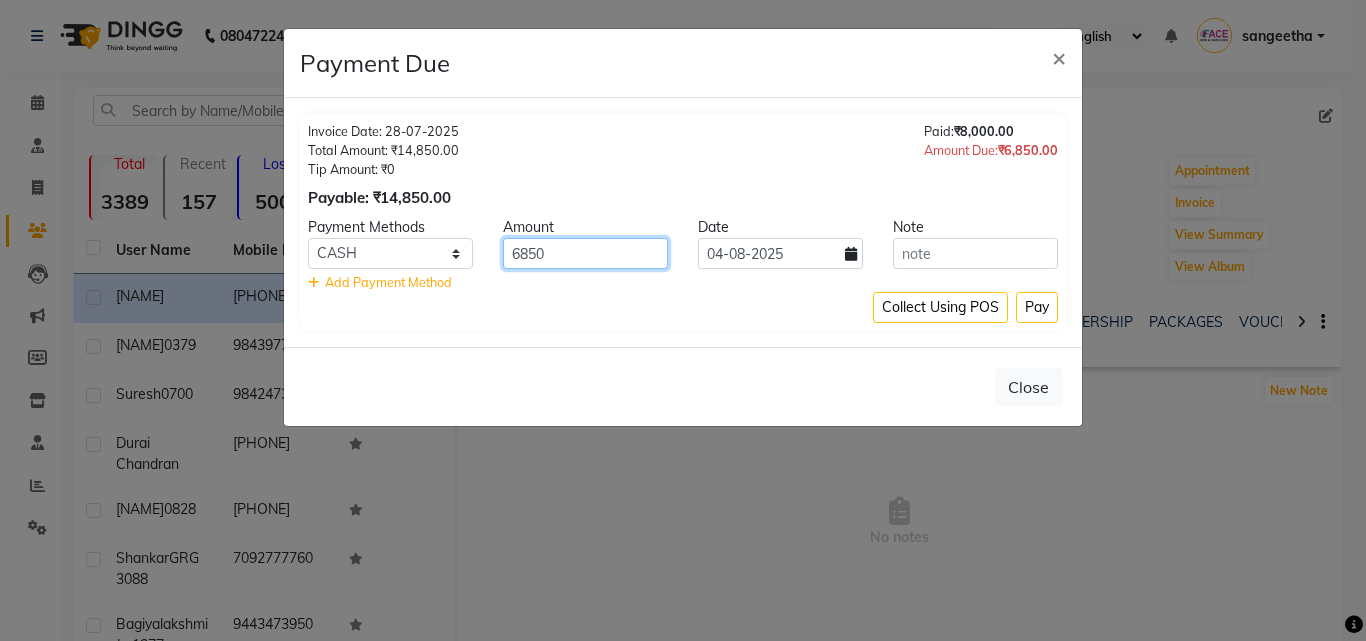 click on "6850" 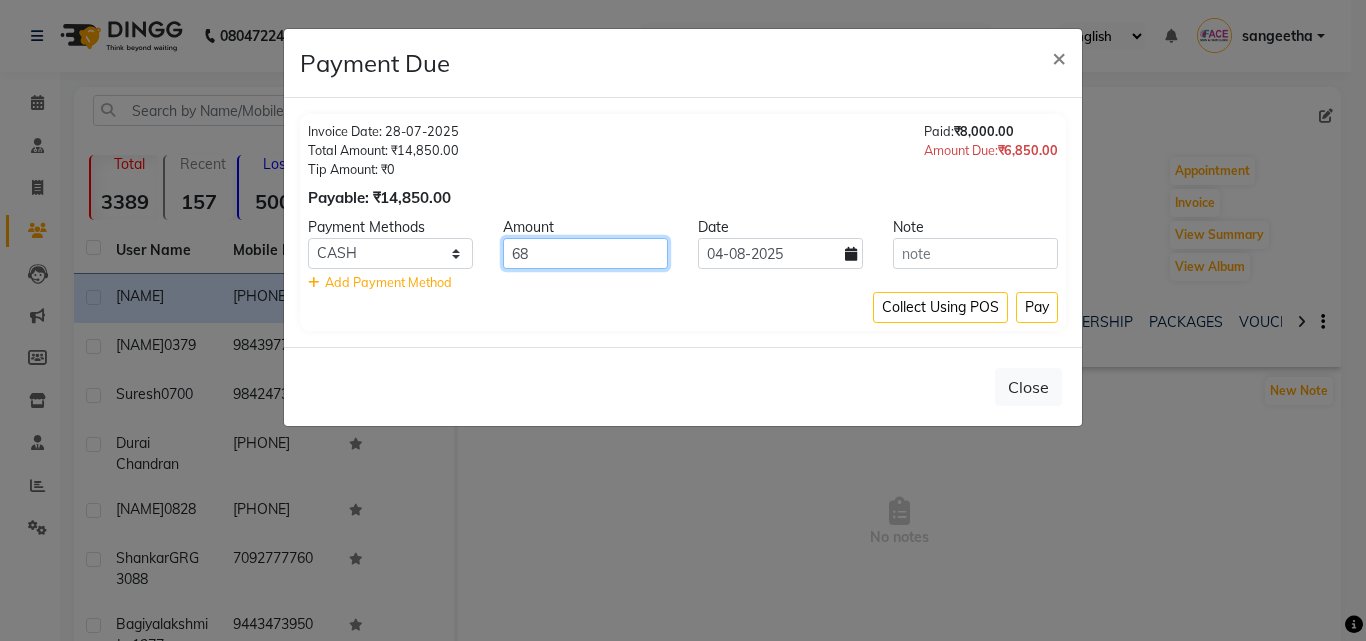 type on "6" 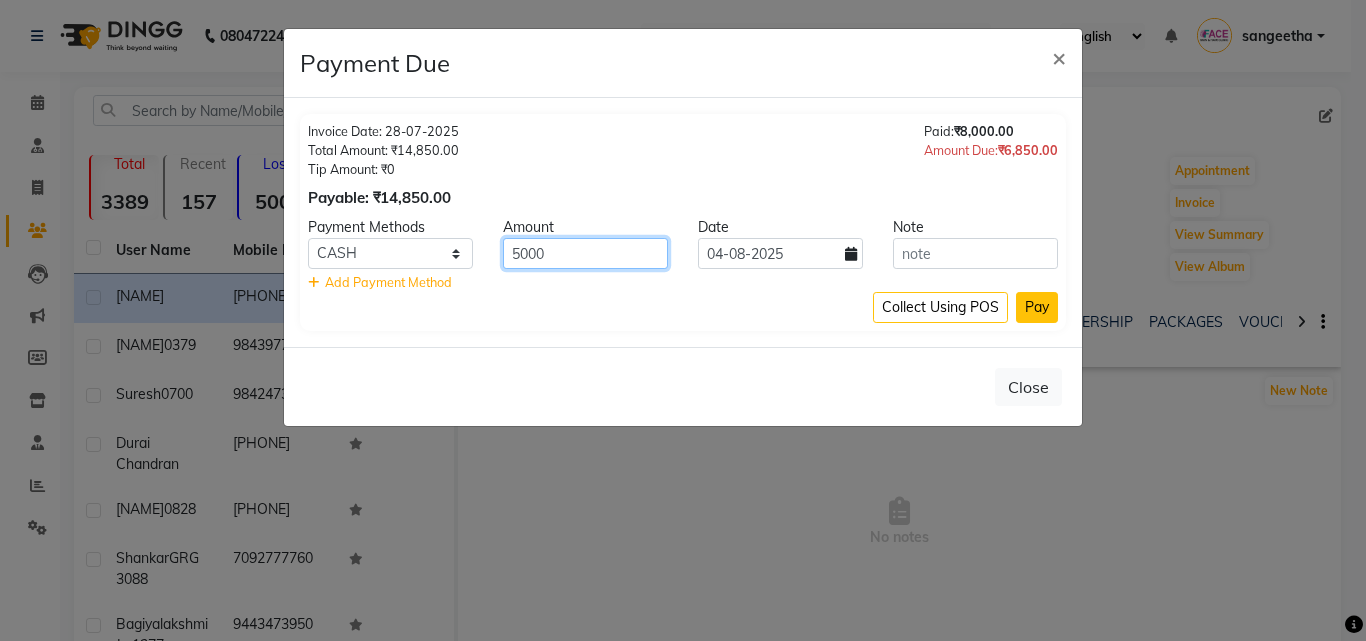 type on "5000" 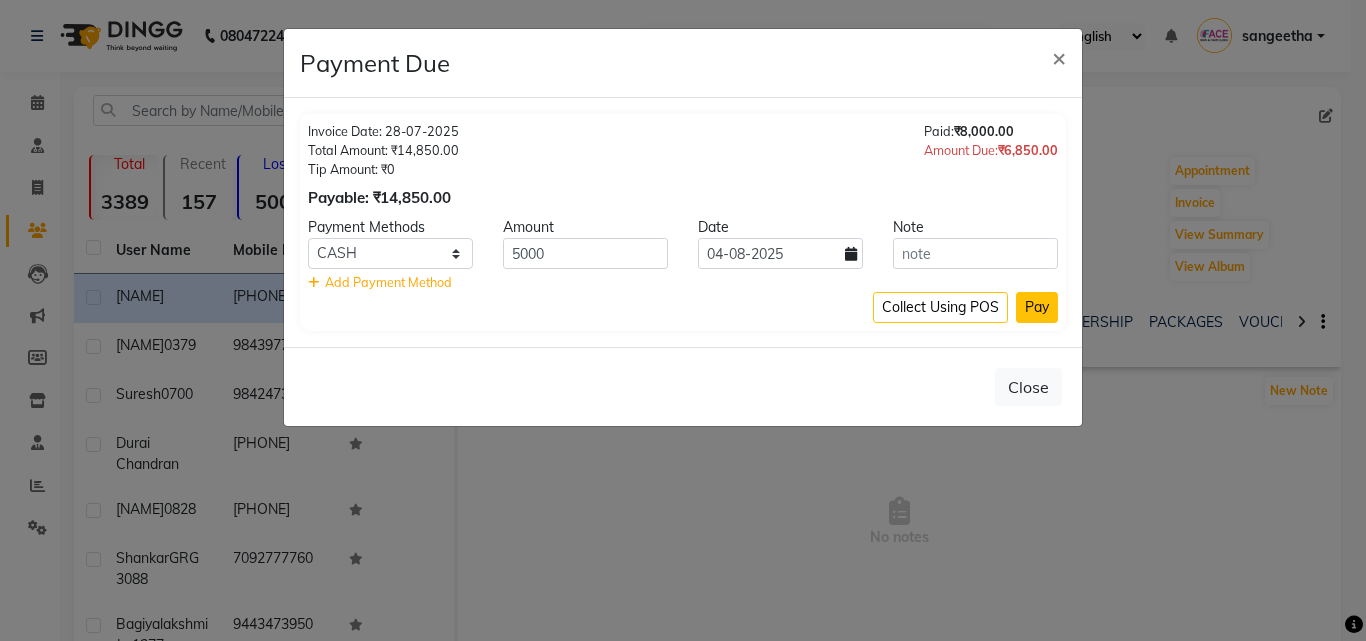 click on "Pay" 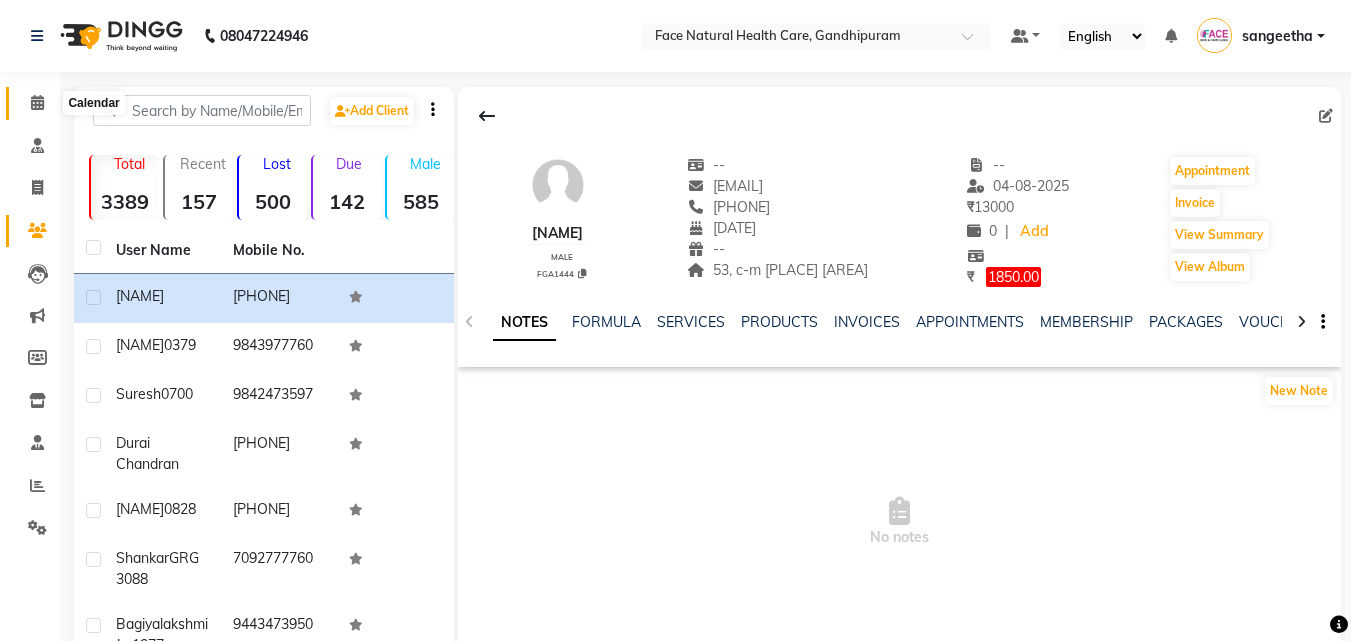 click 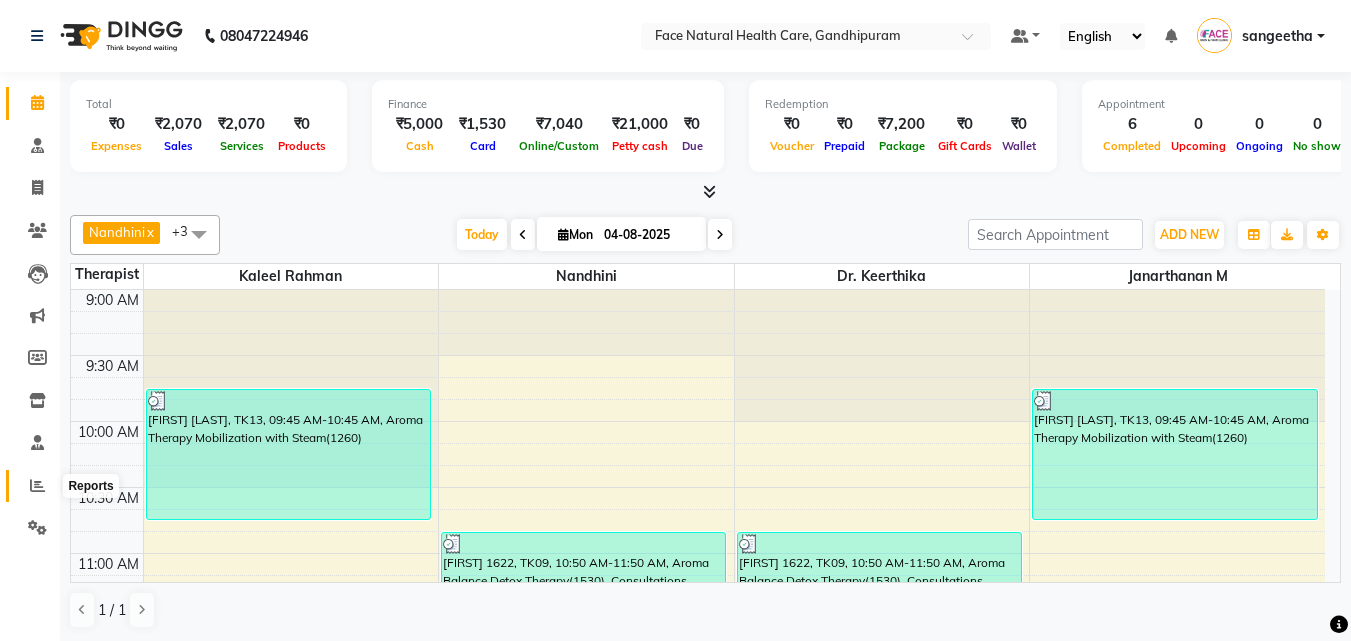 click 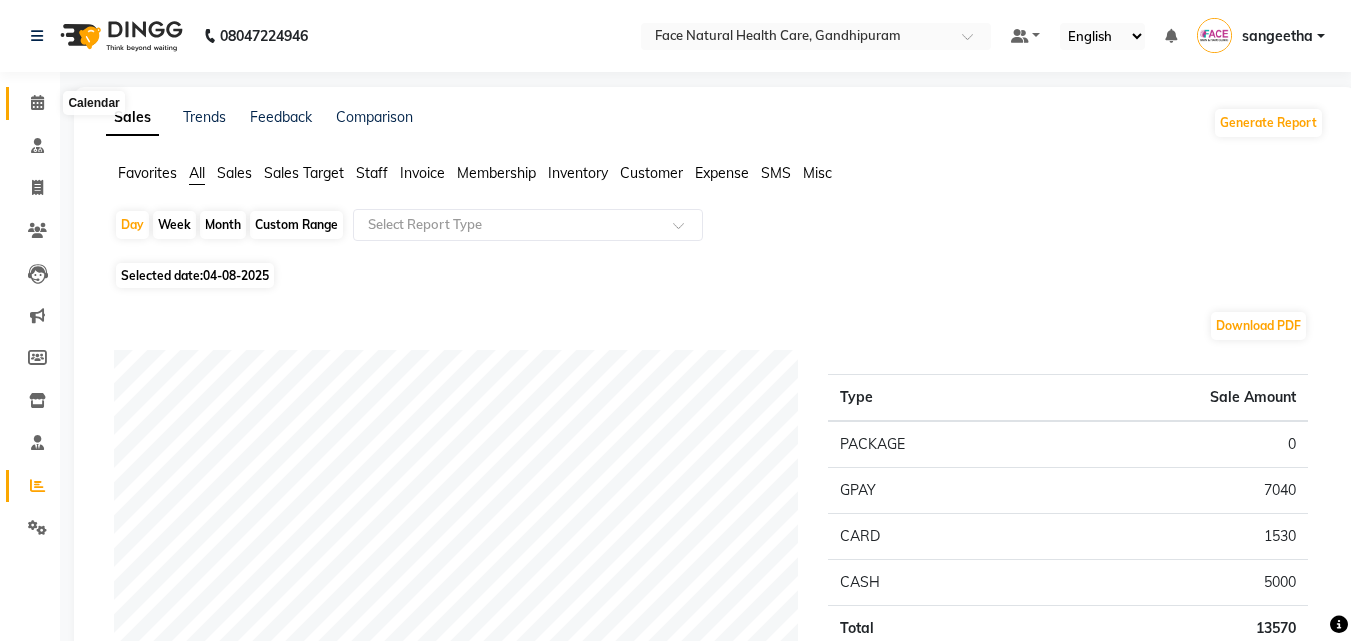click 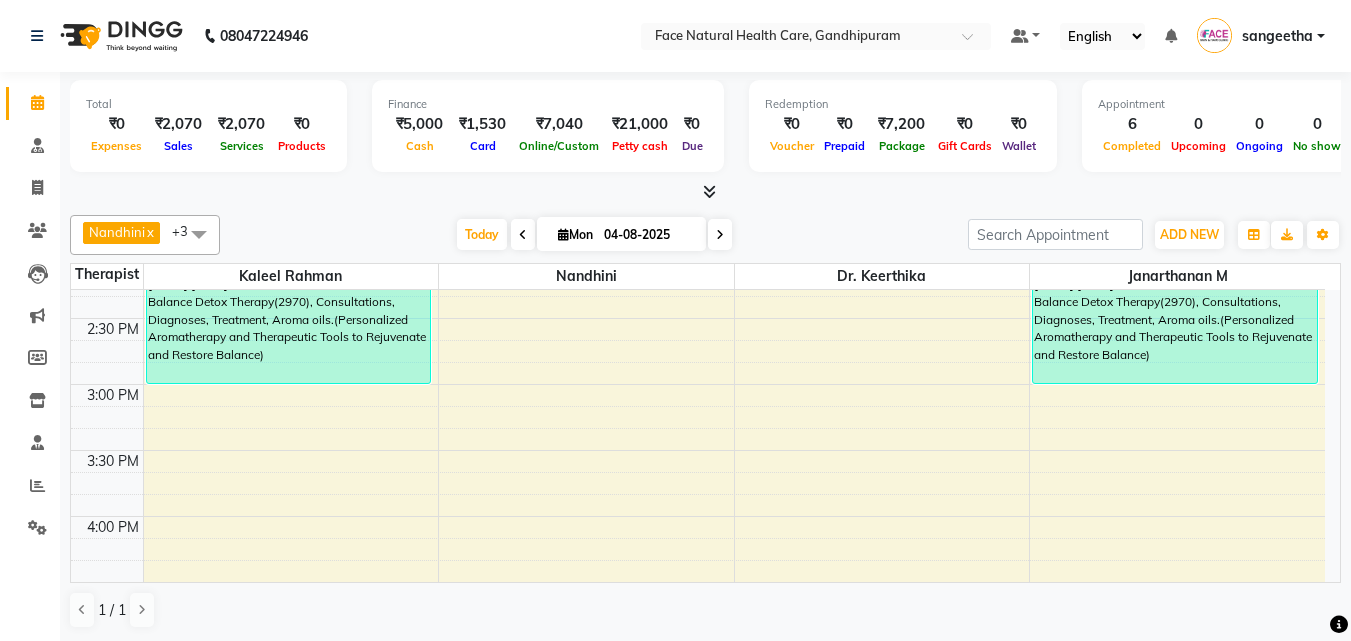 scroll, scrollTop: 765, scrollLeft: 0, axis: vertical 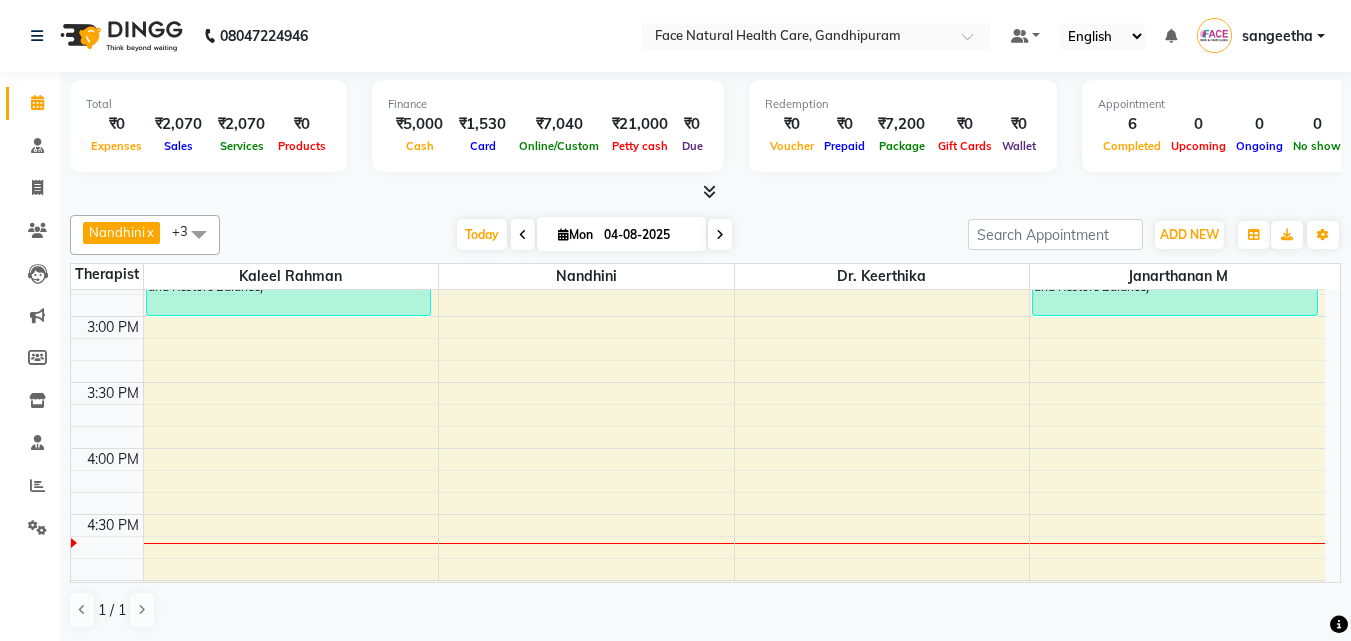 click at bounding box center [720, 234] 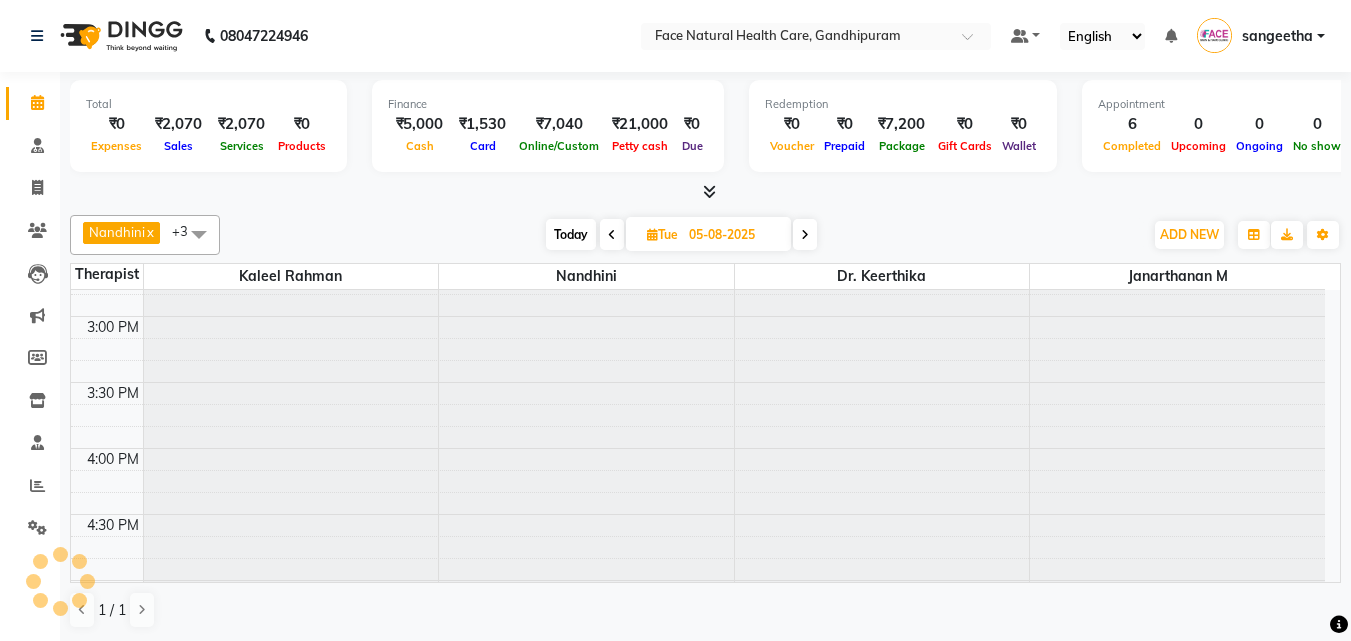 scroll, scrollTop: 925, scrollLeft: 0, axis: vertical 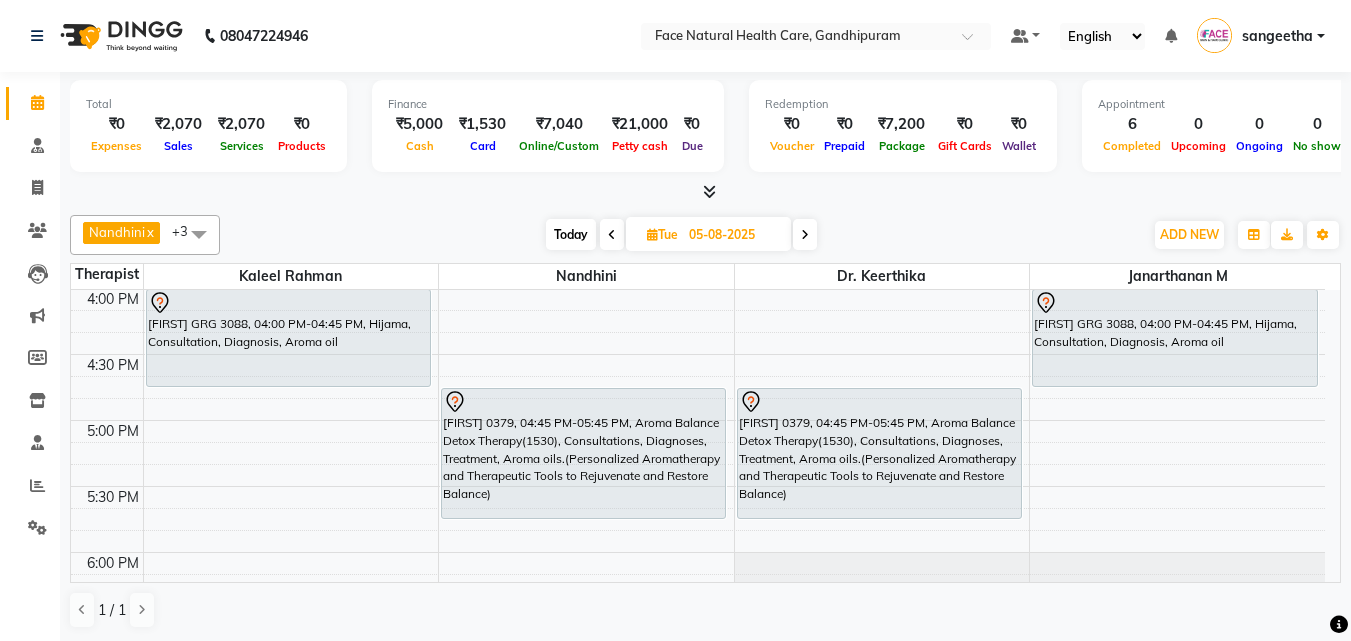 click on "9:00 AM 9:30 AM 10:00 AM 10:30 AM 11:00 AM 11:30 AM 12:00 PM 12:30 PM 1:00 PM 1:30 PM 2:00 PM 2:30 PM 3:00 PM 3:30 PM 4:00 PM 4:30 PM 5:00 PM 5:30 PM 6:00 PM 6:30 PM             [FIRST] 0700, 10:00 AM-11:00 AM, Aroma Therapy Mobilization with Steam(1260)             [FIRST] [LAST], 11:00 AM-12:00 PM, Aroma Balance Detox Therapy(2970), Consultations, Diagnoses, Treatment, Aroma oils.(Personalized Aromatherapy and Therapeutic Tools to Rejuvenate and Restore Balance)             [FIRST] [LAST], 03:00 PM-04:00 PM, Aroma Balance Detox Therapy(2970), Consultations, Diagnoses, Treatment, Aroma oils.(Personalized Aromatherapy and Therapeutic Tools to Rejuvenate and Restore Balance)             [FIRST] GRG 3088, 04:00 PM-04:45 PM, Hijama, Consultation, Diagnosis, Aroma oil                         [FIRST], 11:00 AM-12:00 PM, Aroma Balance Detox Therapy(2970), Consultations, Diagnoses, Treatment, Aroma oils.(Personalized Aromatherapy and Therapeutic Tools to Rejuvenate and Restore Balance)" at bounding box center [706, 436] 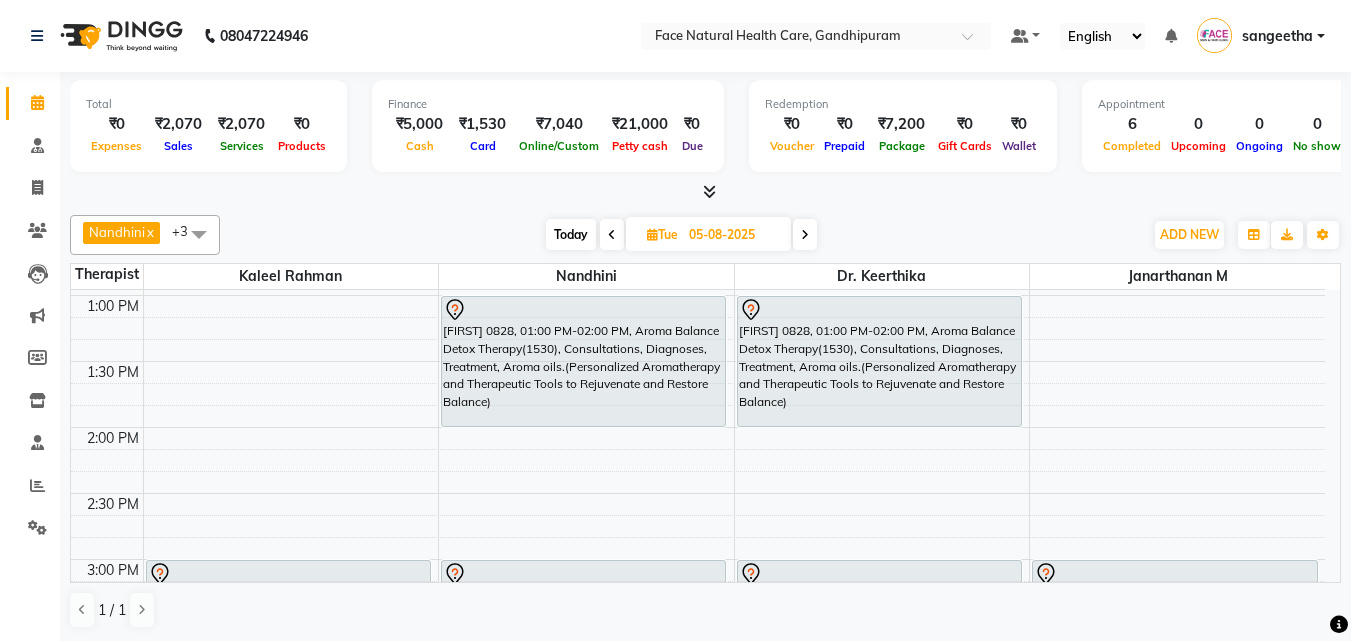 scroll, scrollTop: 543, scrollLeft: 0, axis: vertical 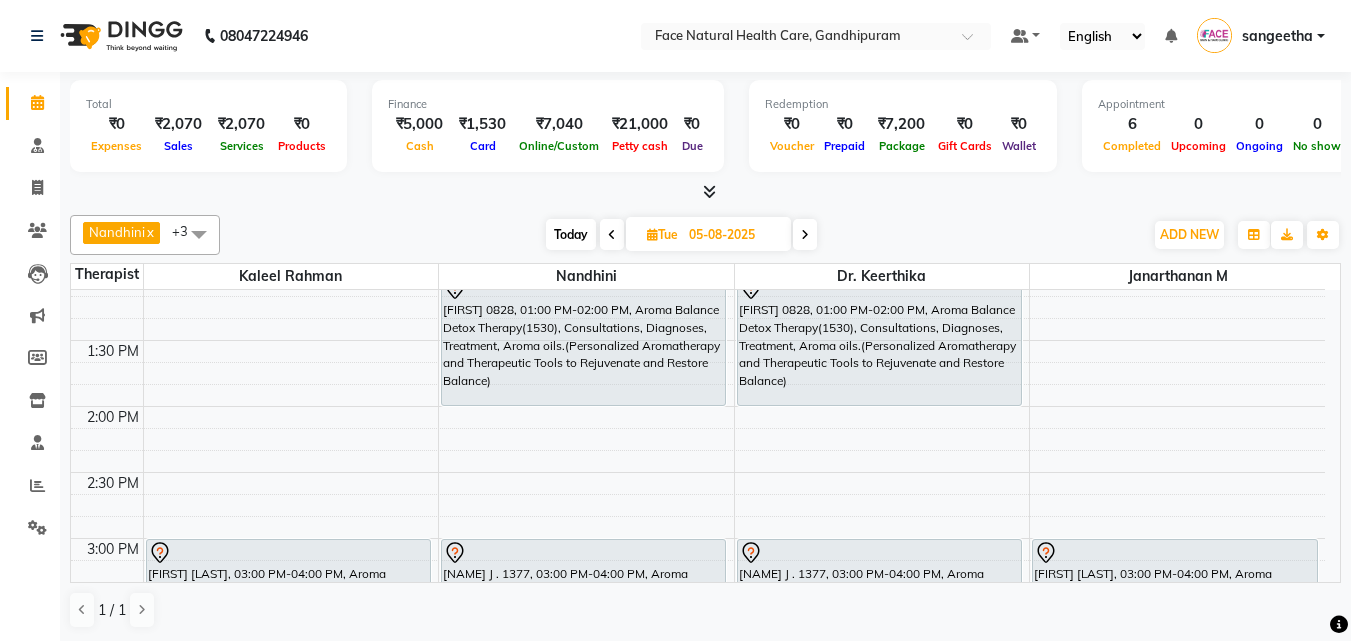 click on "9:00 AM 9:30 AM 10:00 AM 10:30 AM 11:00 AM 11:30 AM 12:00 PM 12:30 PM 1:00 PM 1:30 PM 2:00 PM 2:30 PM 3:00 PM 3:30 PM 4:00 PM 4:30 PM 5:00 PM 5:30 PM 6:00 PM 6:30 PM             [FIRST] 0700, 10:00 AM-11:00 AM, Aroma Therapy Mobilization with Steam(1260)             [FIRST] [LAST], 11:00 AM-12:00 PM, Aroma Balance Detox Therapy(2970), Consultations, Diagnoses, Treatment, Aroma oils.(Personalized Aromatherapy and Therapeutic Tools to Rejuvenate and Restore Balance)             [FIRST] [LAST], 03:00 PM-04:00 PM, Aroma Balance Detox Therapy(2970), Consultations, Diagnoses, Treatment, Aroma oils.(Personalized Aromatherapy and Therapeutic Tools to Rejuvenate and Restore Balance)             [FIRST] GRG 3088, 04:00 PM-04:45 PM, Hijama, Consultation, Diagnosis, Aroma oil                         [FIRST], 11:00 AM-12:00 PM, Aroma Balance Detox Therapy(2970), Consultations, Diagnoses, Treatment, Aroma oils.(Personalized Aromatherapy and Therapeutic Tools to Rejuvenate and Restore Balance)" at bounding box center [698, 406] 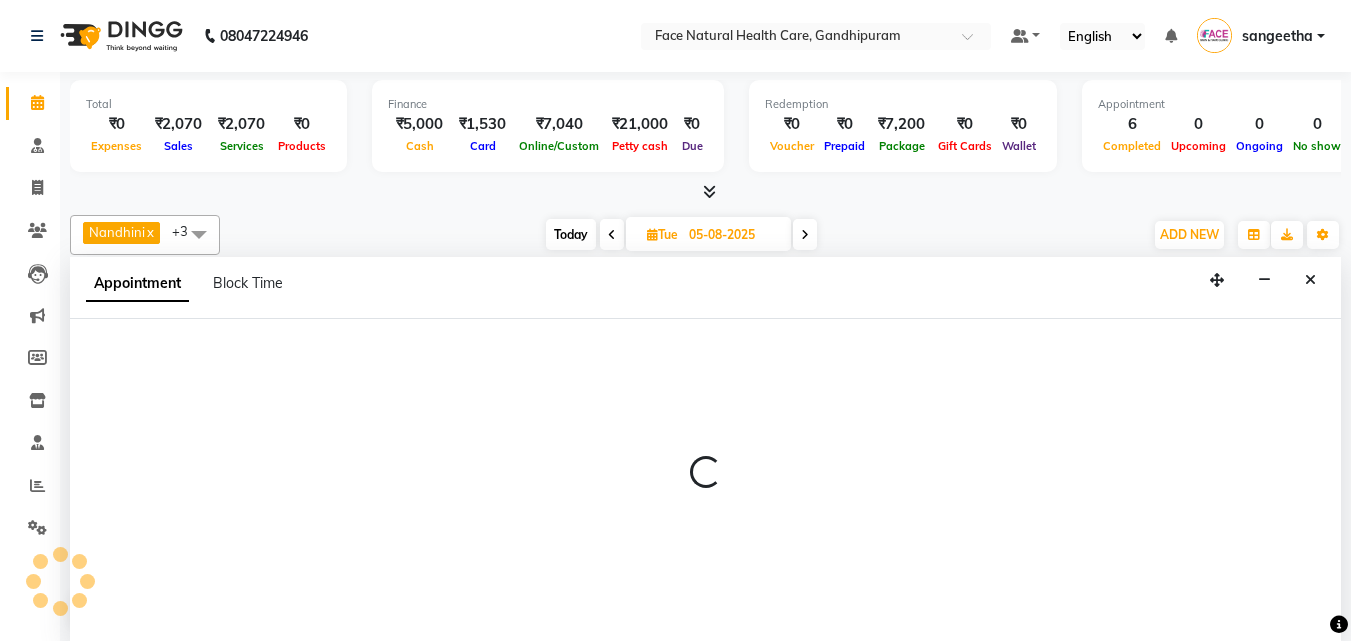 select on "65164" 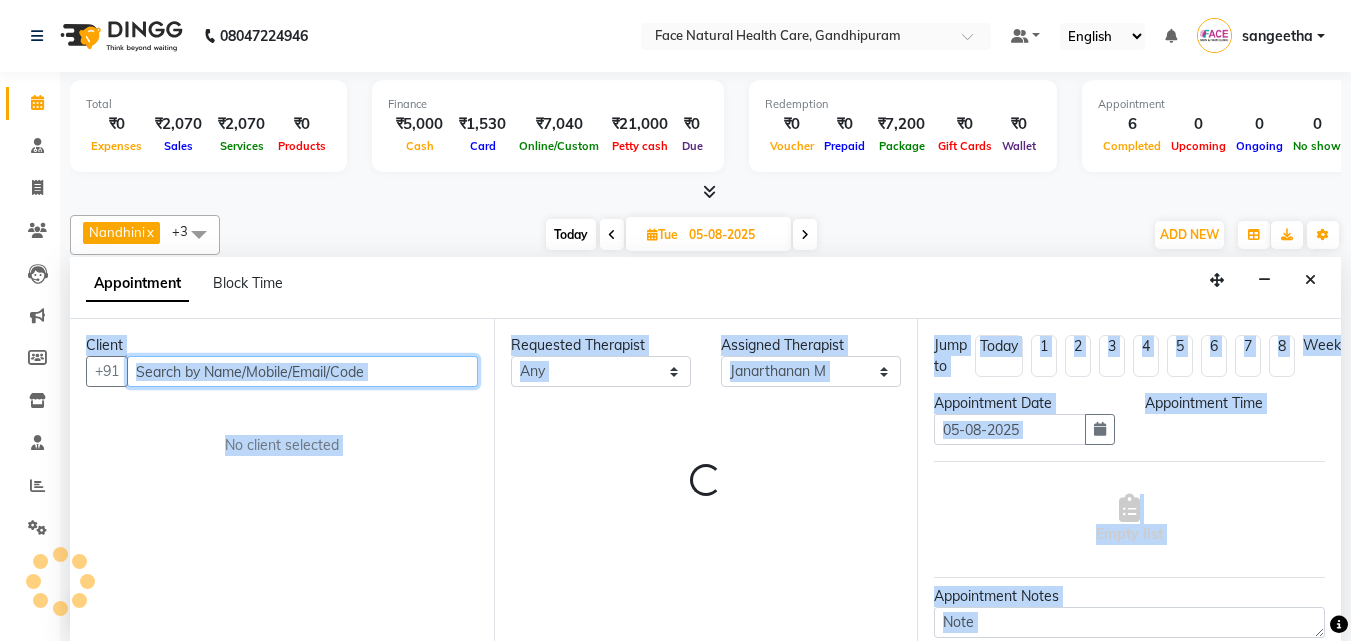 select on "840" 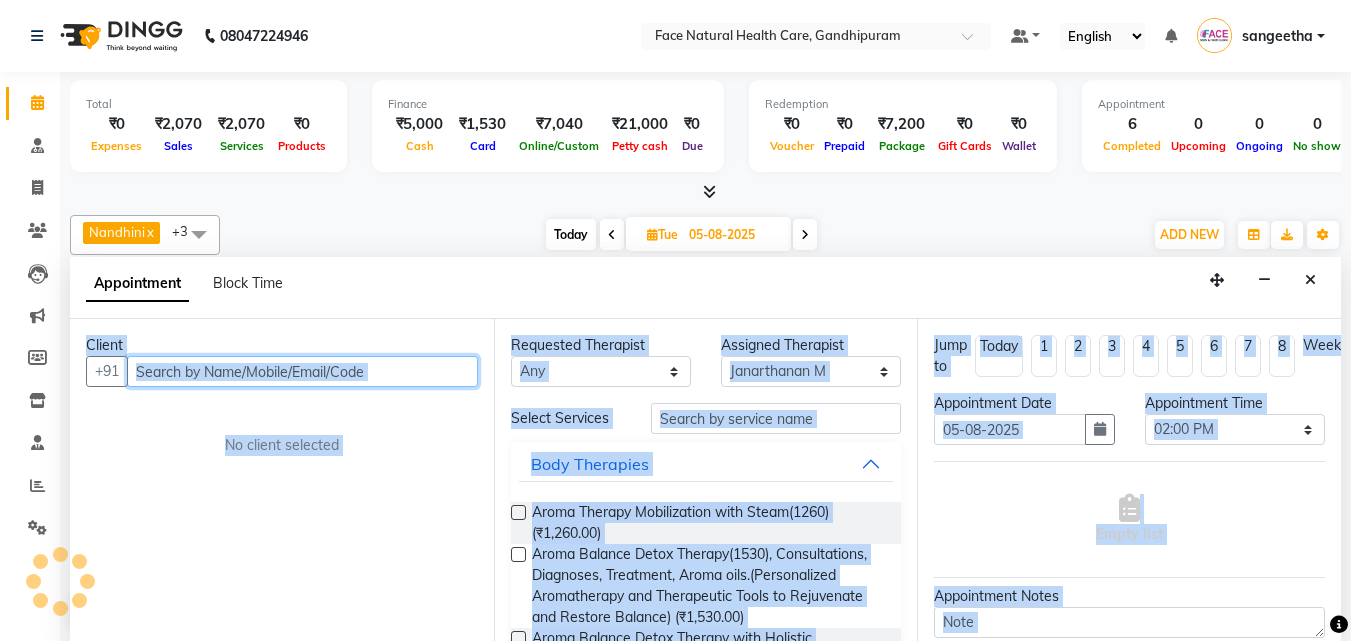 scroll, scrollTop: 1, scrollLeft: 0, axis: vertical 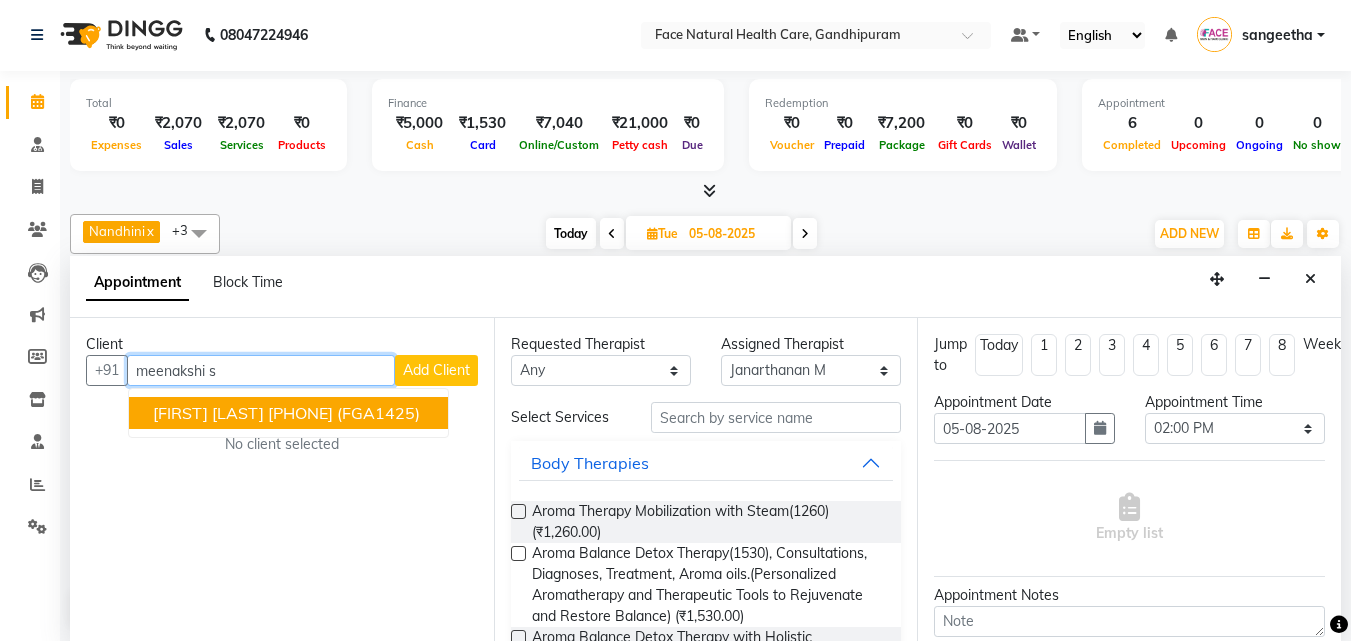 click on "[FIRST] [LAST]" at bounding box center [208, 413] 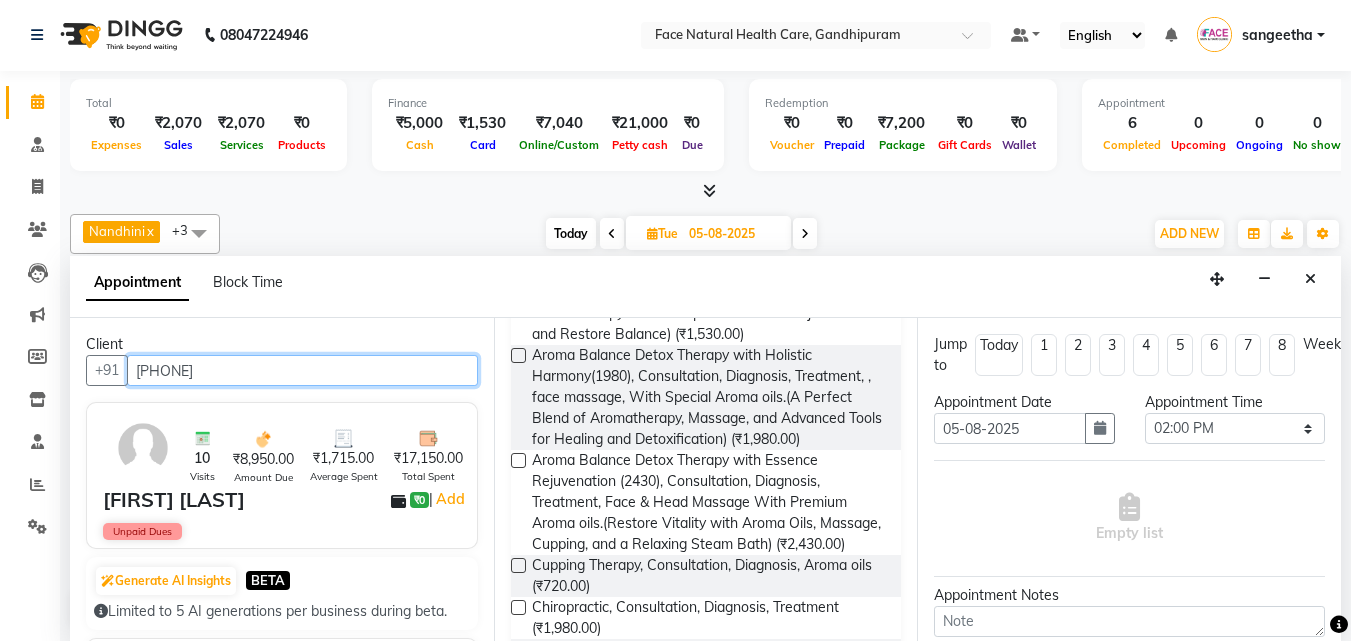 scroll, scrollTop: 330, scrollLeft: 0, axis: vertical 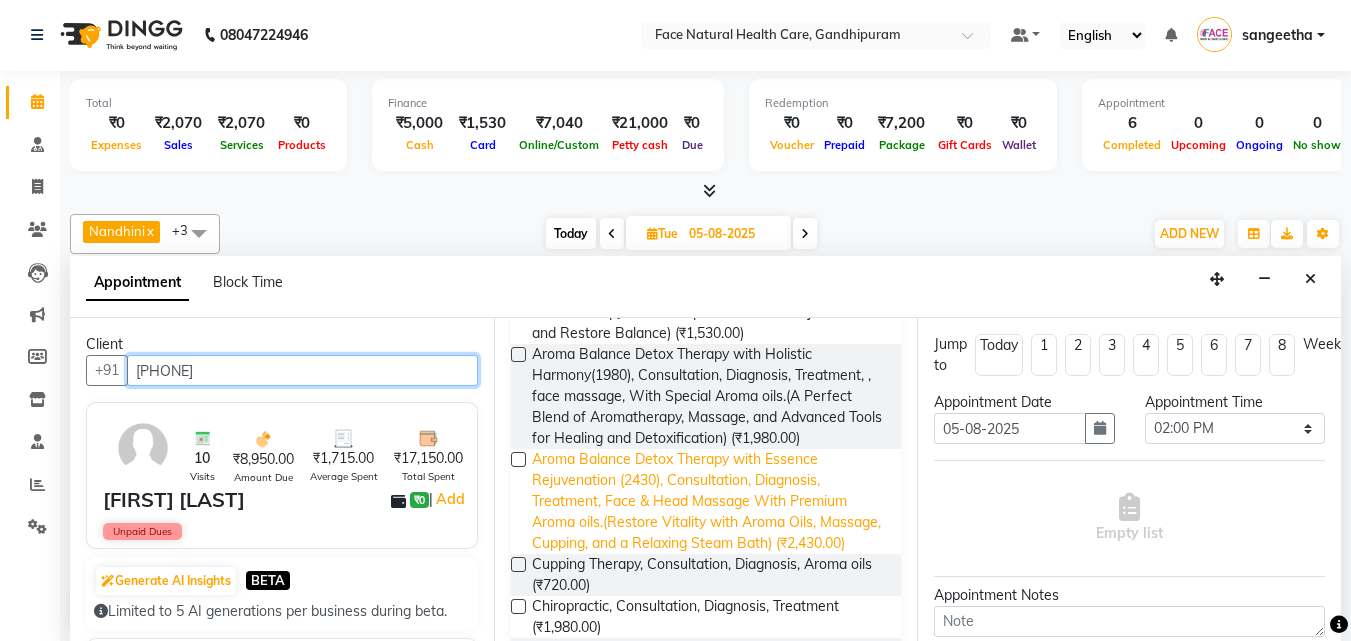 type on "[PHONE]" 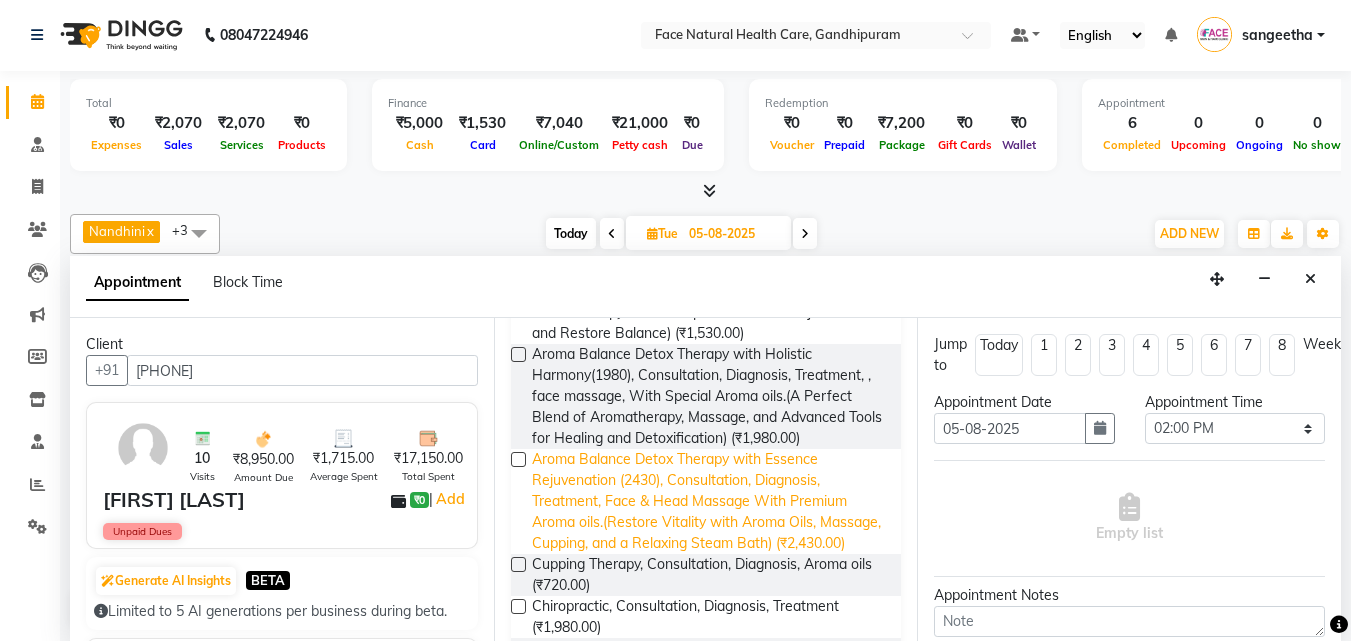 click on "Aroma Balance Detox Therapy with Essence Rejuvenation  (2430), Consultation, Diagnosis, Treatment,  Face & Head Massage With Premium Aroma oils.(Restore Vitality with Aroma Oils, Massage, Cupping, and a Relaxing Steam Bath) (₹2,430.00)" at bounding box center (709, 501) 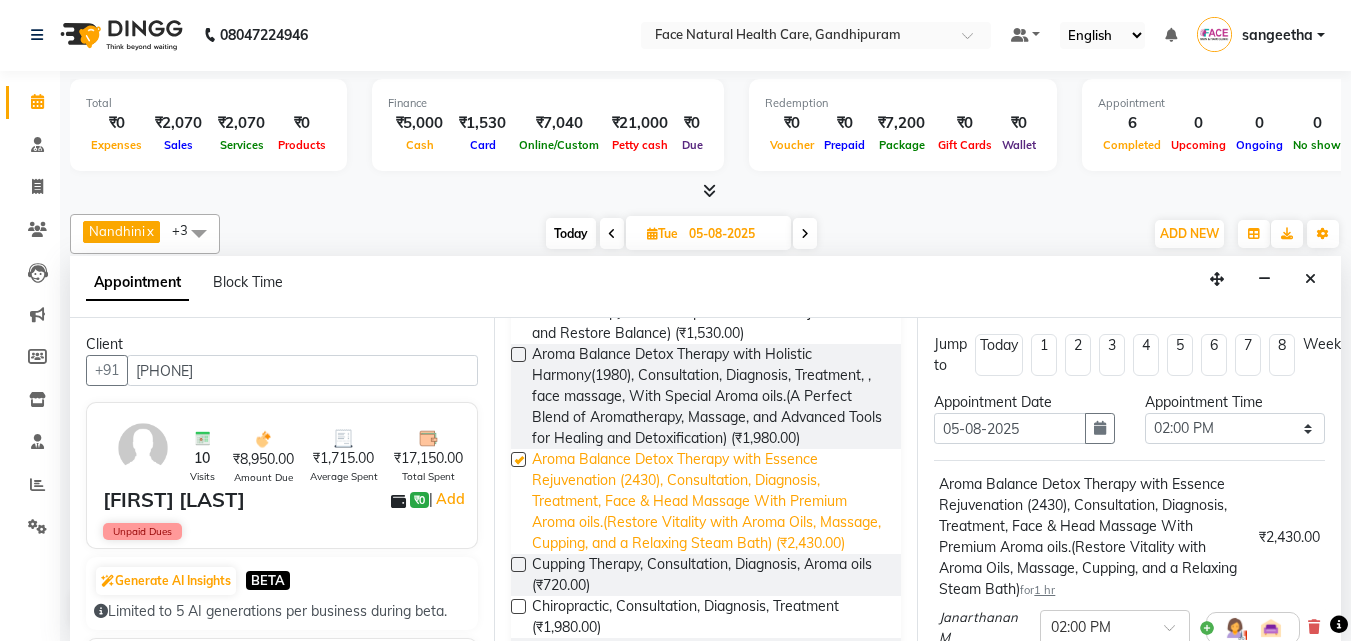 checkbox on "false" 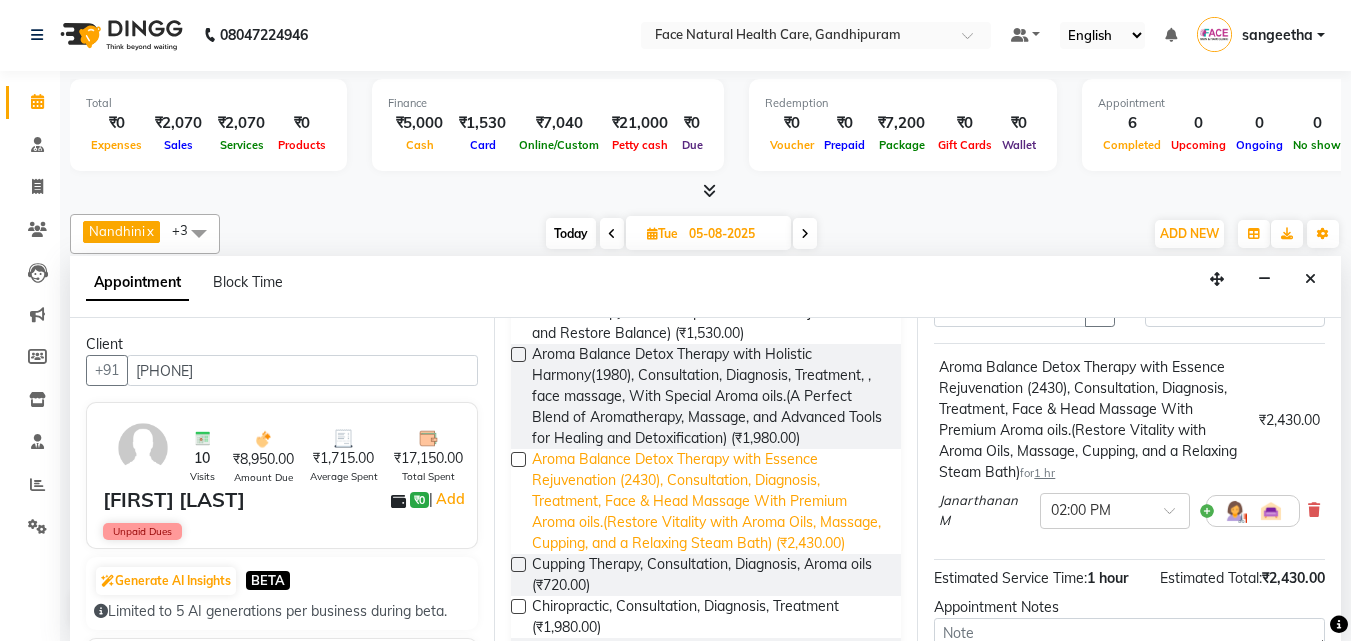 scroll, scrollTop: 158, scrollLeft: 0, axis: vertical 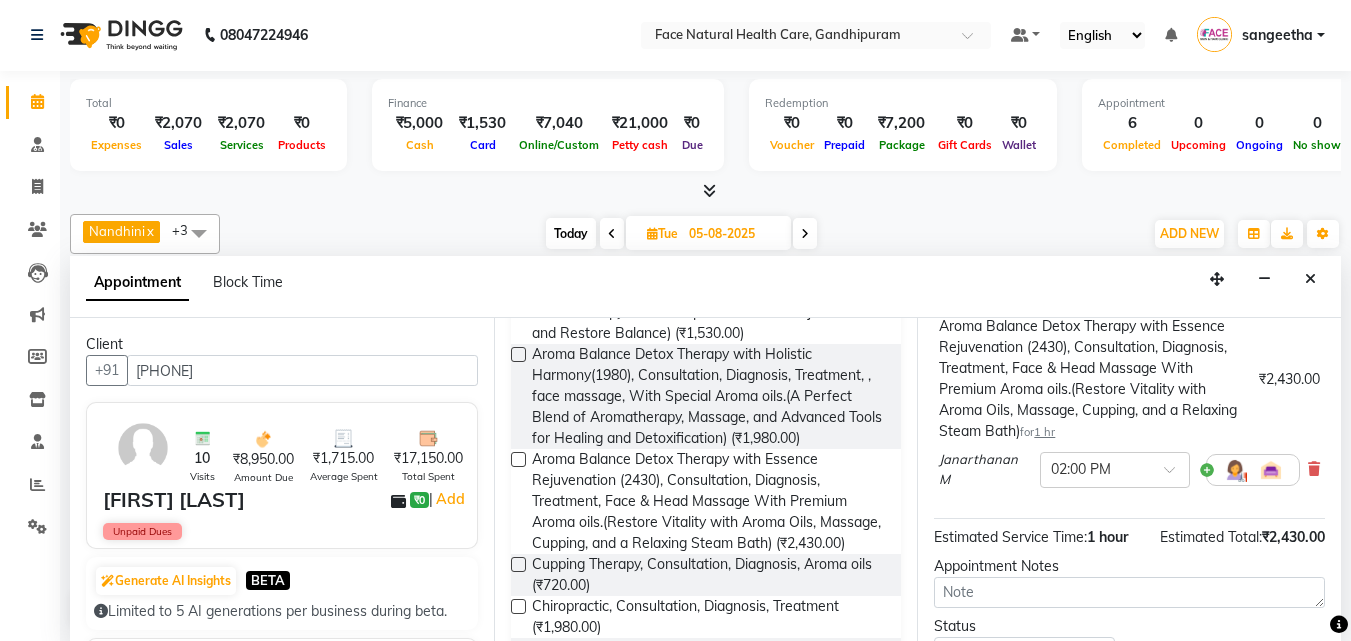 click at bounding box center [1235, 470] 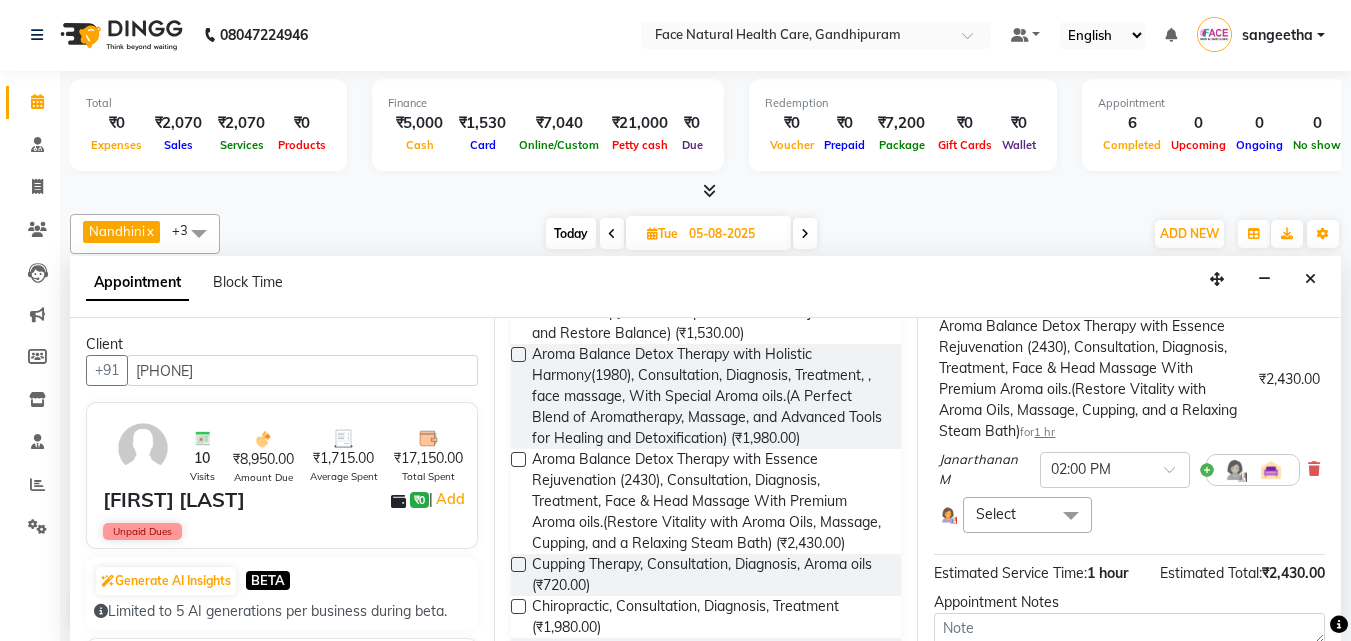click at bounding box center (1071, 516) 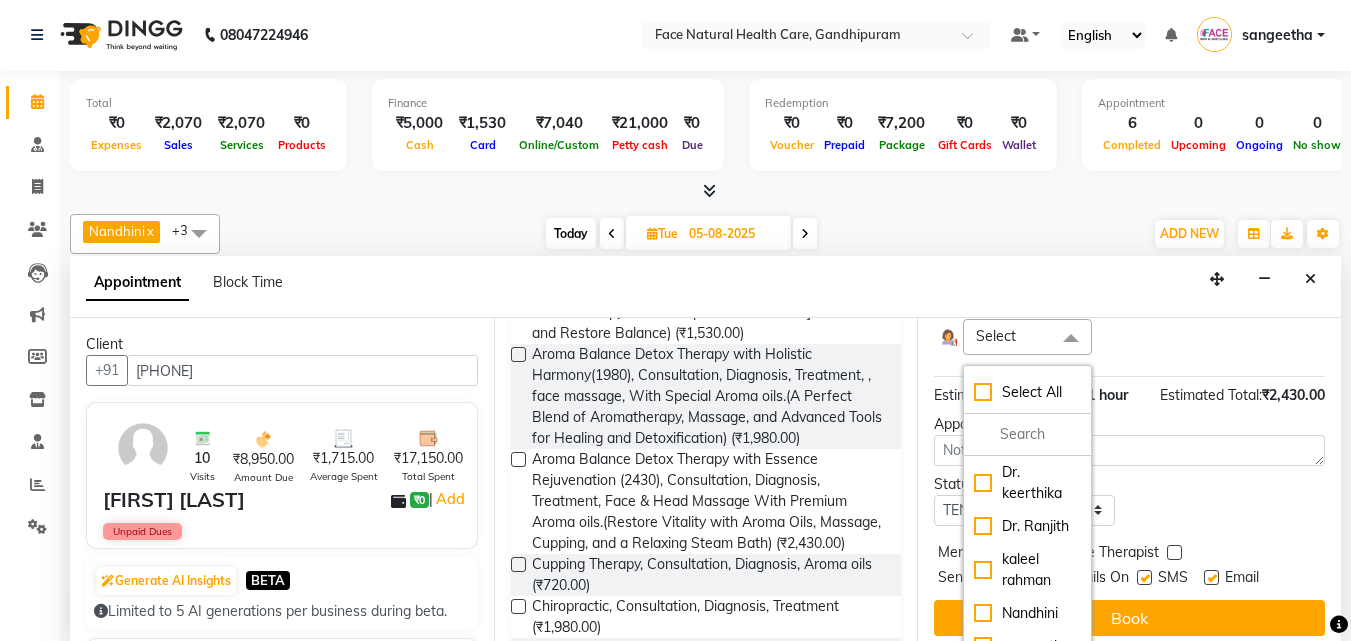 scroll, scrollTop: 399, scrollLeft: 0, axis: vertical 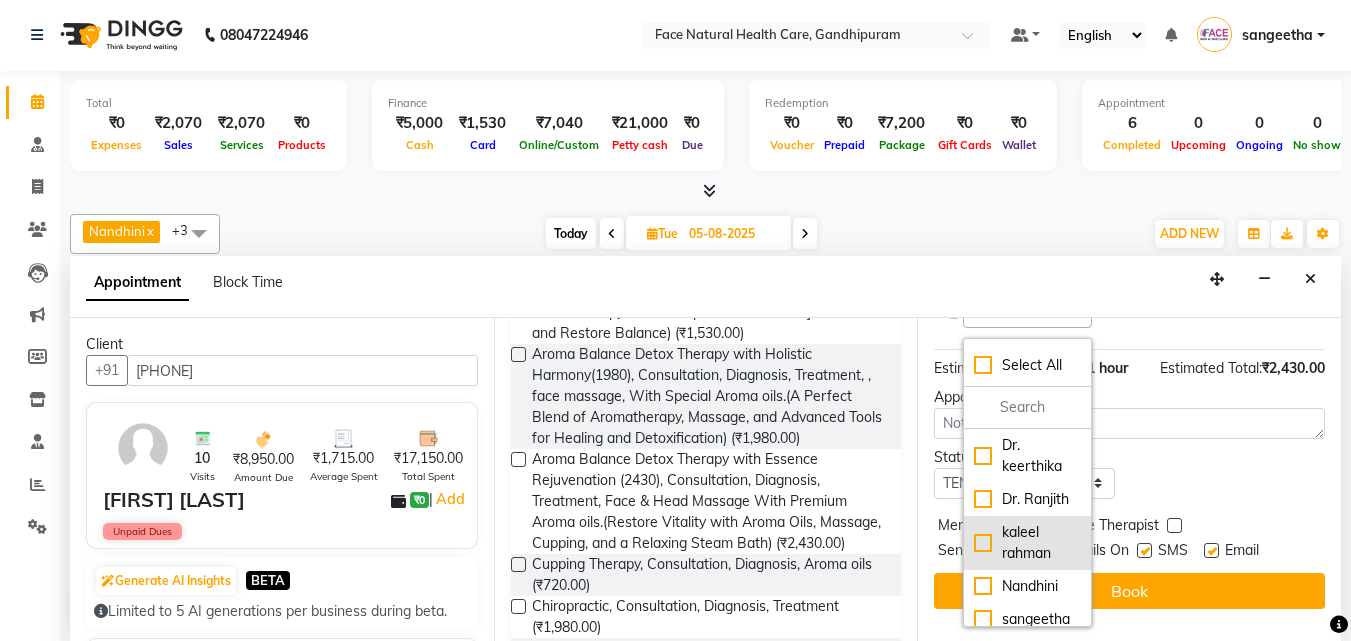 click on "kaleel rahman" at bounding box center [1027, 543] 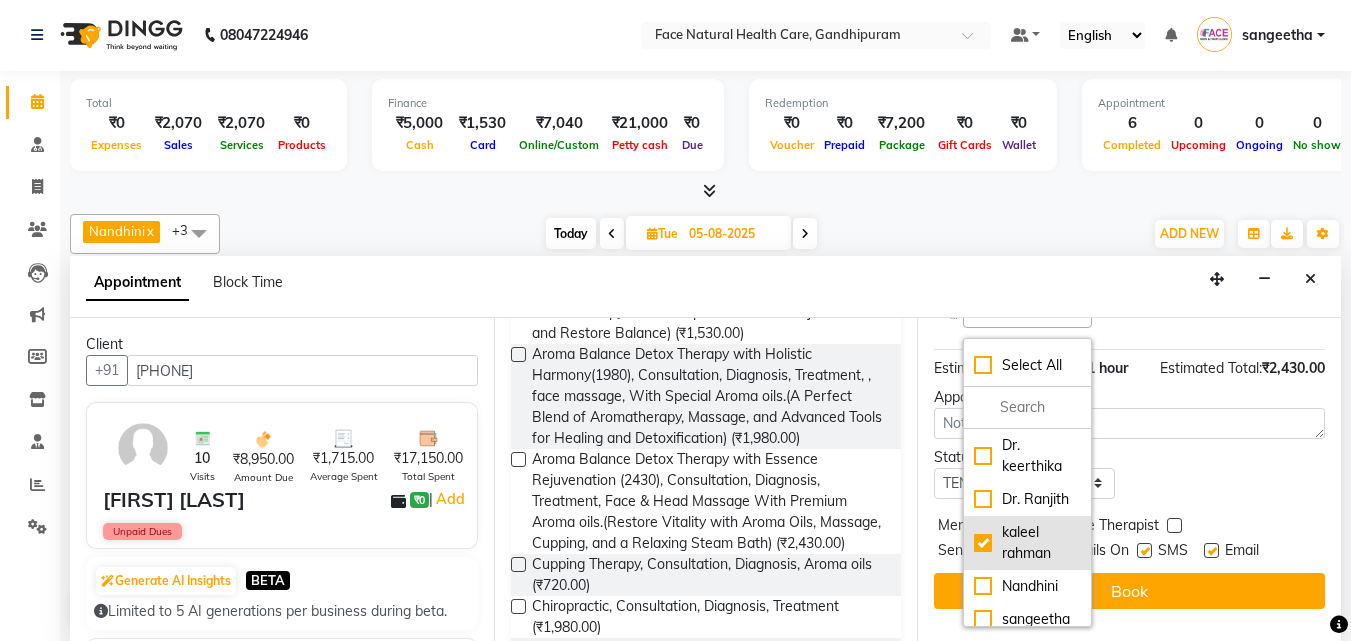 checkbox on "true" 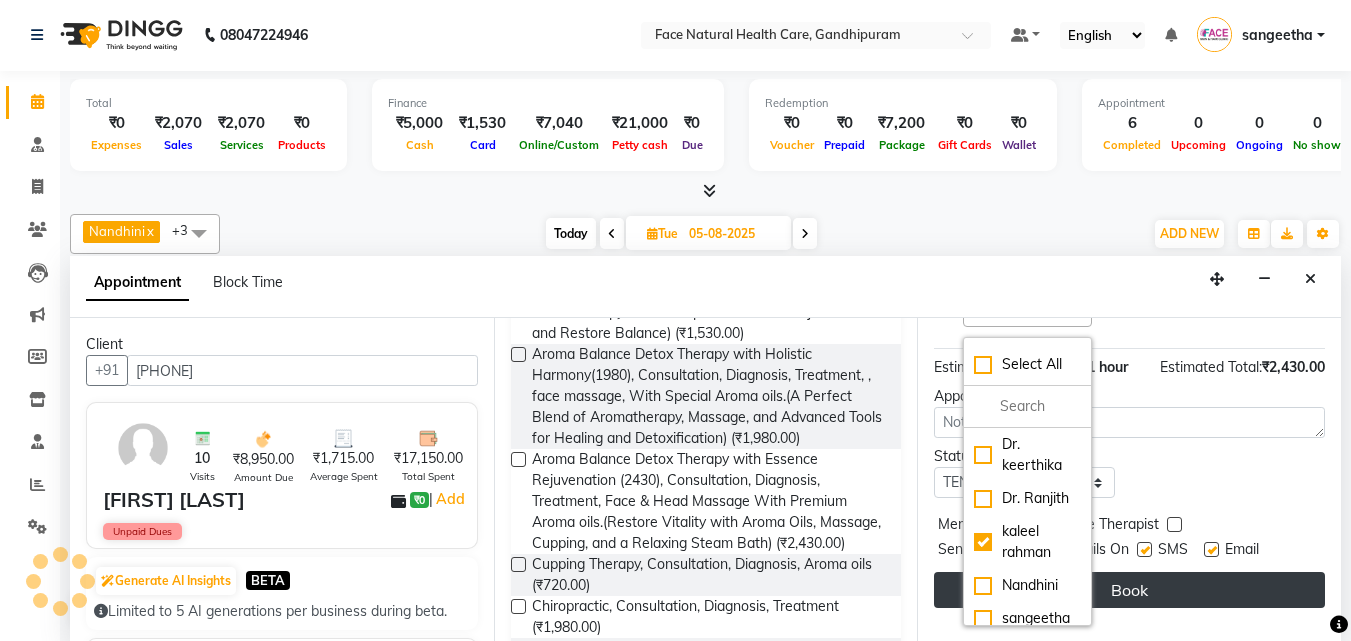 click on "Book" at bounding box center [1129, 590] 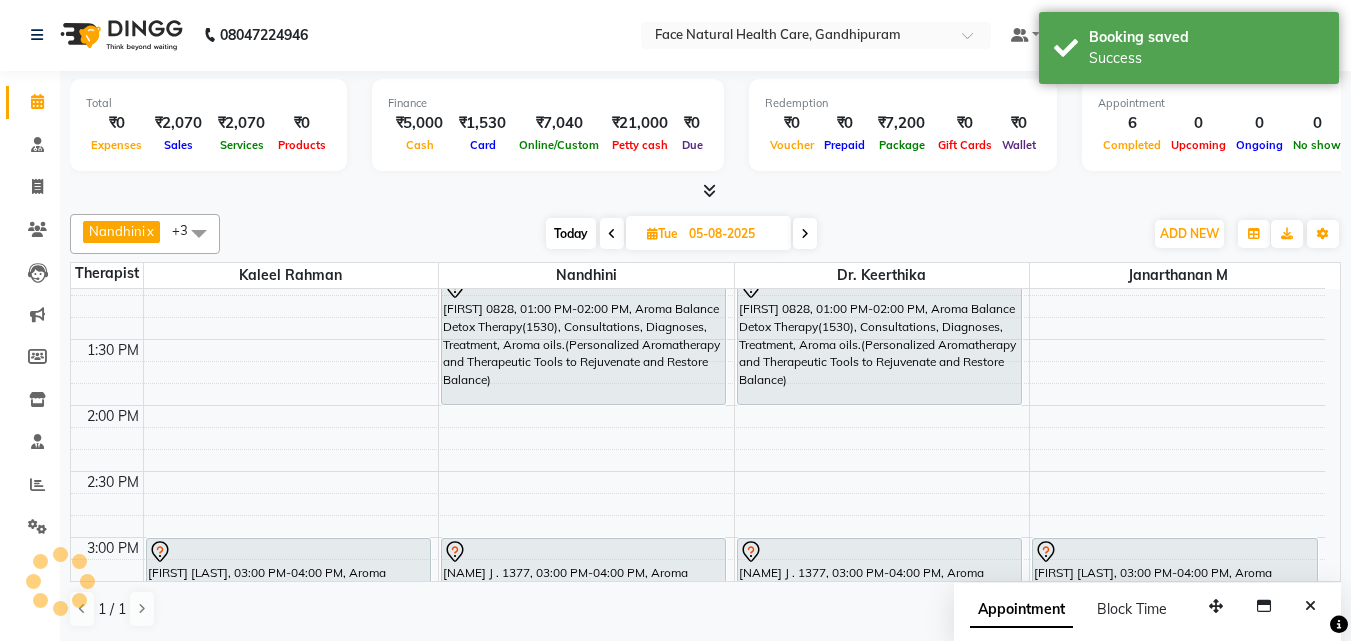 scroll, scrollTop: 0, scrollLeft: 0, axis: both 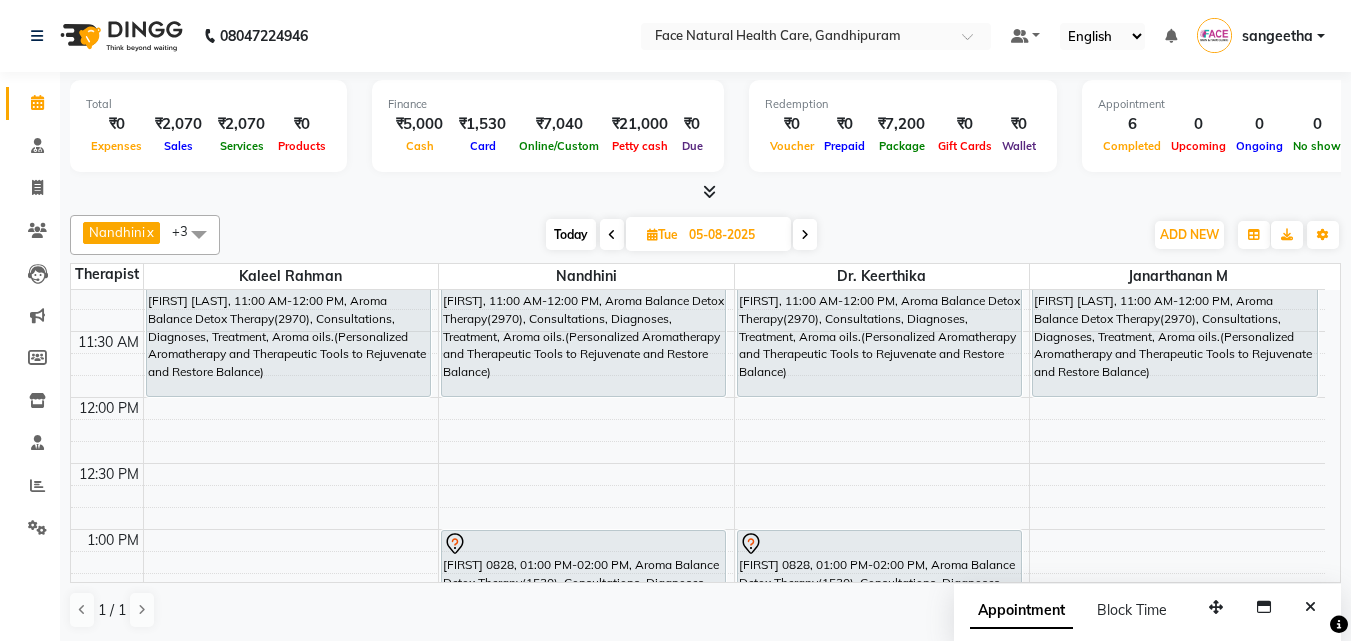 click on "9:00 AM 9:30 AM 10:00 AM 10:30 AM 11:00 AM 11:30 AM 12:00 PM 12:30 PM 1:00 PM 1:30 PM 2:00 PM 2:30 PM 3:00 PM 3:30 PM 4:00 PM 4:30 PM 5:00 PM 5:30 PM 6:00 PM 6:30 PM             [FIRST] 0700, 10:00 AM-11:00 AM, Aroma Therapy Mobilization with Steam(1260)             [FIRST] [LAST], 11:00 AM-12:00 PM, Aroma Balance Detox Therapy(2970), Consultations, Diagnoses, Treatment, Aroma oils.(Personalized Aromatherapy and Therapeutic Tools to Rejuvenate and Restore Balance)             [FIRST] [LAST], 02:00 PM-03:00 PM, Aroma Balance Detox Therapy with Essence Rejuvenation  (2430), Consultation, Diagnosis, Treatment,  Face & Head Massage With Premium Aroma oils.(Restore Vitality with Aroma Oils, Massage, Cupping, and a Relaxing Steam Bath)             [FIRST] [LAST], 03:00 PM-04:00 PM, Aroma Balance Detox Therapy(2970), Consultations, Diagnoses, Treatment, Aroma oils.(Personalized Aromatherapy and Therapeutic Tools to Rejuvenate and Restore Balance)" at bounding box center [698, 661] 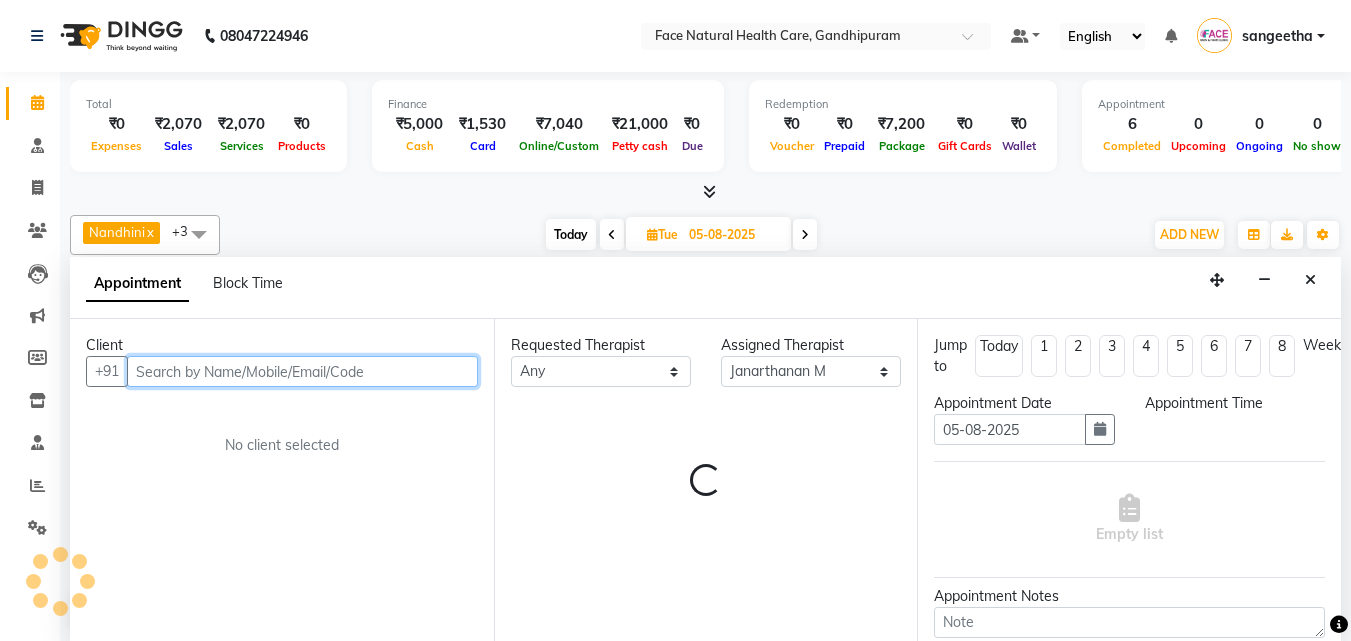 select on "720" 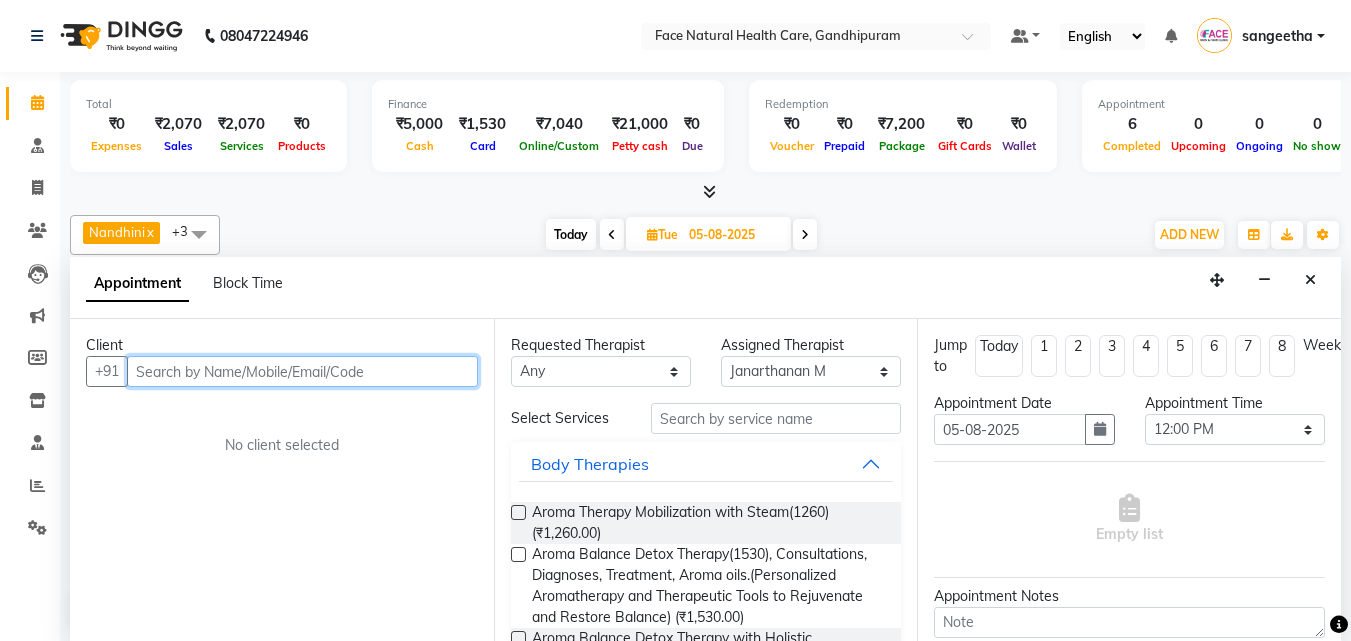 scroll, scrollTop: 1, scrollLeft: 0, axis: vertical 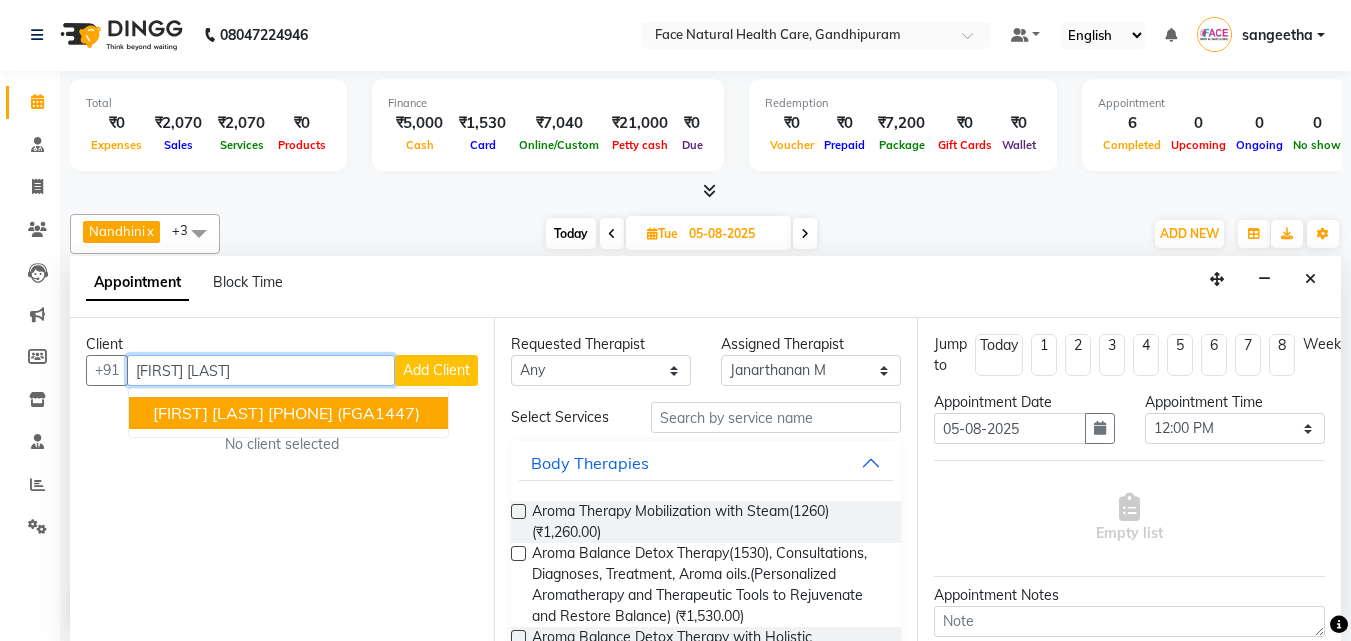 click on "(FGA1447)" at bounding box center [378, 413] 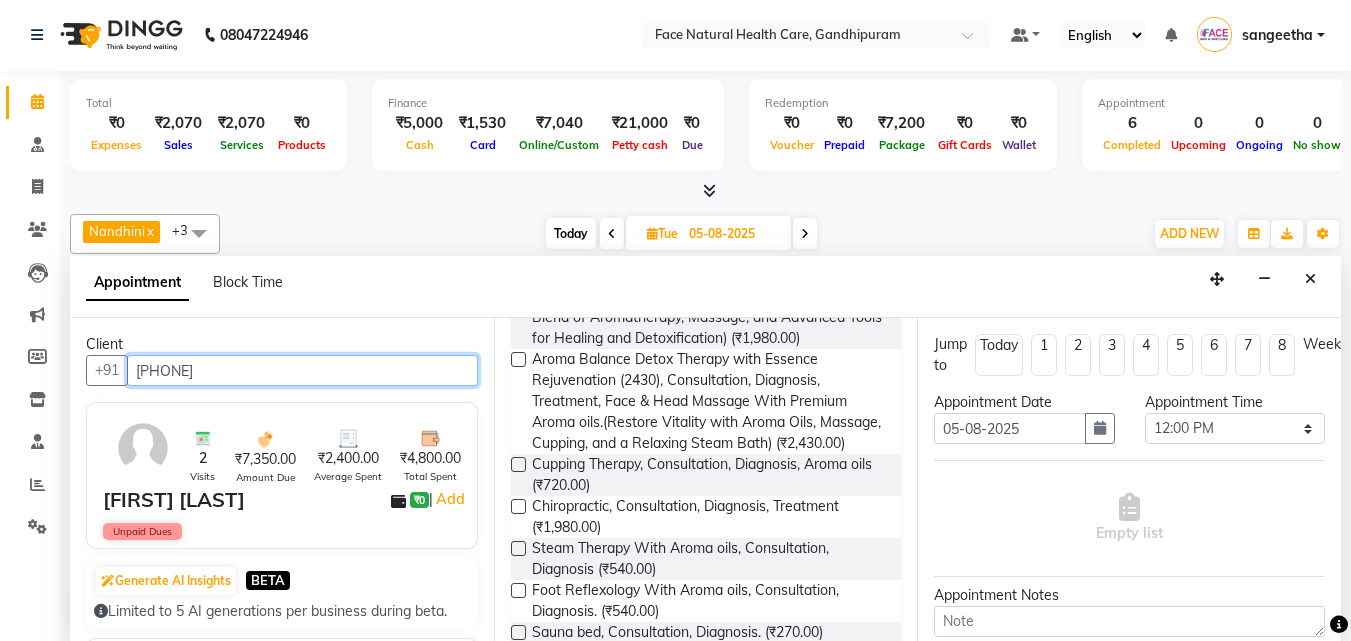 scroll, scrollTop: 419, scrollLeft: 0, axis: vertical 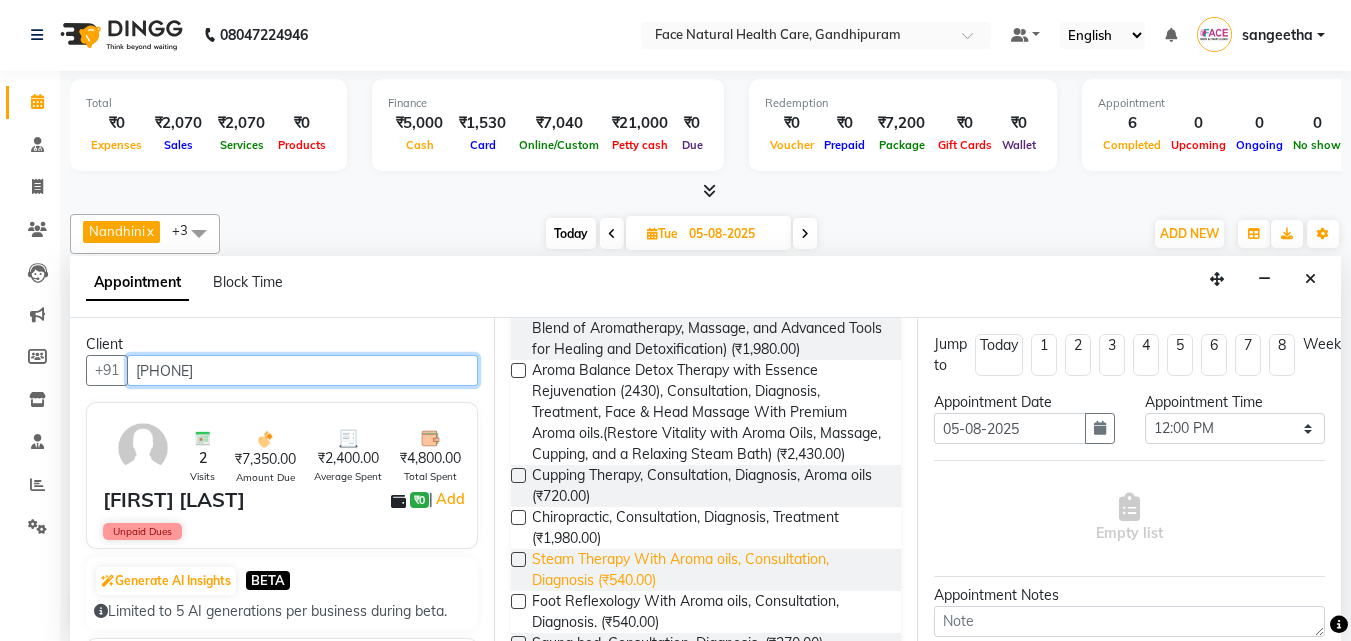 type on "[PHONE]" 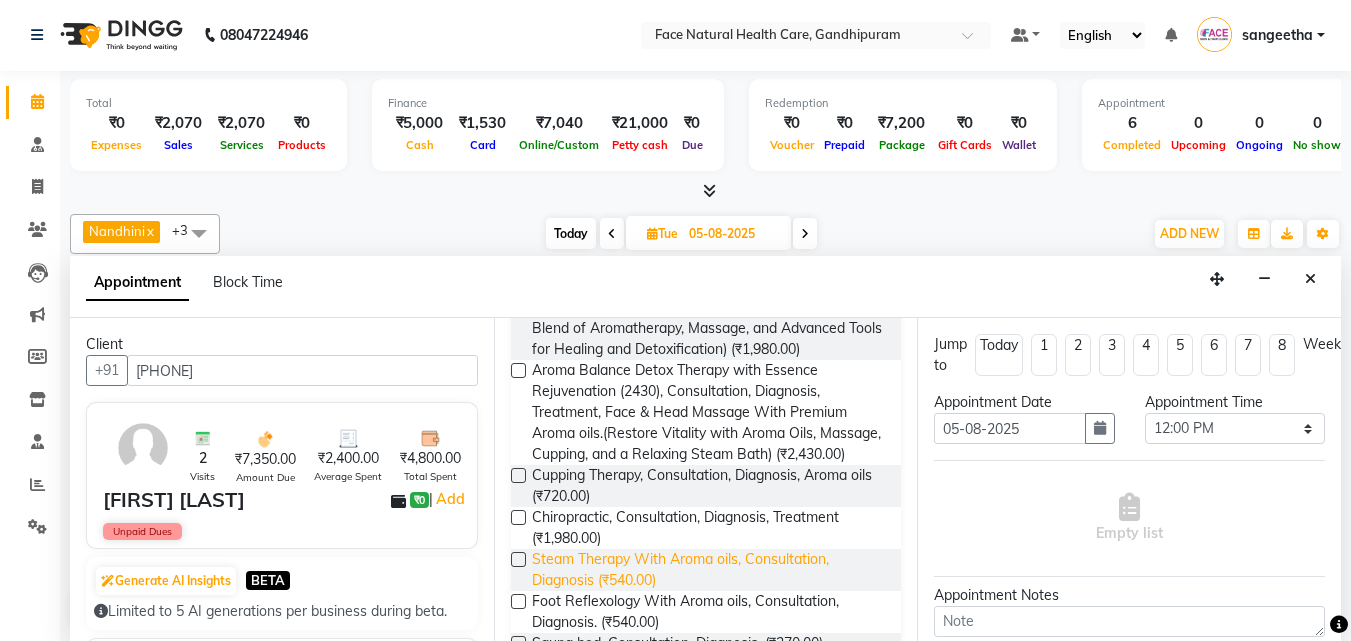 click on "Steam Therapy With Aroma oils, Consultation, Diagnosis (₹540.00)" at bounding box center (709, 570) 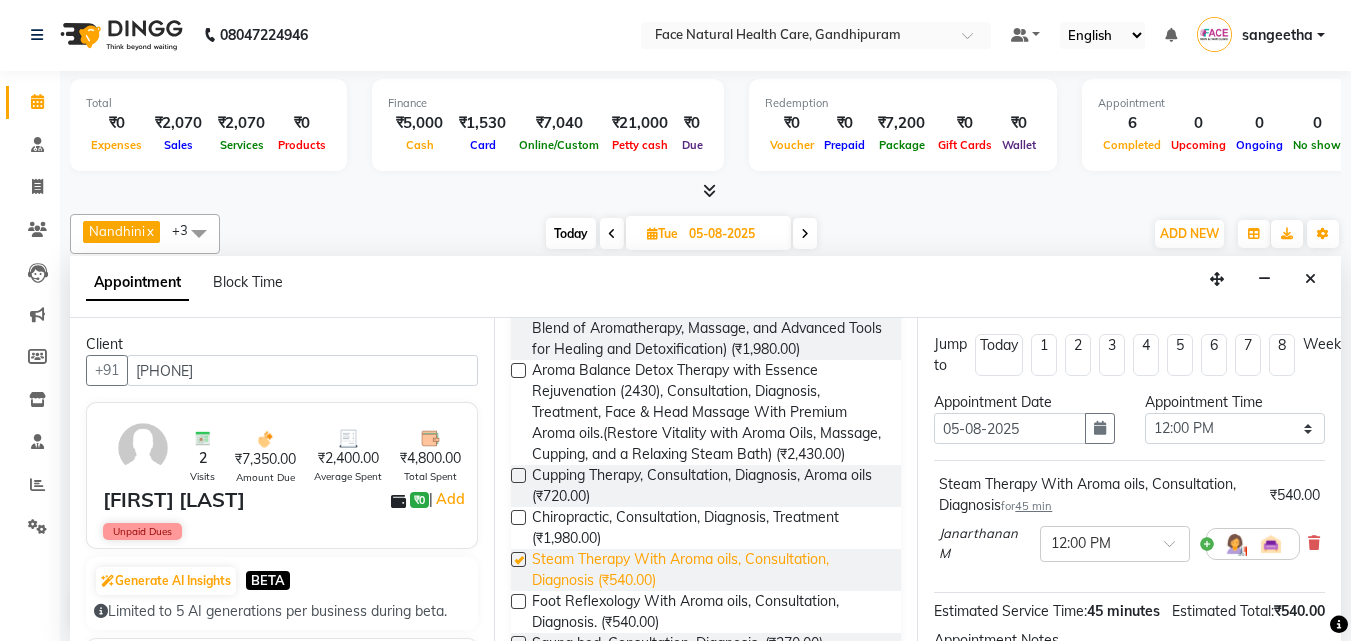 checkbox on "false" 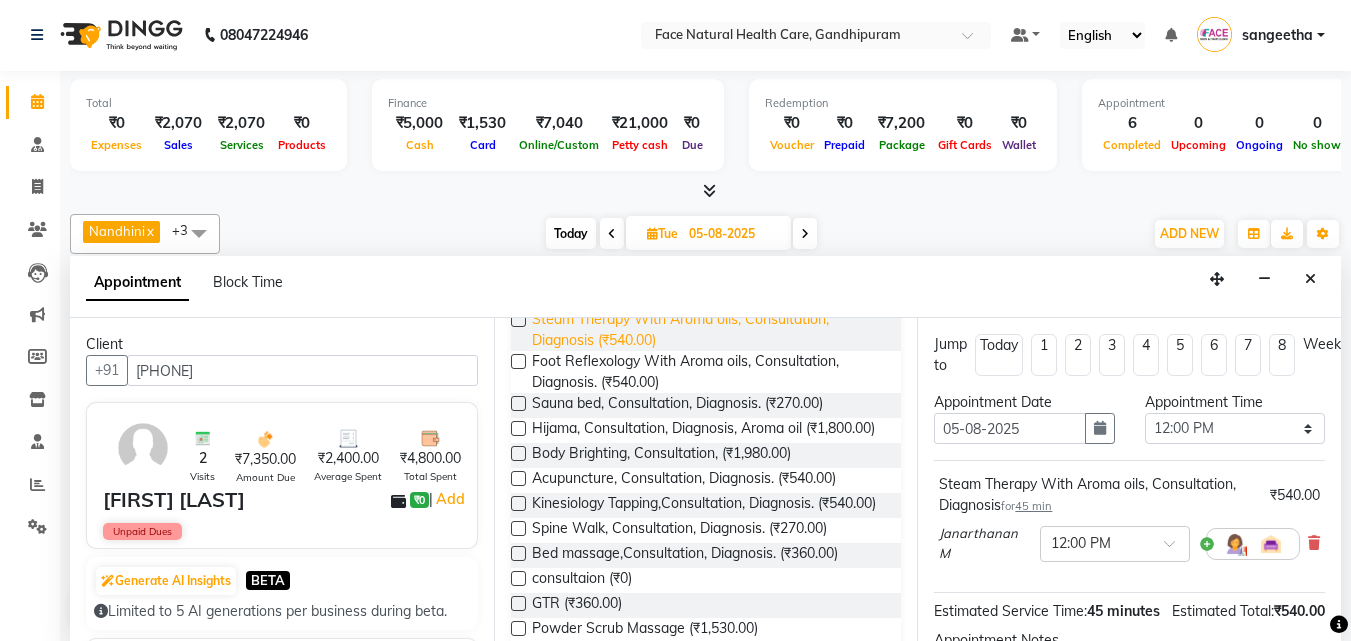 scroll, scrollTop: 670, scrollLeft: 0, axis: vertical 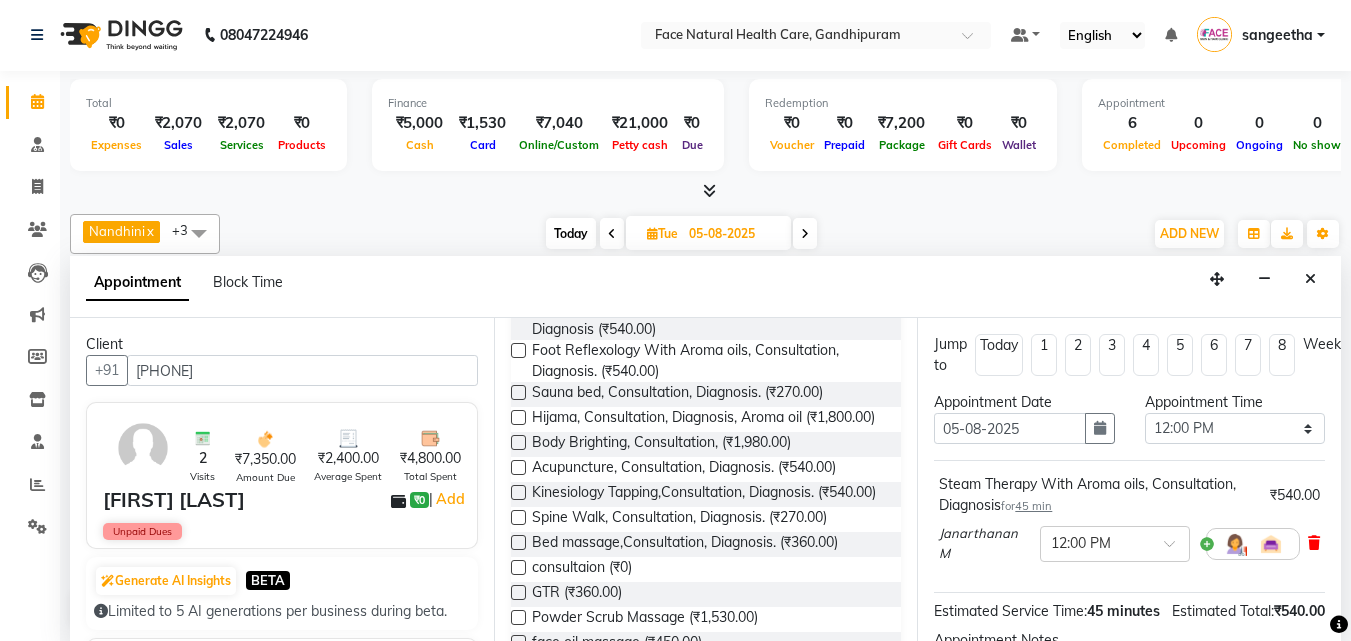 click at bounding box center (1314, 543) 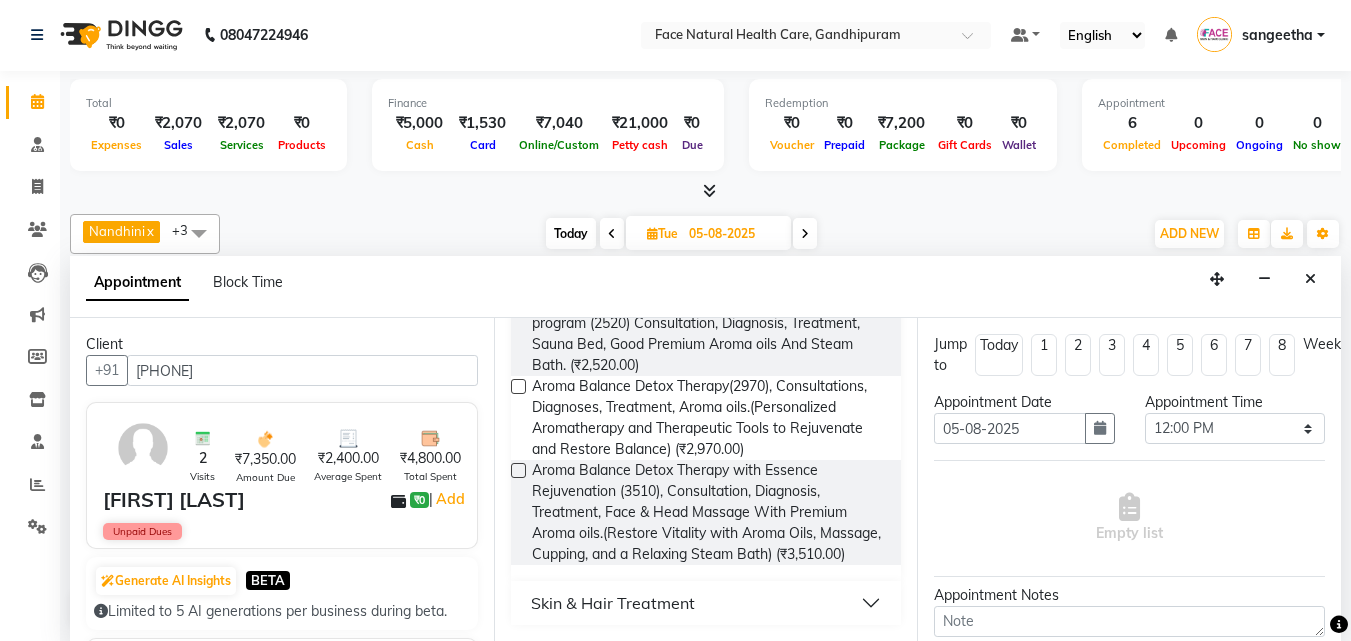 scroll, scrollTop: 1197, scrollLeft: 0, axis: vertical 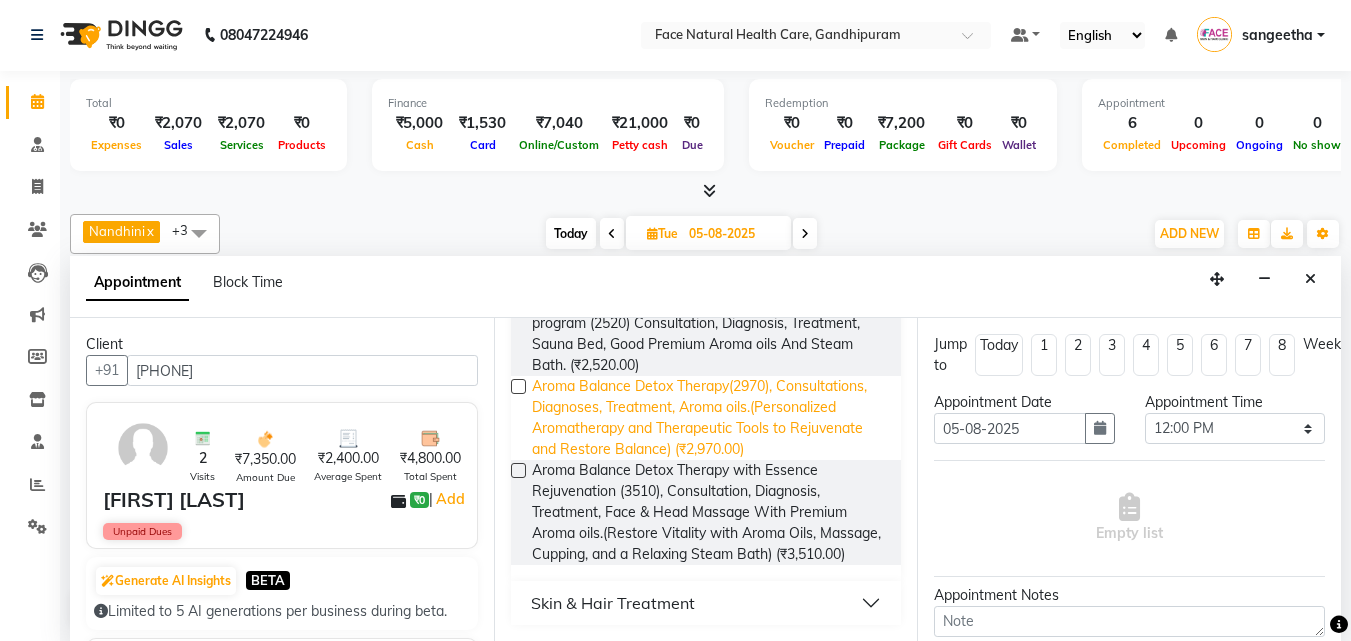 click on "Aroma Balance Detox Therapy(2970), Consultations, Diagnoses, Treatment, Aroma oils.(Personalized Aromatherapy and Therapeutic Tools to Rejuvenate and Restore Balance) (₹2,970.00)" at bounding box center (709, 418) 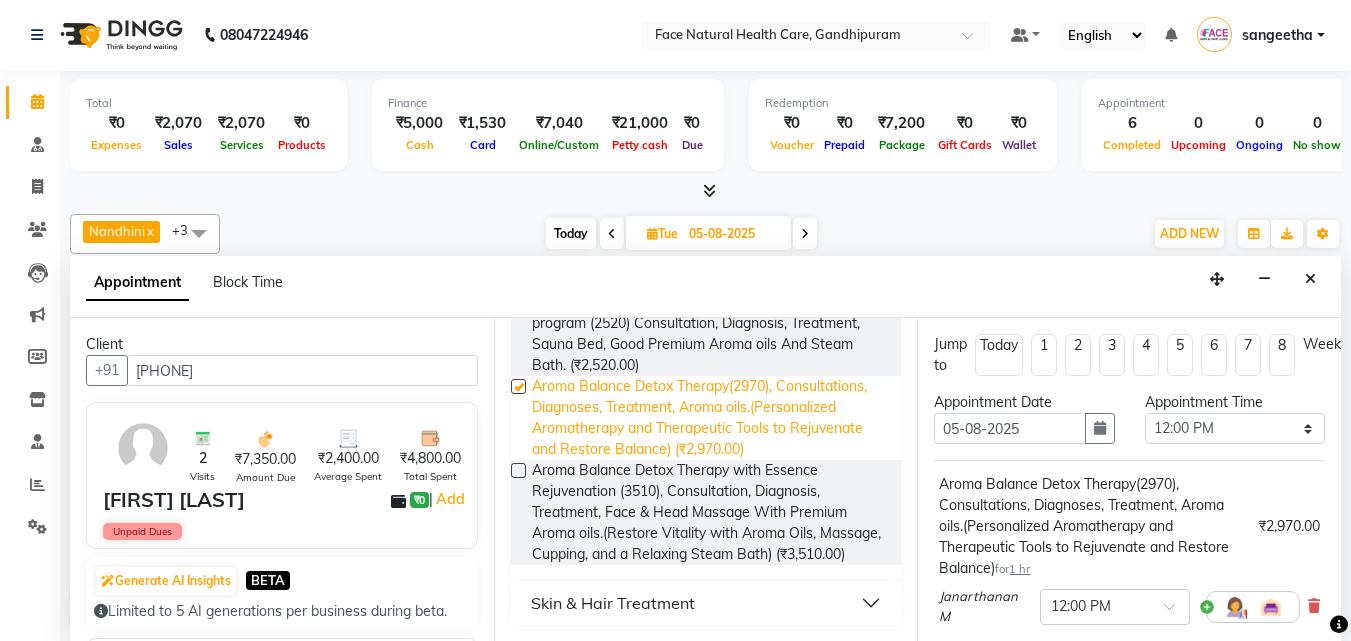 checkbox on "false" 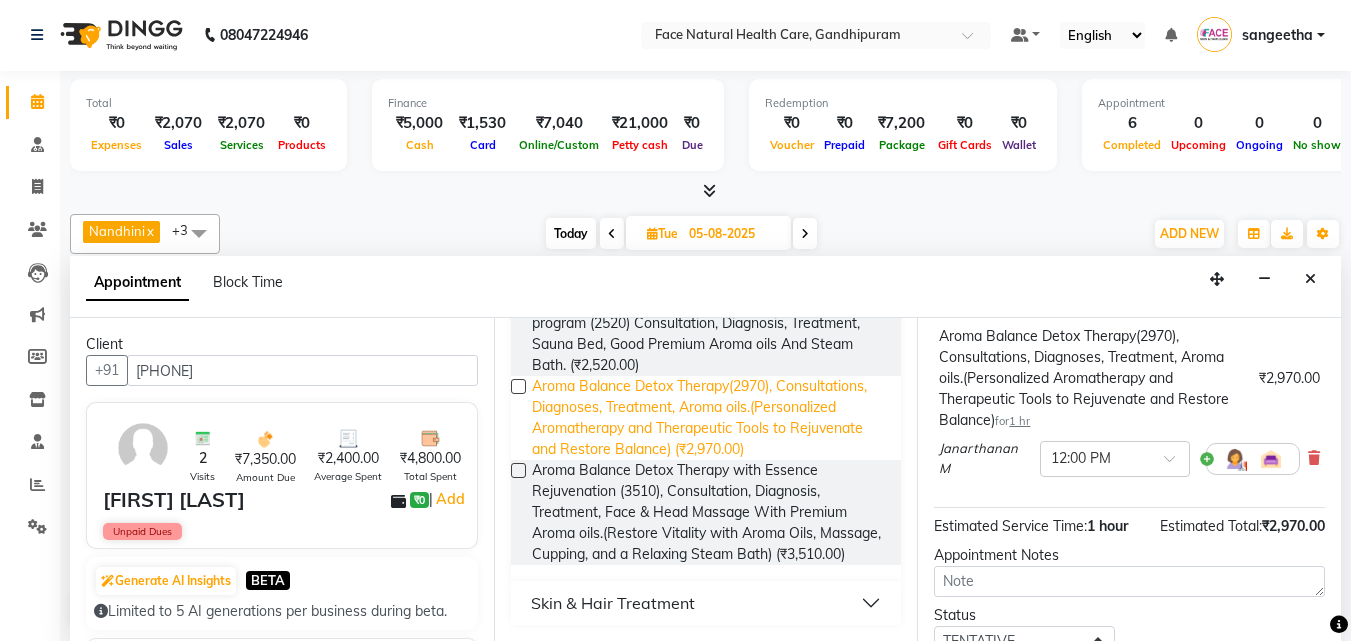 scroll, scrollTop: 164, scrollLeft: 0, axis: vertical 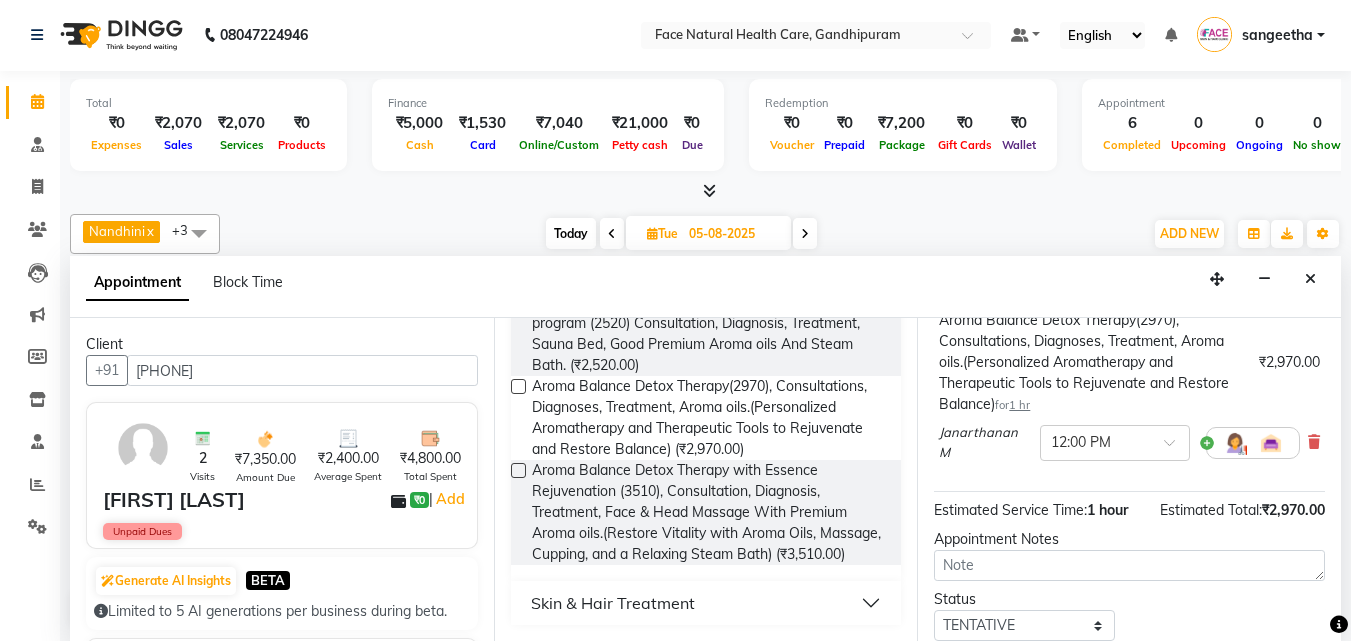 click at bounding box center (1235, 443) 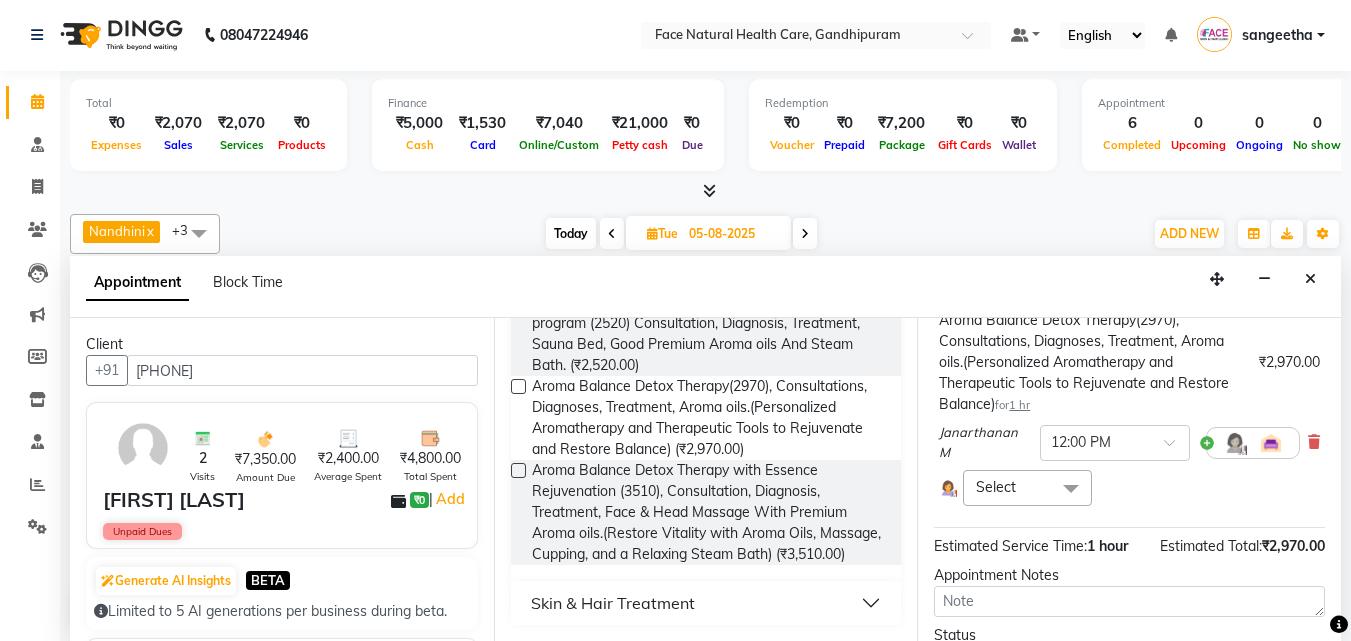 click at bounding box center (1071, 489) 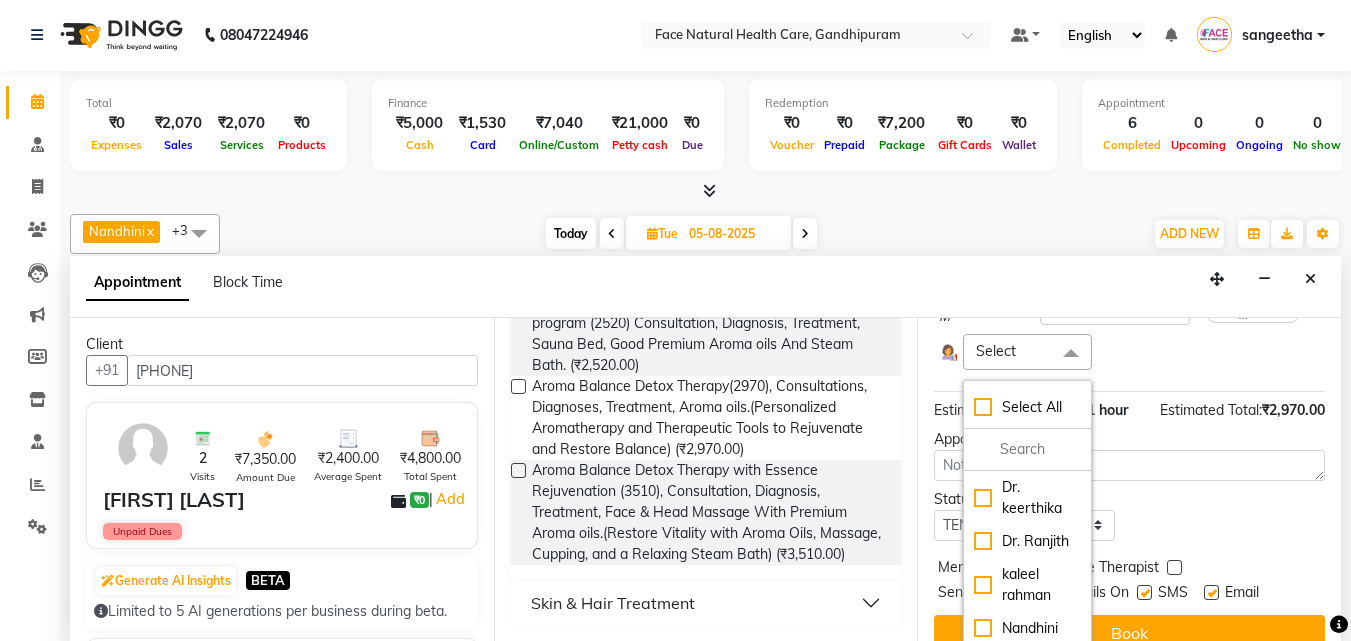 scroll, scrollTop: 378, scrollLeft: 0, axis: vertical 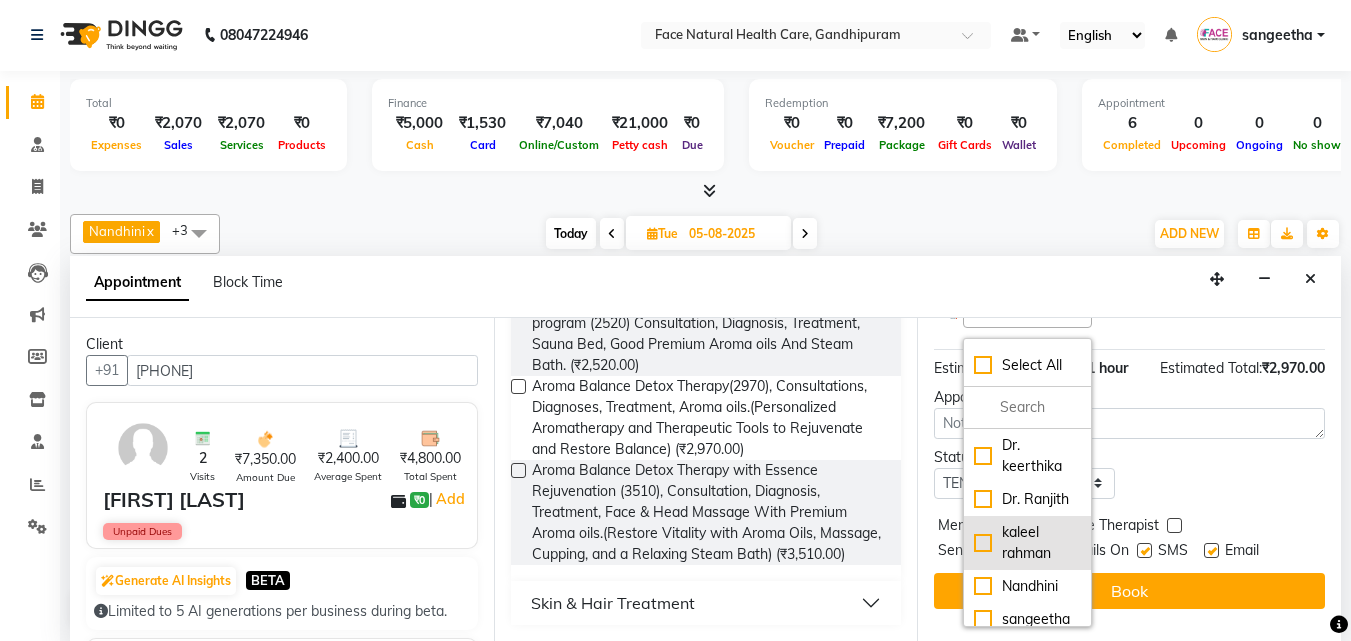 click on "kaleel rahman" at bounding box center [1027, 543] 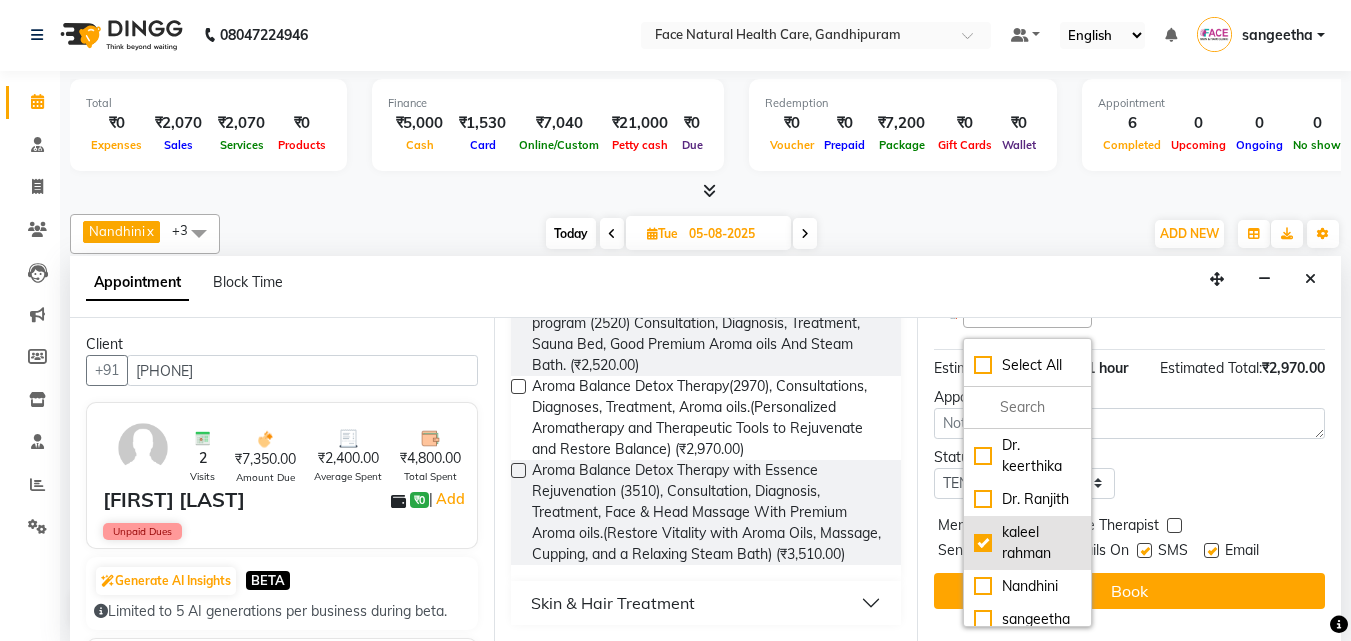 checkbox on "true" 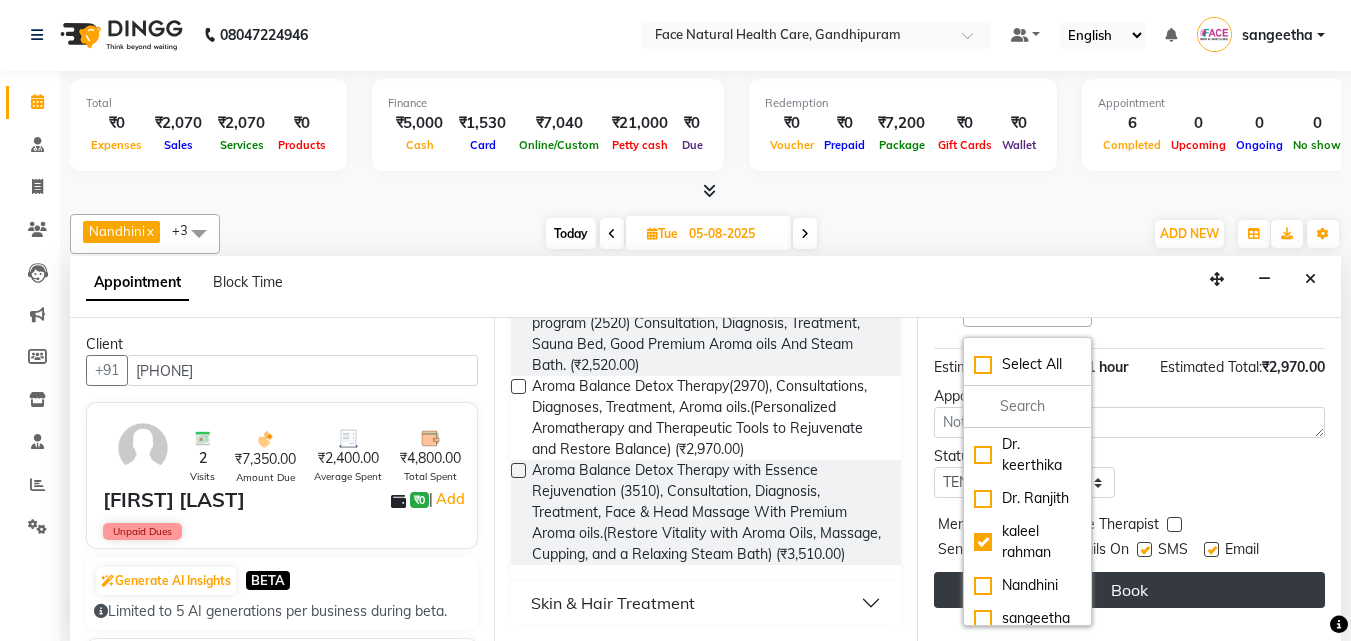 click on "Book" at bounding box center (1129, 590) 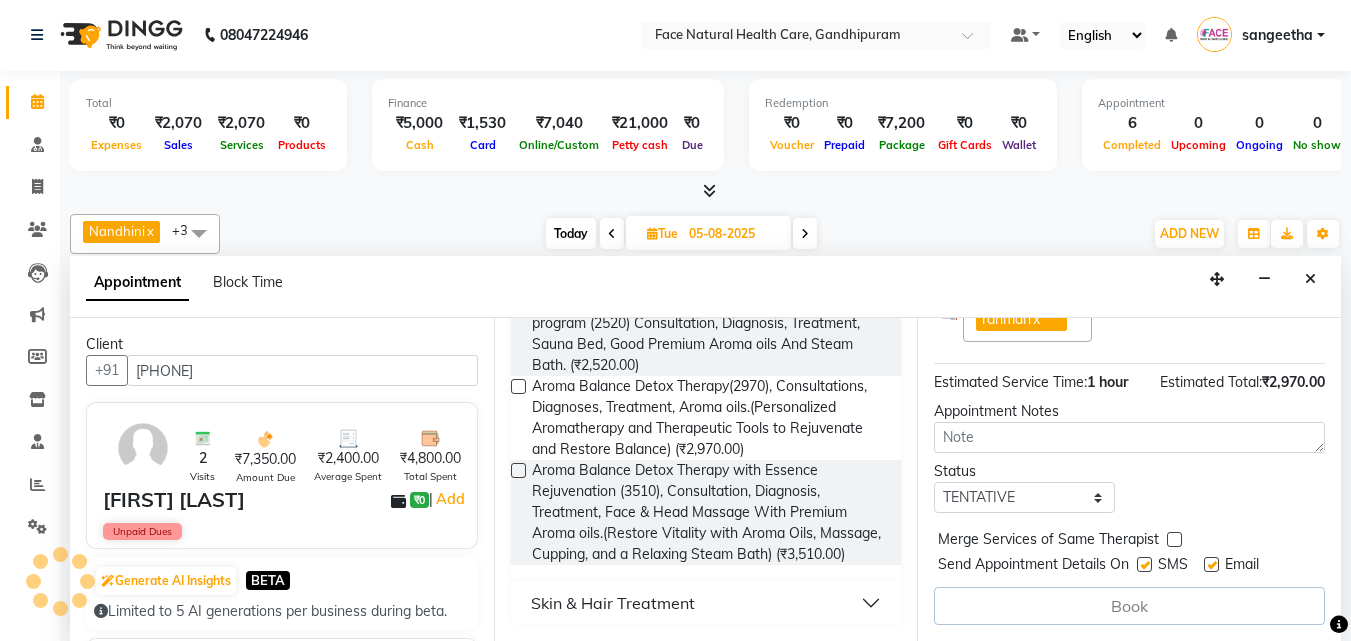 scroll, scrollTop: 370, scrollLeft: 0, axis: vertical 